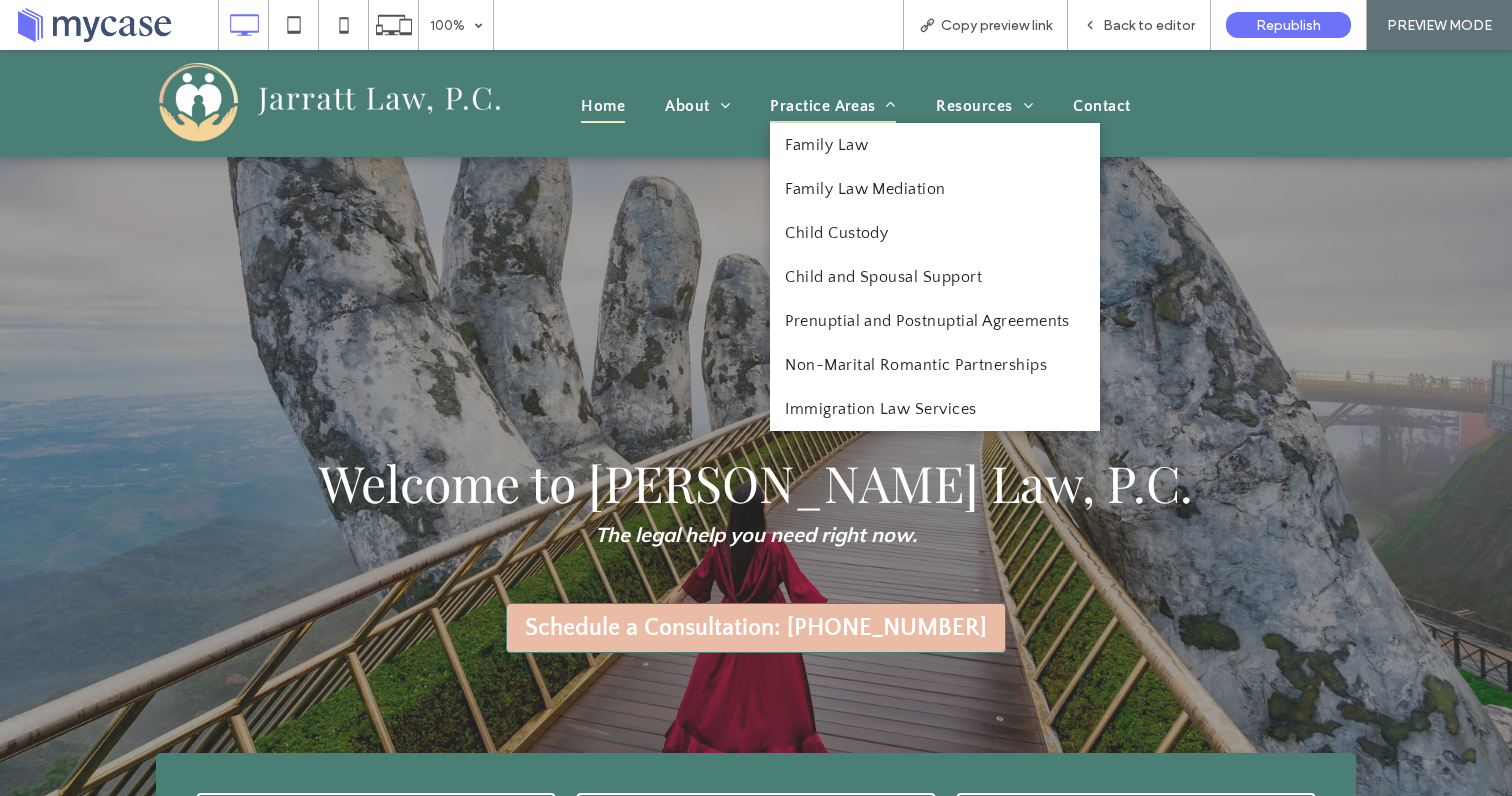 scroll, scrollTop: 22, scrollLeft: 0, axis: vertical 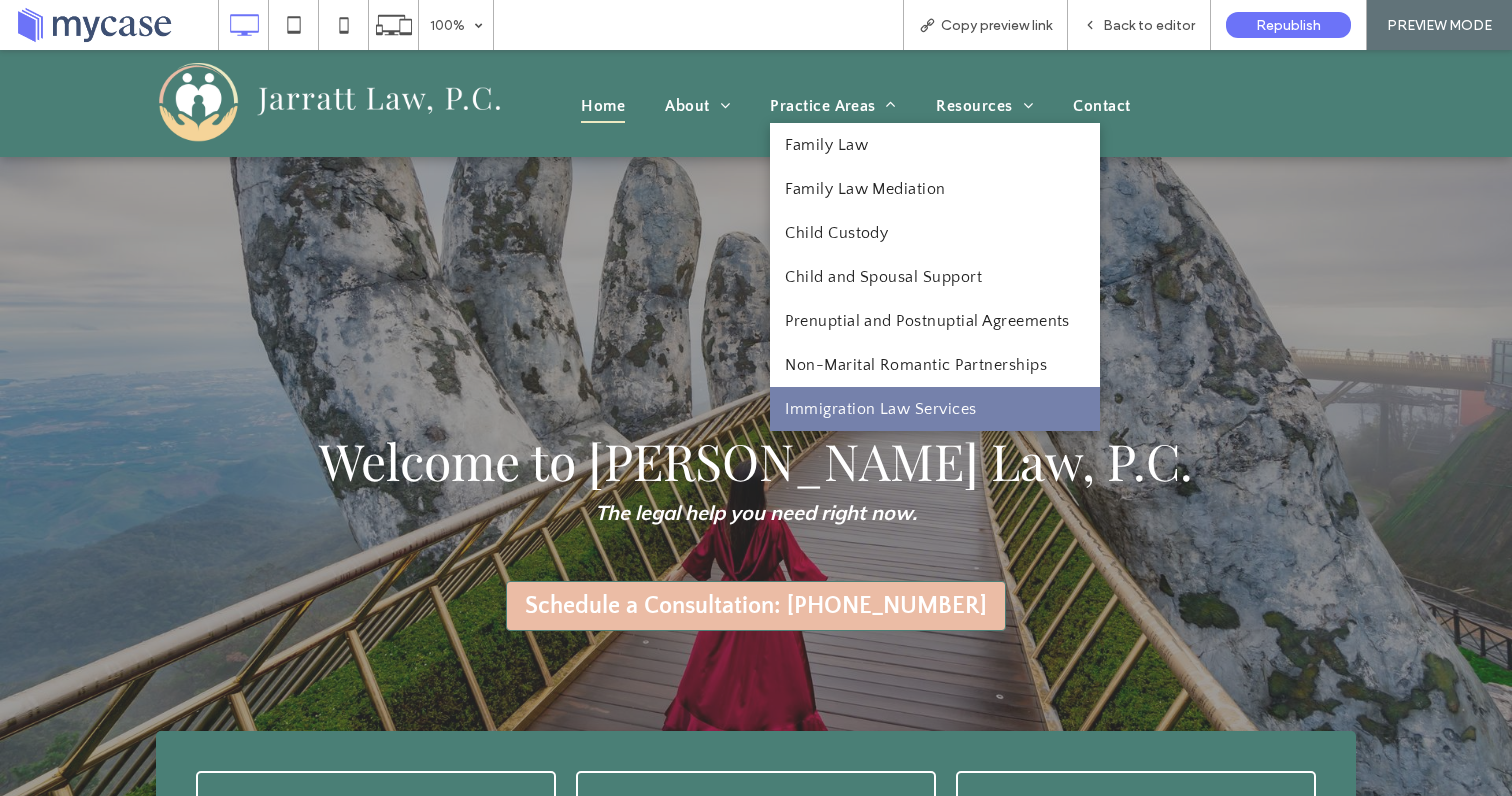 click on "Immigration Law Services" at bounding box center [935, 409] 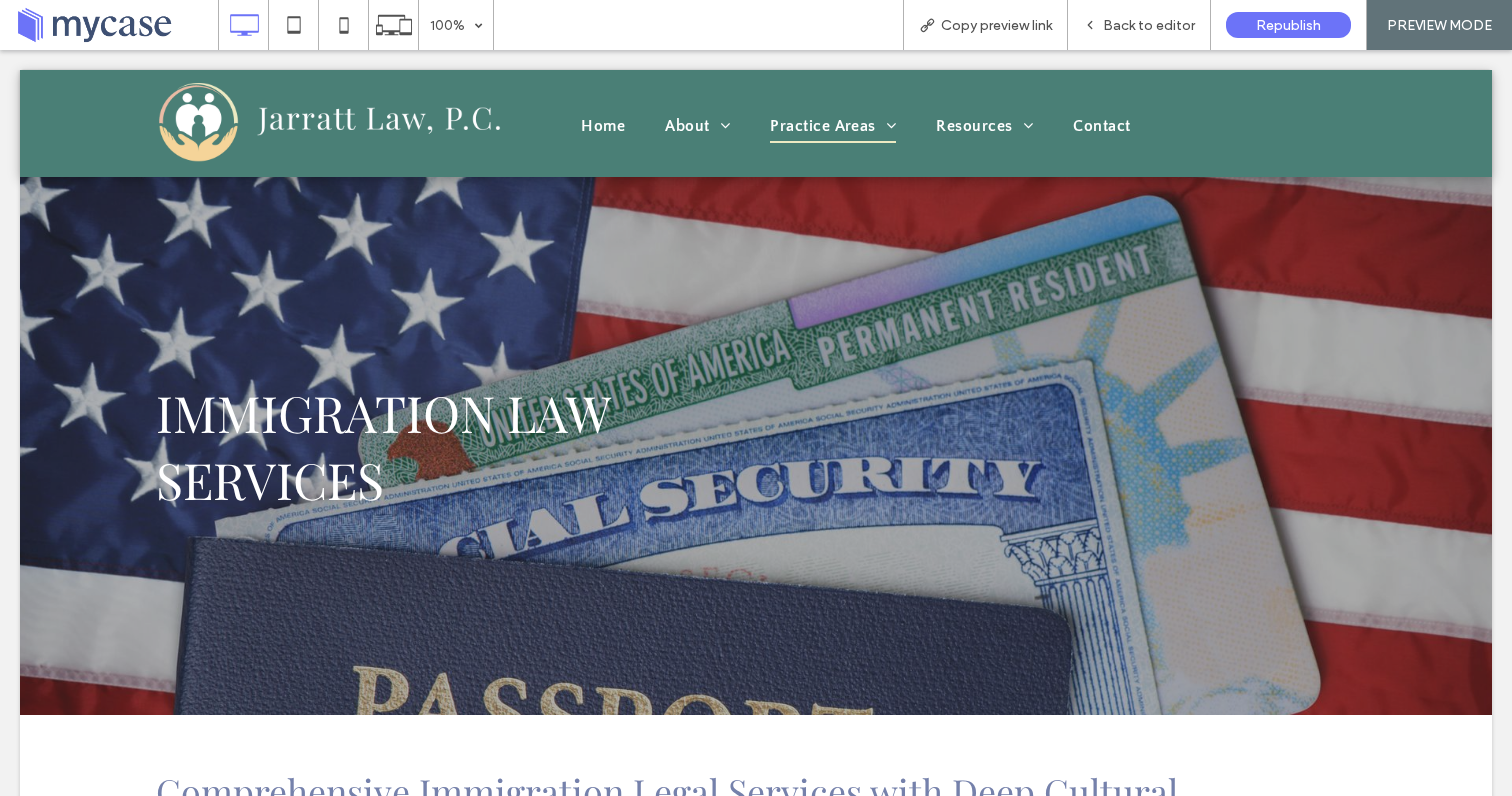 scroll, scrollTop: 0, scrollLeft: 0, axis: both 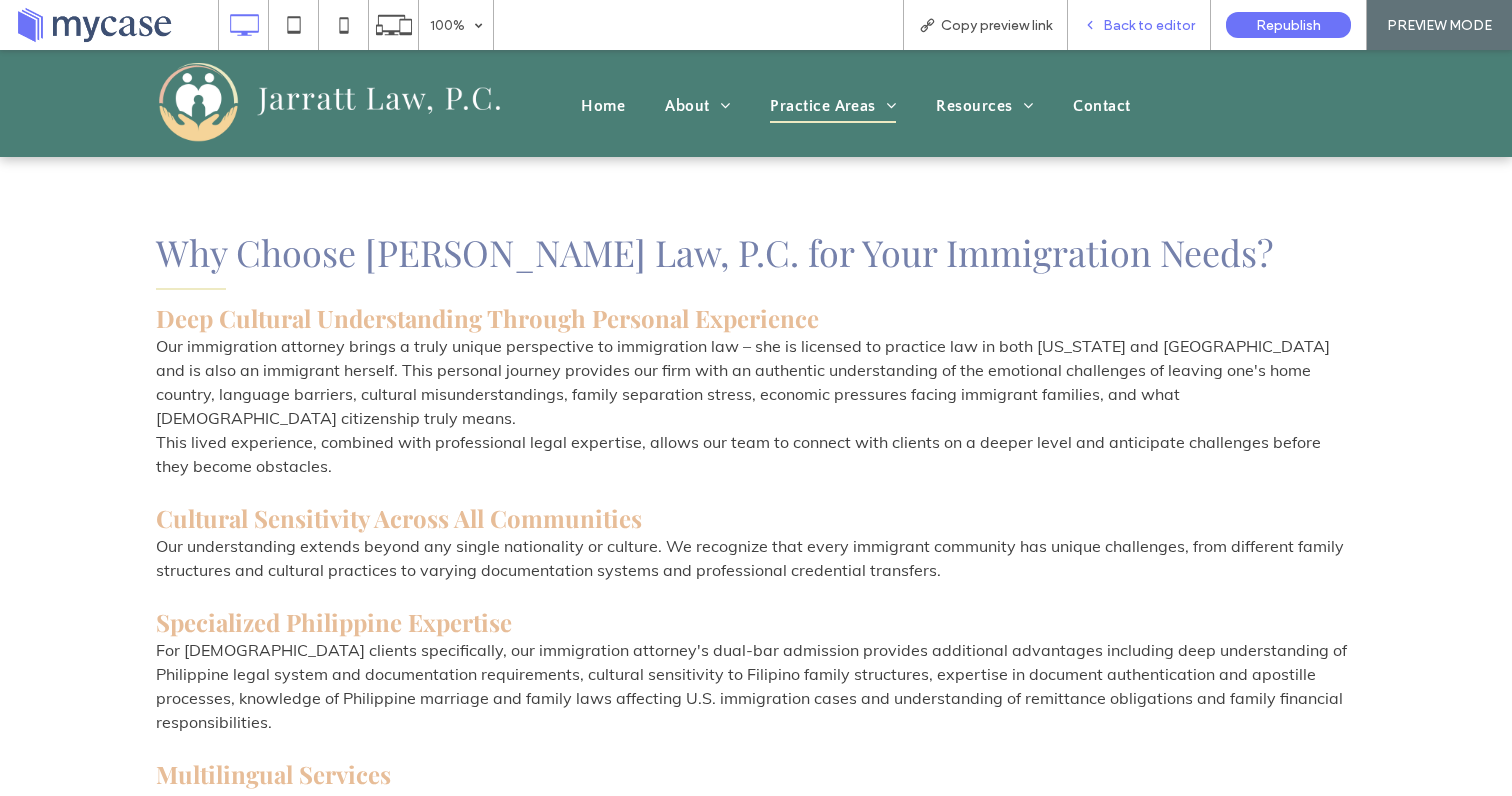 click on "Back to editor" at bounding box center [1149, 25] 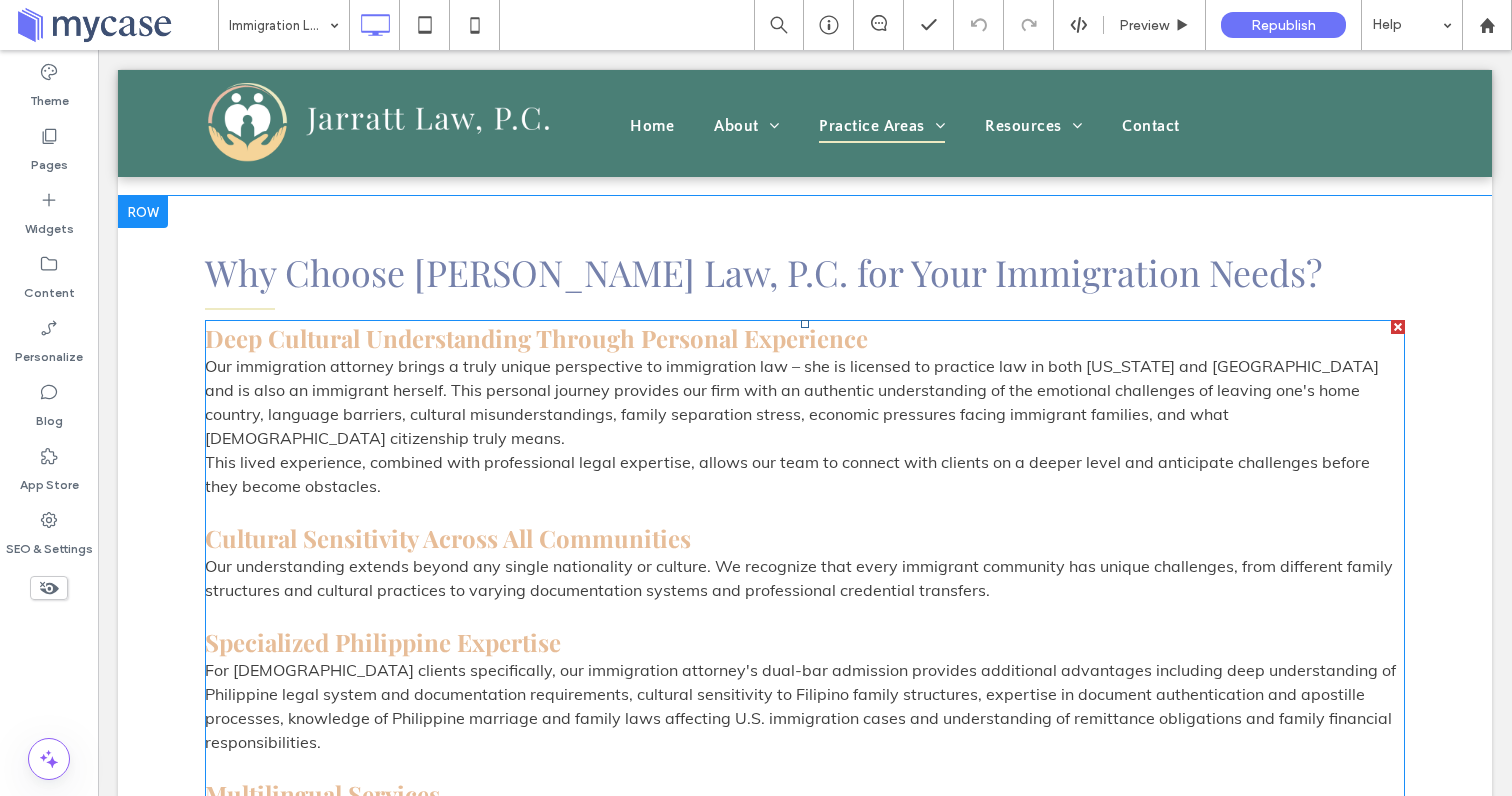 click on "Our immigration attorney brings a truly unique perspective to immigration law – she is licensed to practice law in both [US_STATE] and [GEOGRAPHIC_DATA] and is also an immigrant herself. This personal journey provides our firm with an authentic understanding of the emotional challenges of leaving one's home country, language barriers, cultural misunderstandings, family separation stress, economic pressures facing immigrant families, and what [DEMOGRAPHIC_DATA] citizenship truly means." at bounding box center (805, 402) 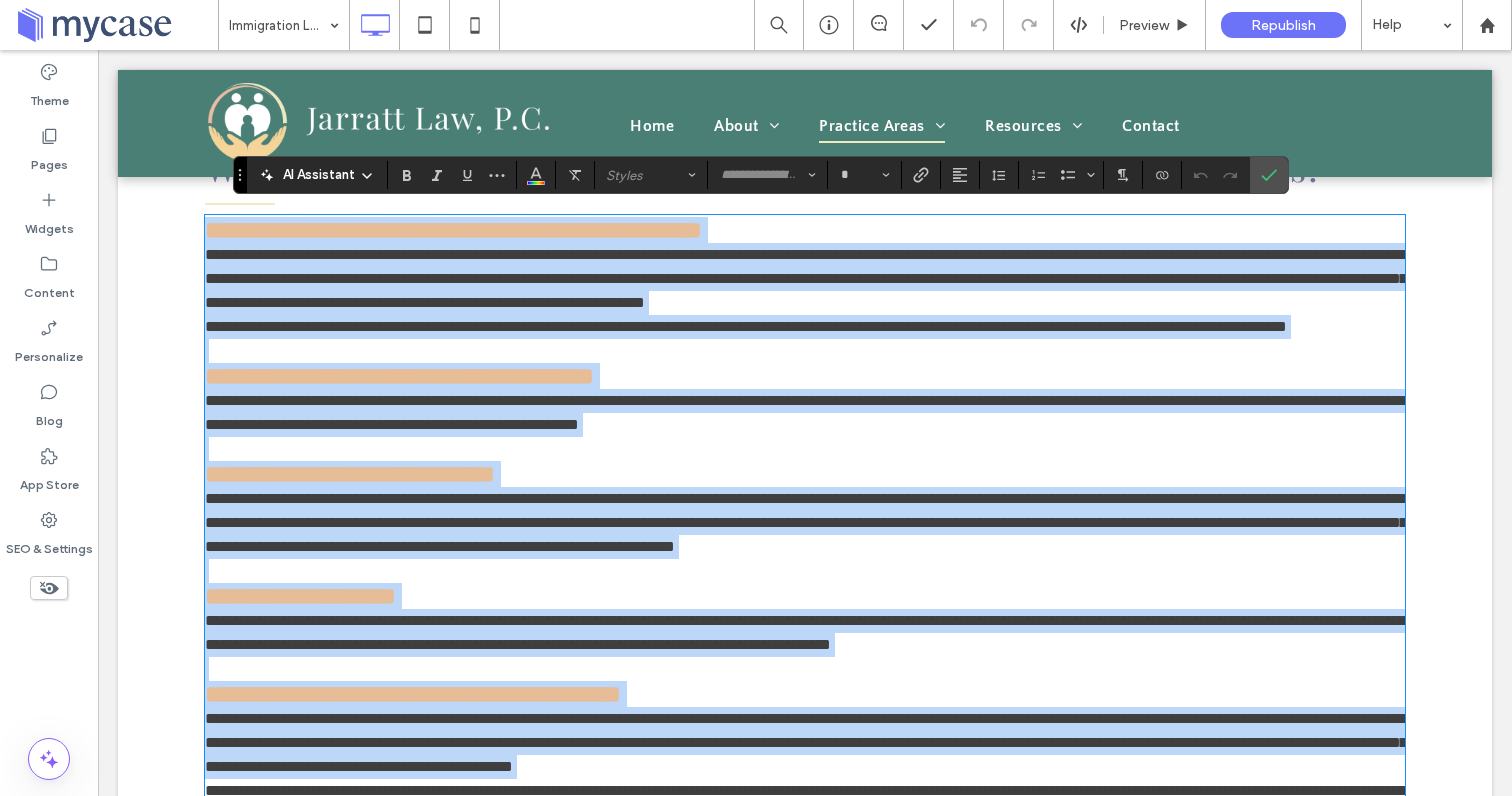 scroll, scrollTop: 1646, scrollLeft: 0, axis: vertical 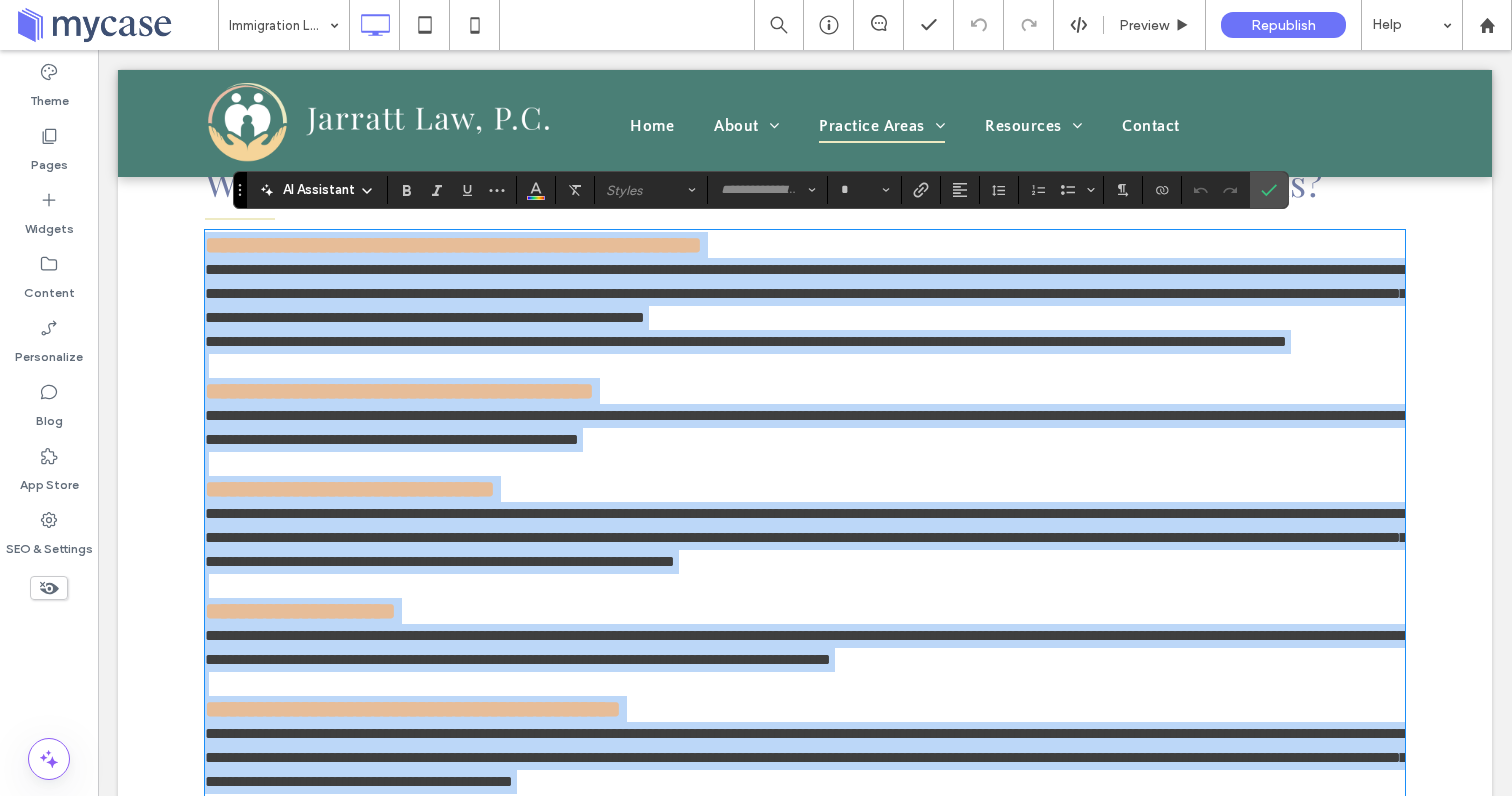 click on "**********" at bounding box center (805, 294) 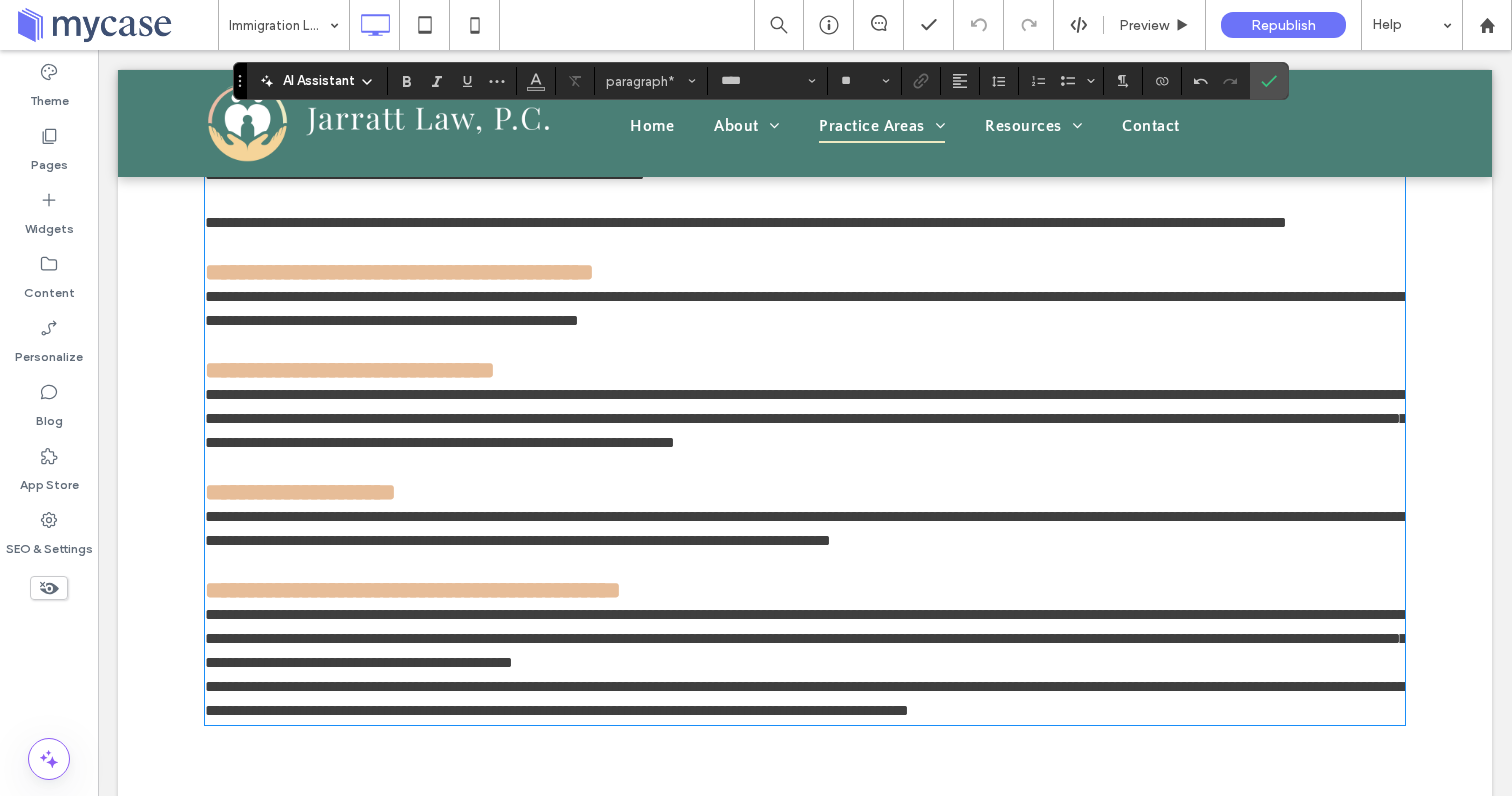 scroll, scrollTop: 1806, scrollLeft: 0, axis: vertical 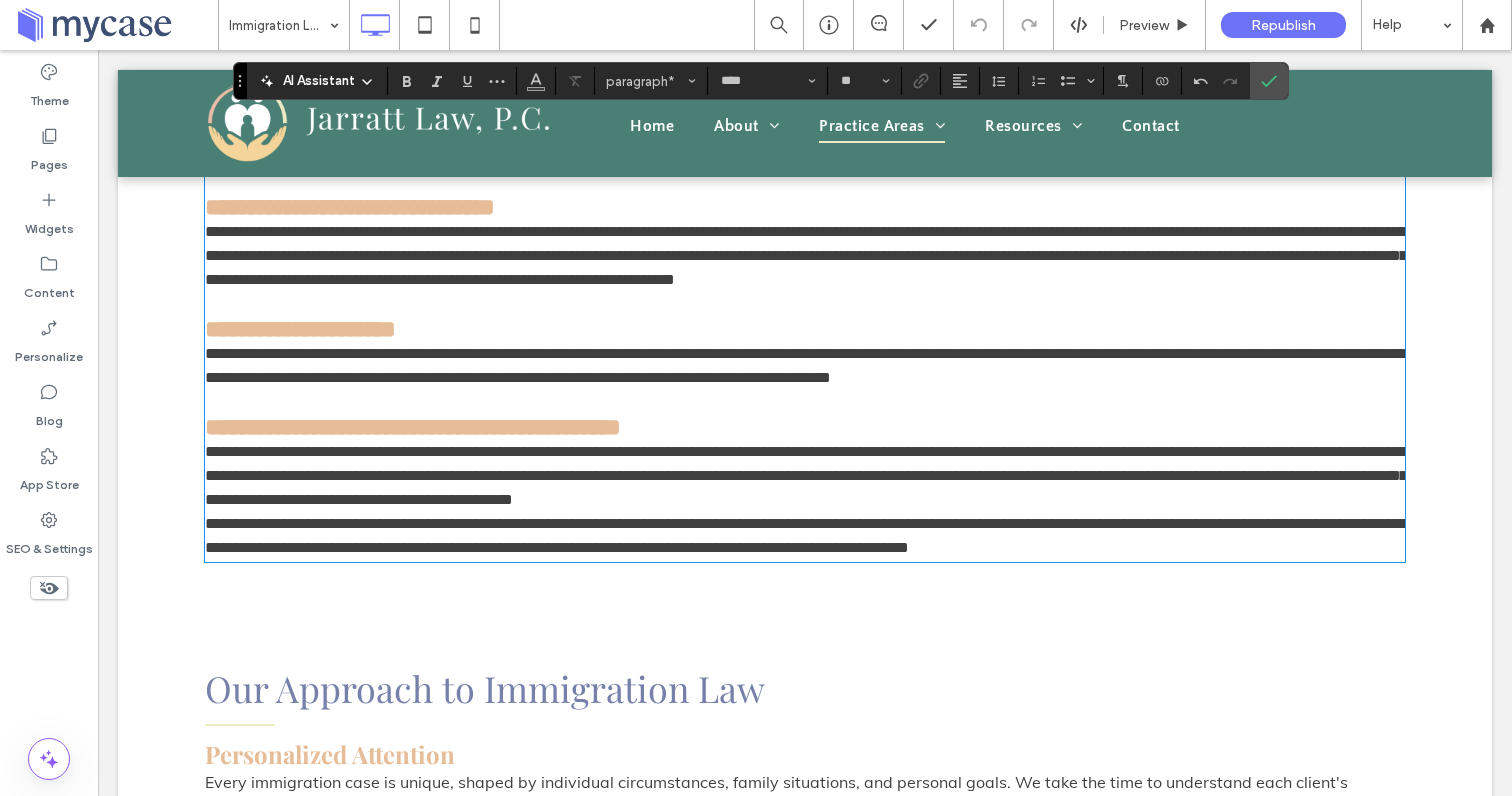 click on "**********" at bounding box center [805, 476] 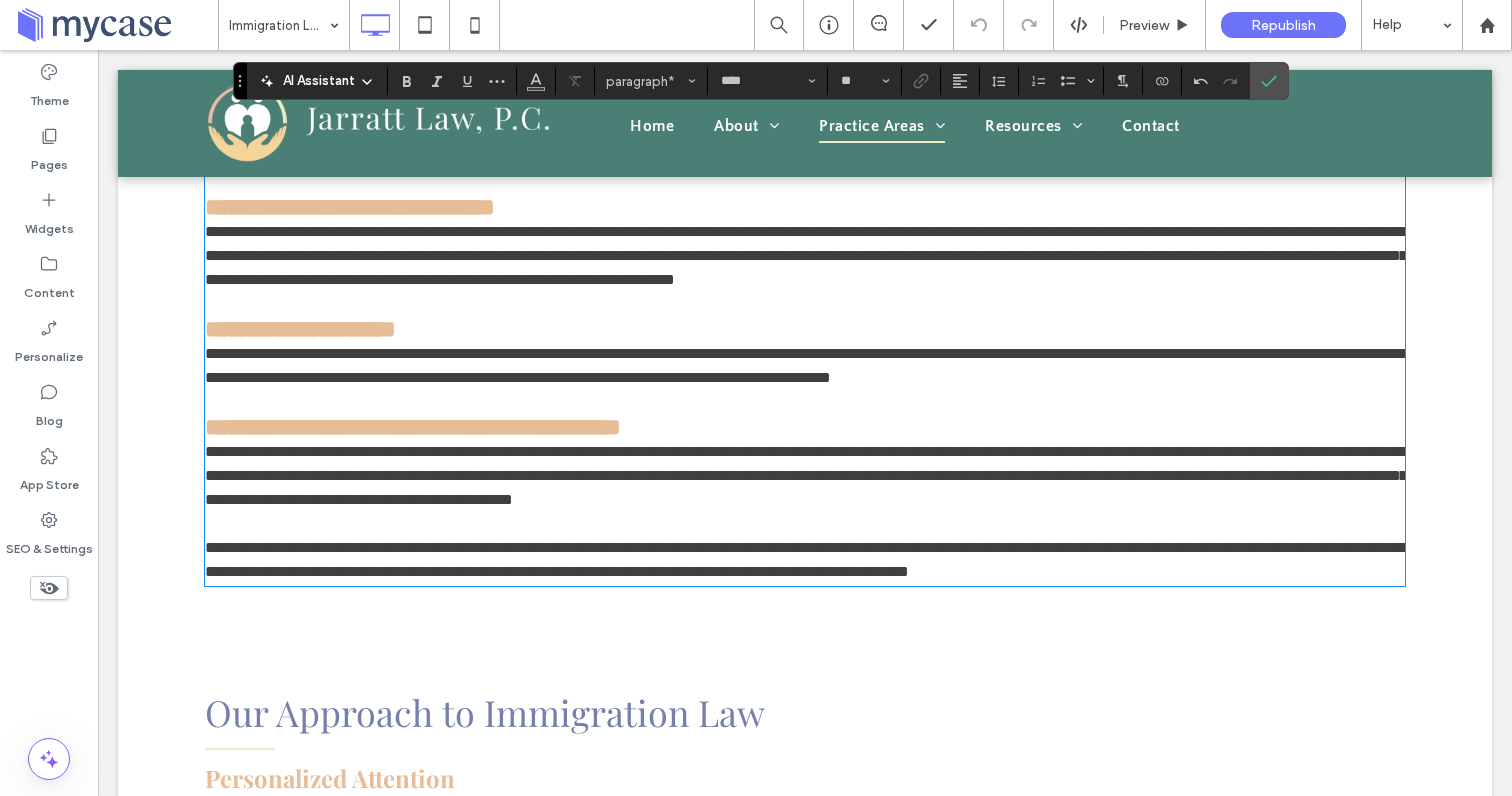 click on "**********" at bounding box center [805, 560] 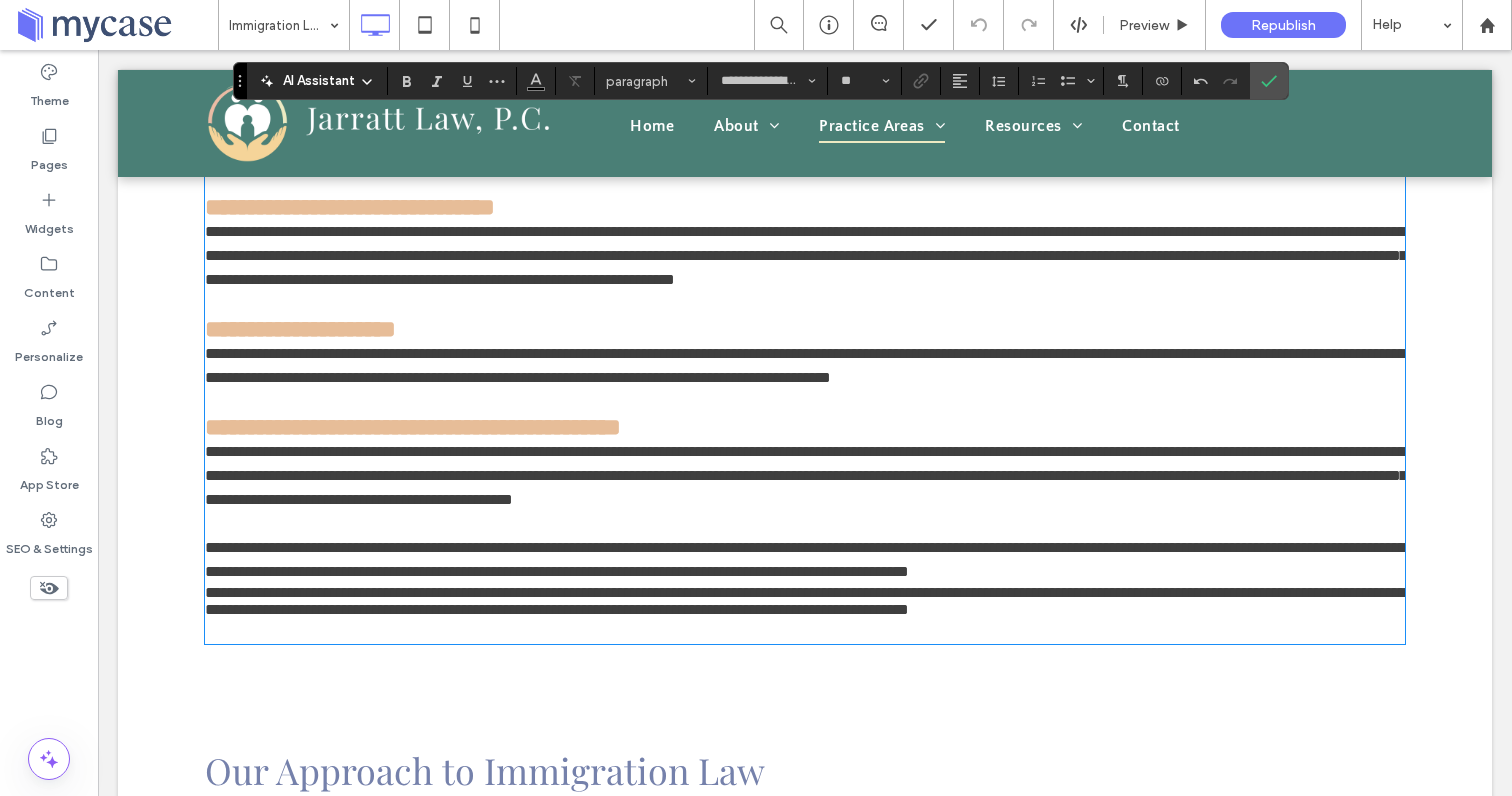 type on "****" 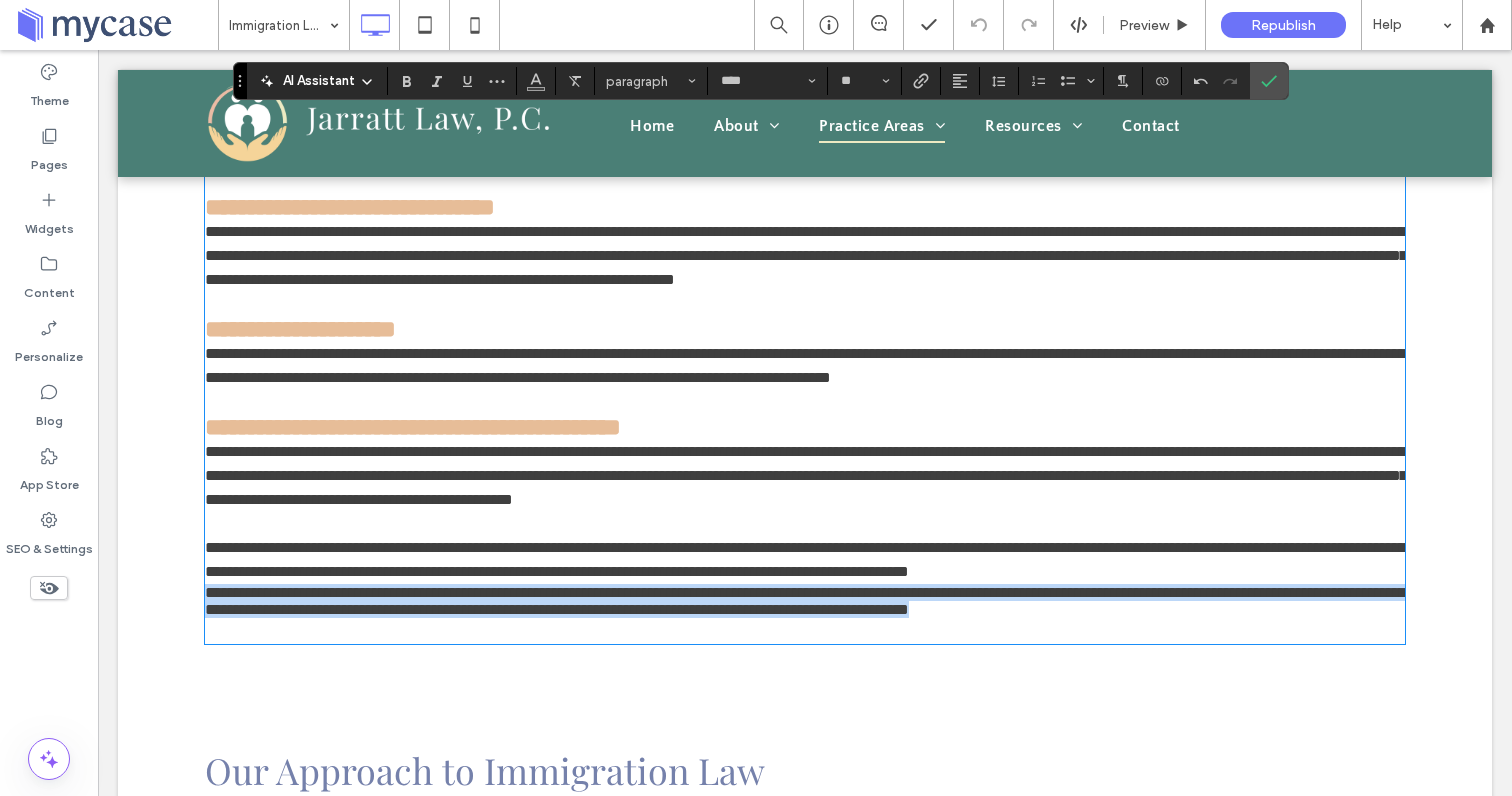 drag, startPoint x: 1355, startPoint y: 660, endPoint x: 201, endPoint y: 643, distance: 1154.1252 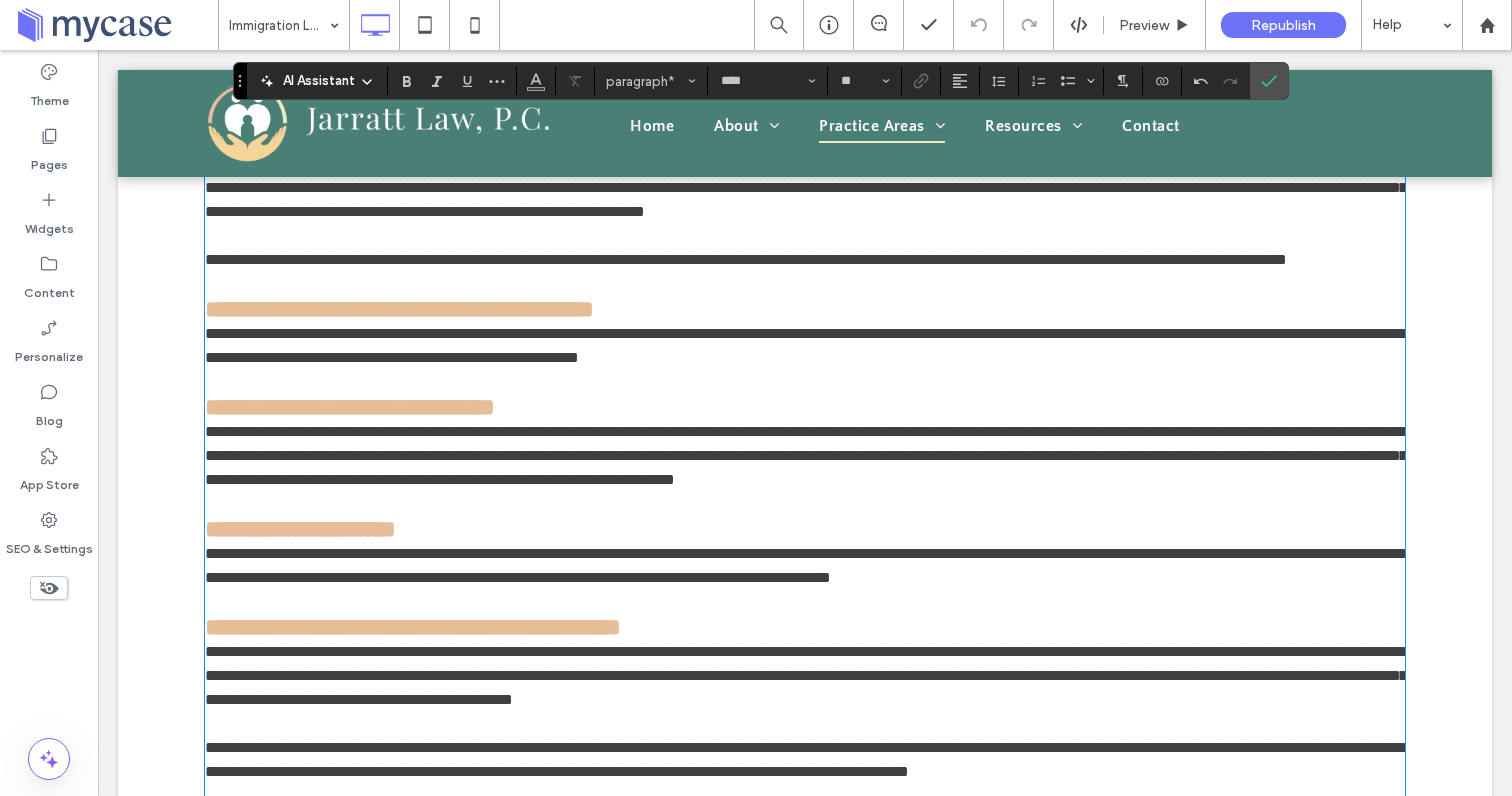 scroll, scrollTop: 1676, scrollLeft: 0, axis: vertical 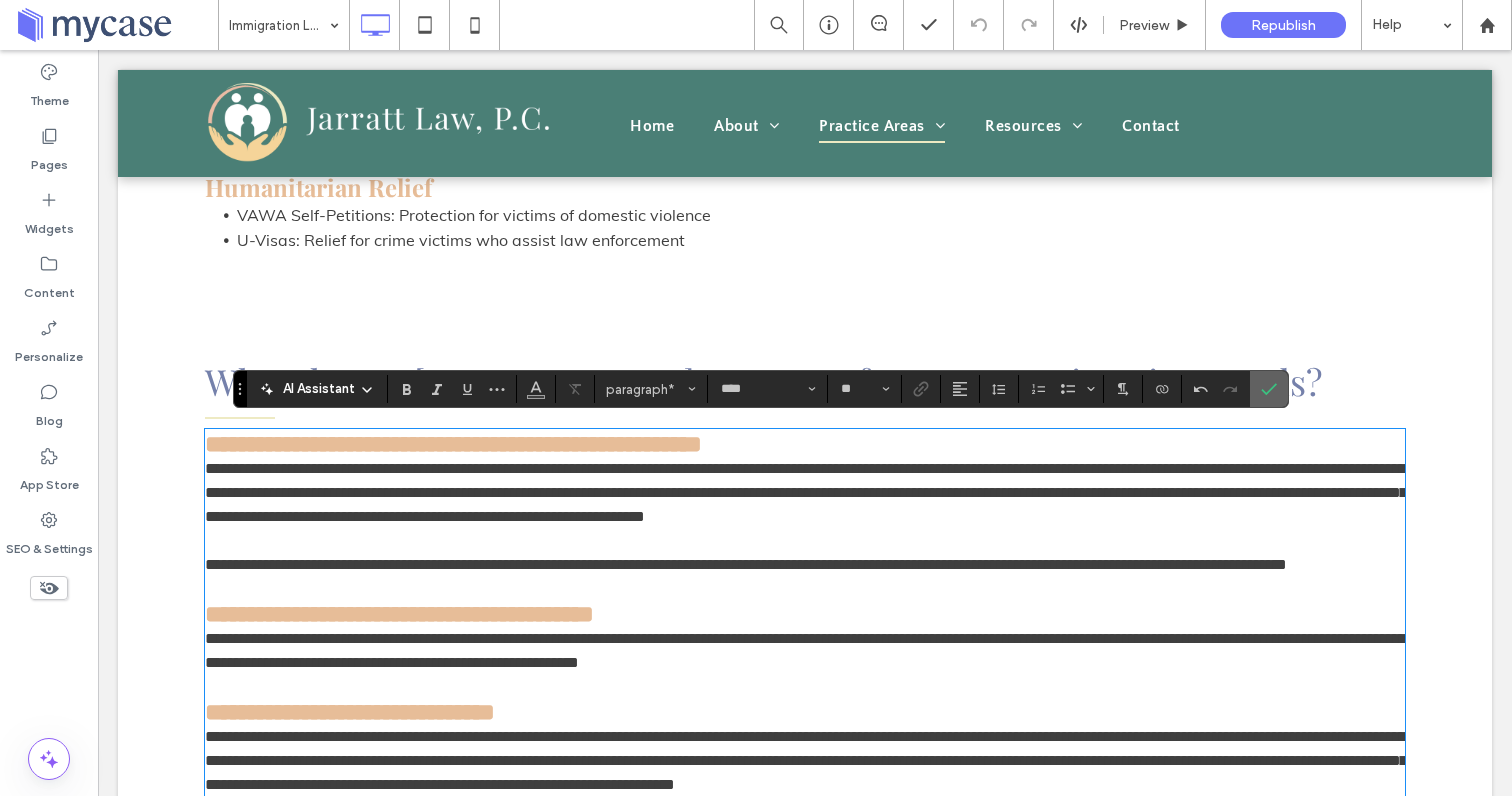 click at bounding box center (1269, 389) 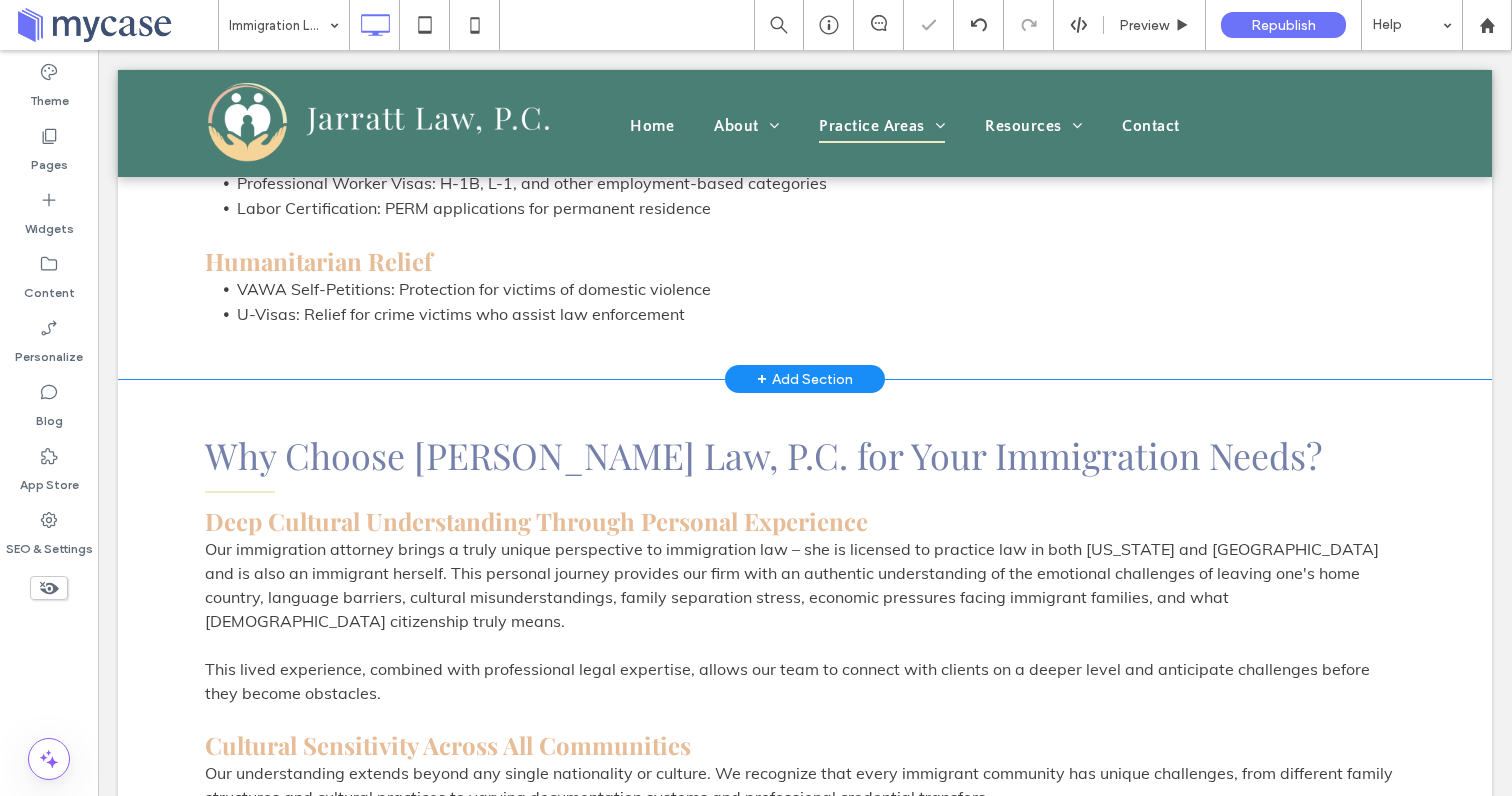 scroll, scrollTop: 1347, scrollLeft: 0, axis: vertical 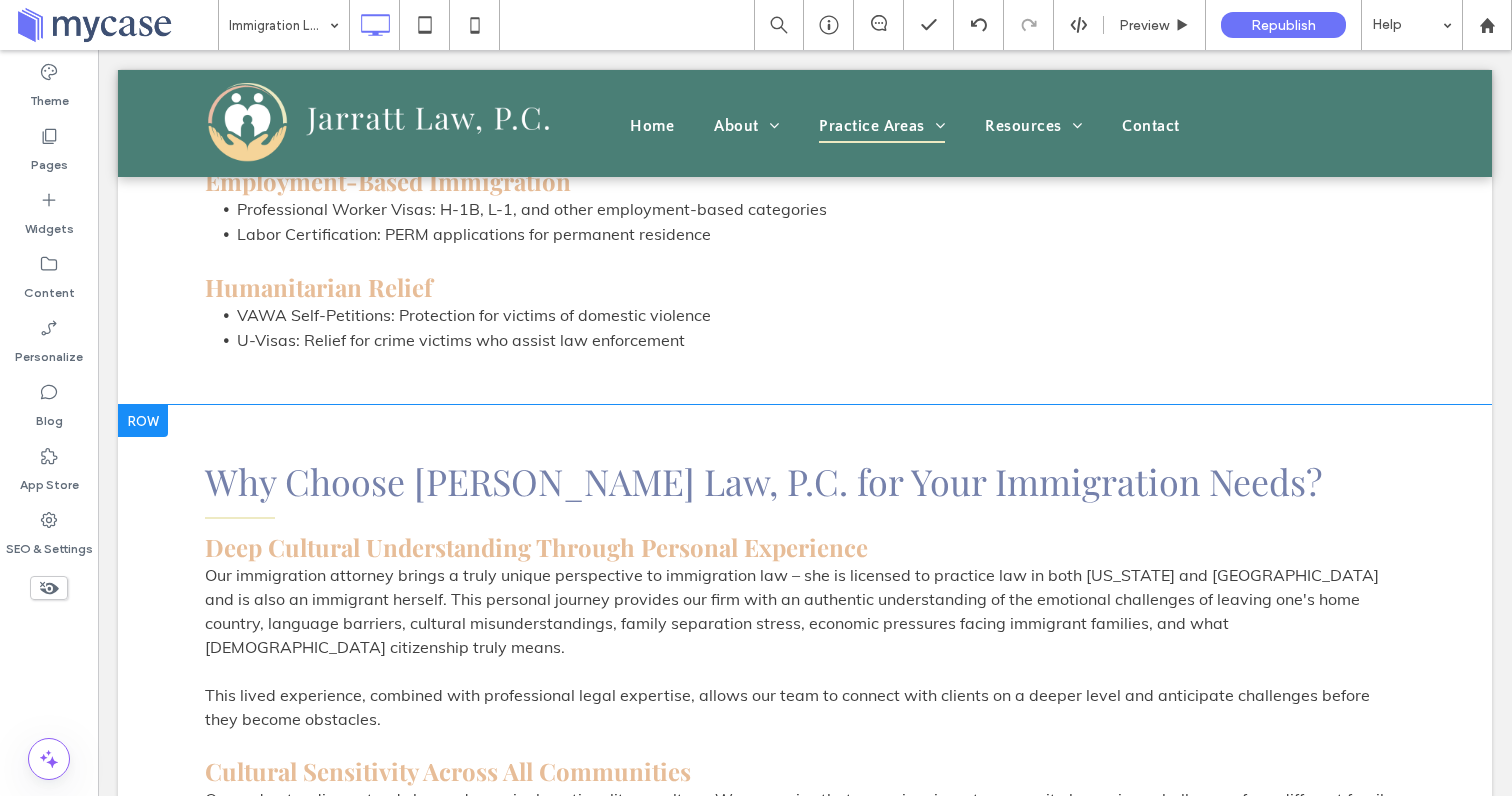click on "Why Choose Jarratt Law, P.C. for Your Immigration Needs?
Deep Cultural Understanding Through Personal Experience Our immigration attorney brings a truly unique perspective to immigration law – she is licensed to practice law in both California and the Philippines and is also an immigrant herself. This personal journey provides our firm with an authentic understanding of the emotional challenges of leaving one's home country, language barriers, cultural misunderstandings, family separation stress, economic pressures facing immigrant families, and what U.S. citizenship truly means. This lived experience, combined with professional legal expertise, allows our team to connect with clients on a deeper level and anticipate challenges before they become obstacles. Cultural Sensitivity Across All Communities Specialized Philippine Expertise Multilingual Services Integrated Family Law and Immigration Practice ﻿
Click To Paste
Row + Add Section" at bounding box center [805, 886] 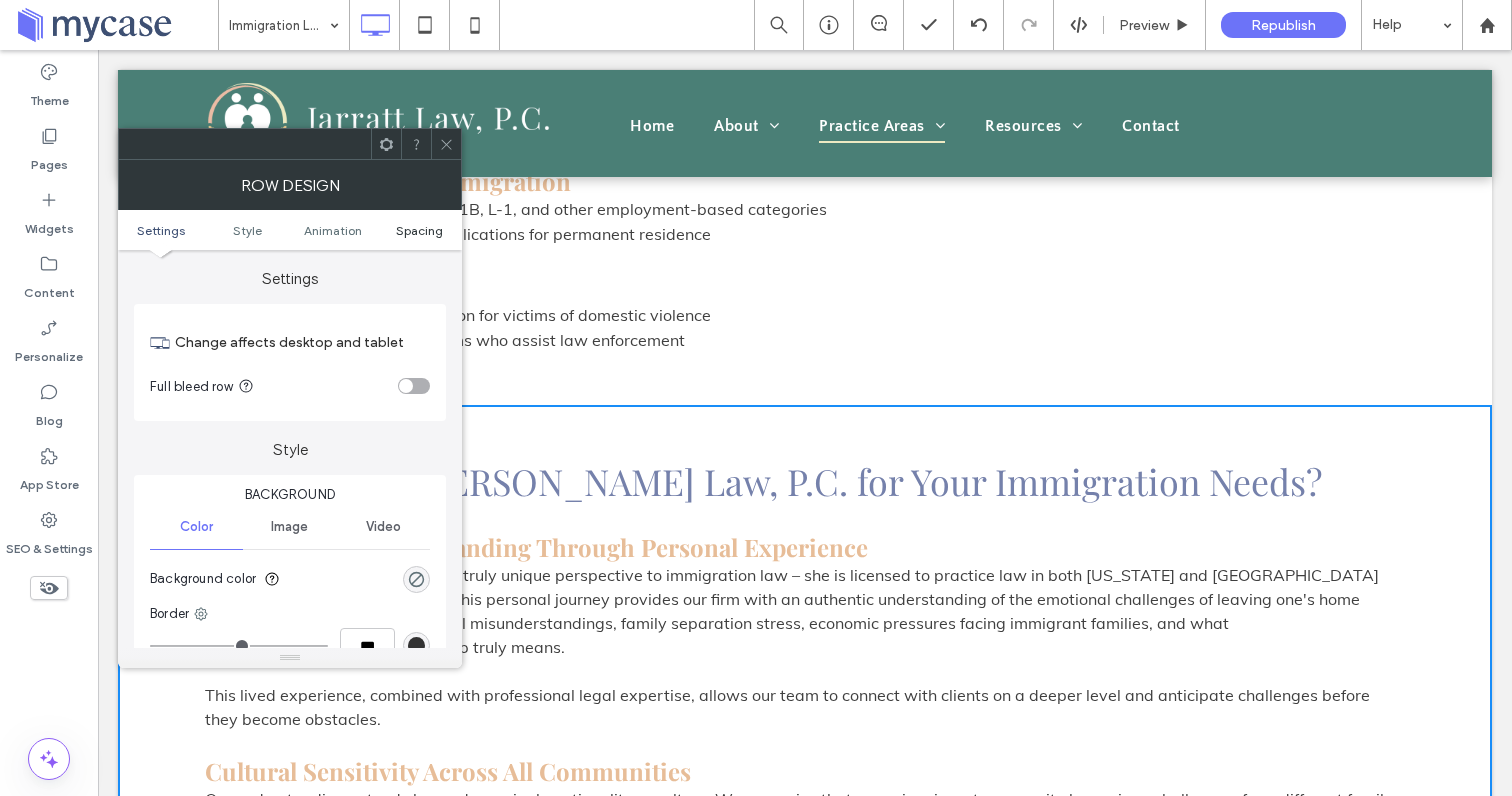 click on "Spacing" at bounding box center [419, 230] 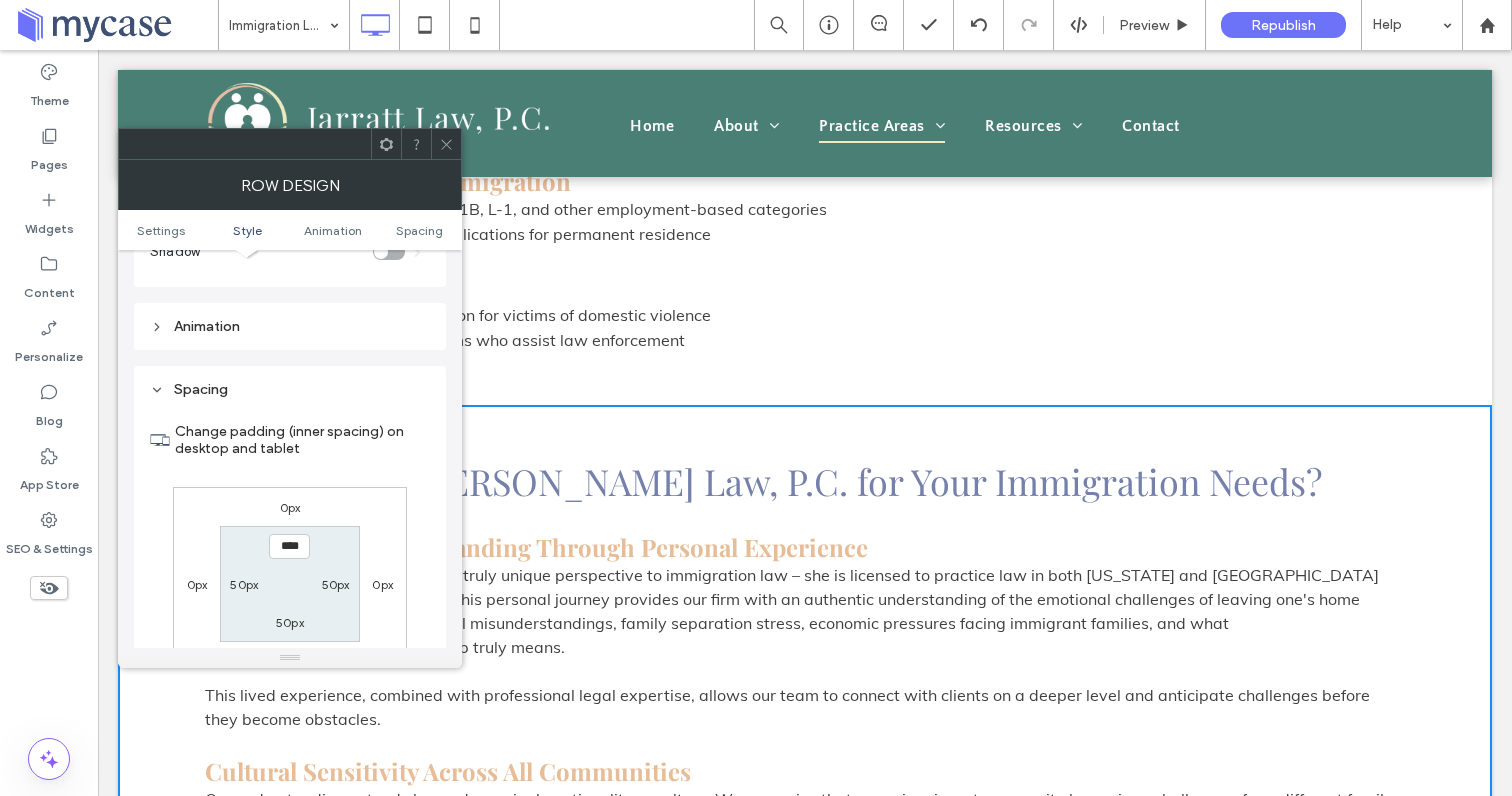 scroll, scrollTop: 566, scrollLeft: 0, axis: vertical 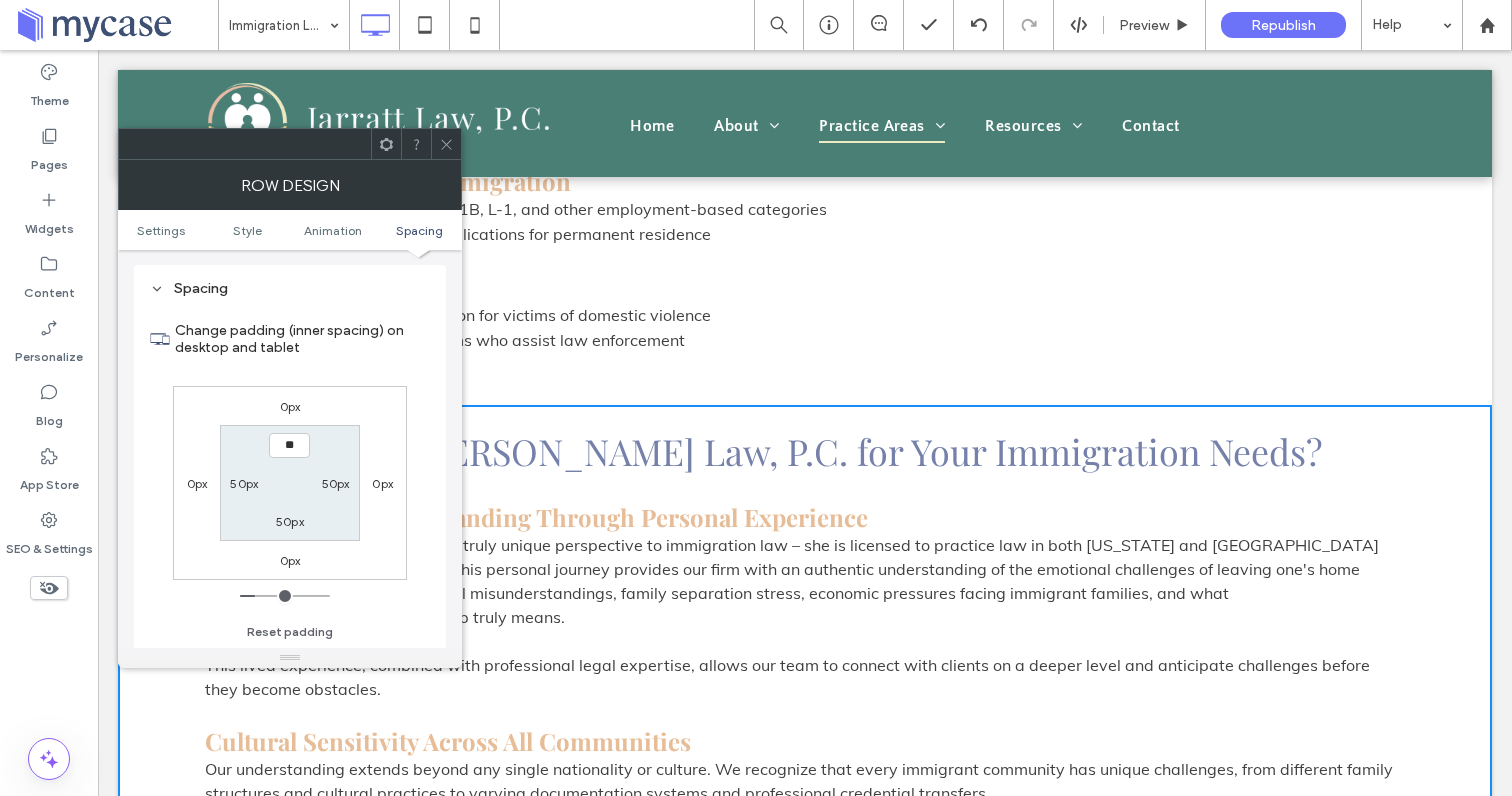 type on "****" 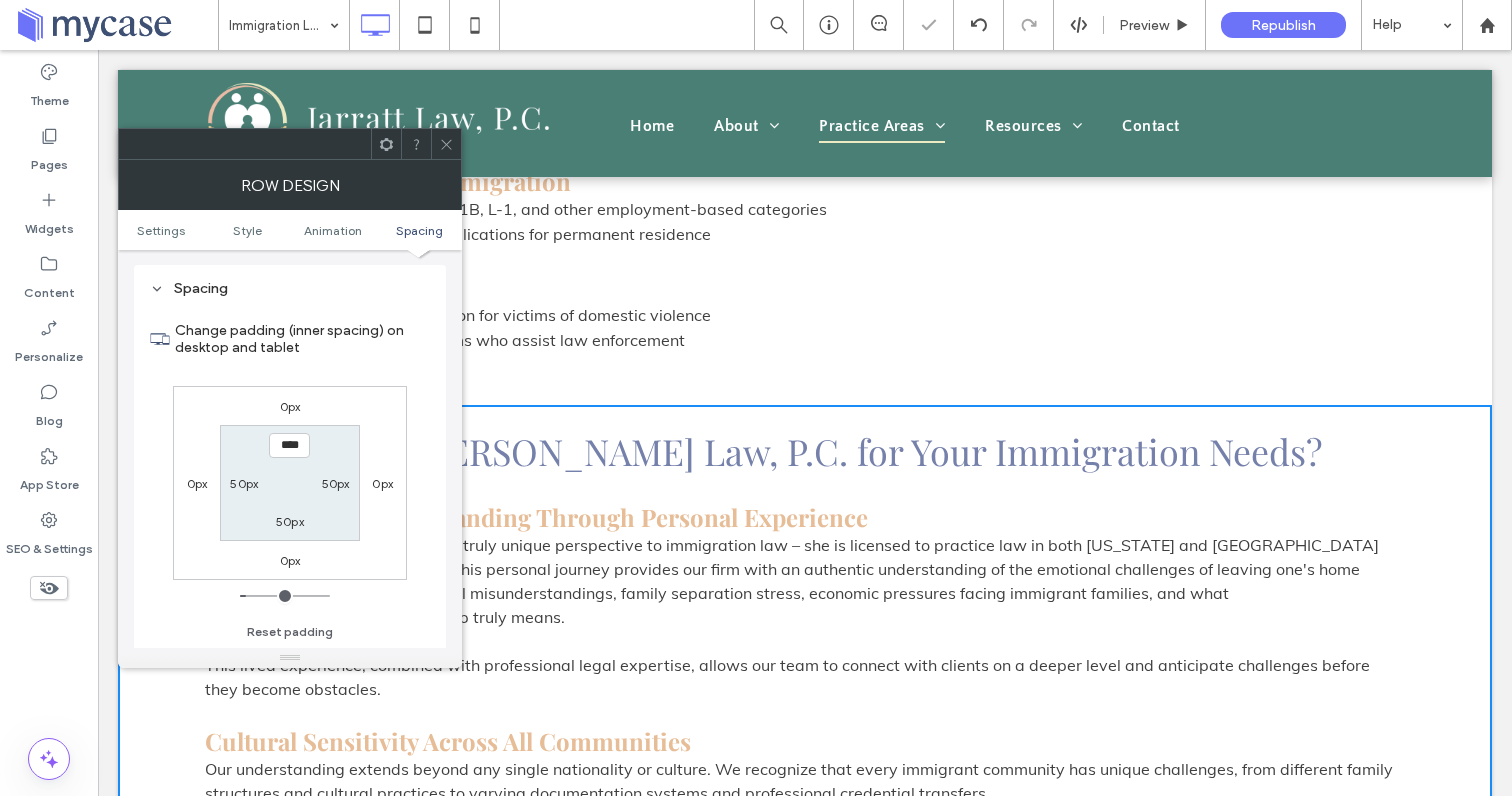 click on "50px" at bounding box center (290, 521) 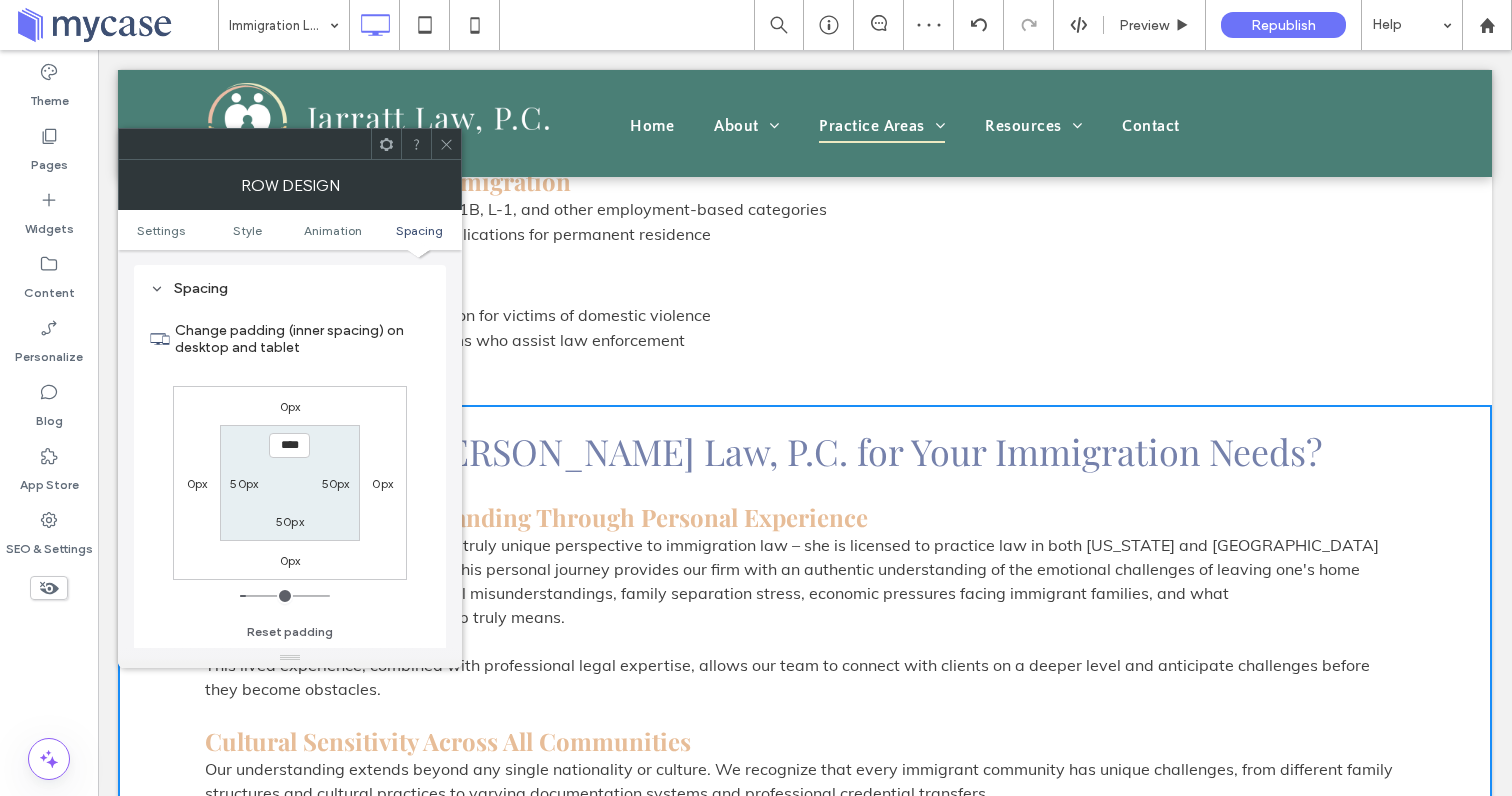 click on "50px" at bounding box center [290, 521] 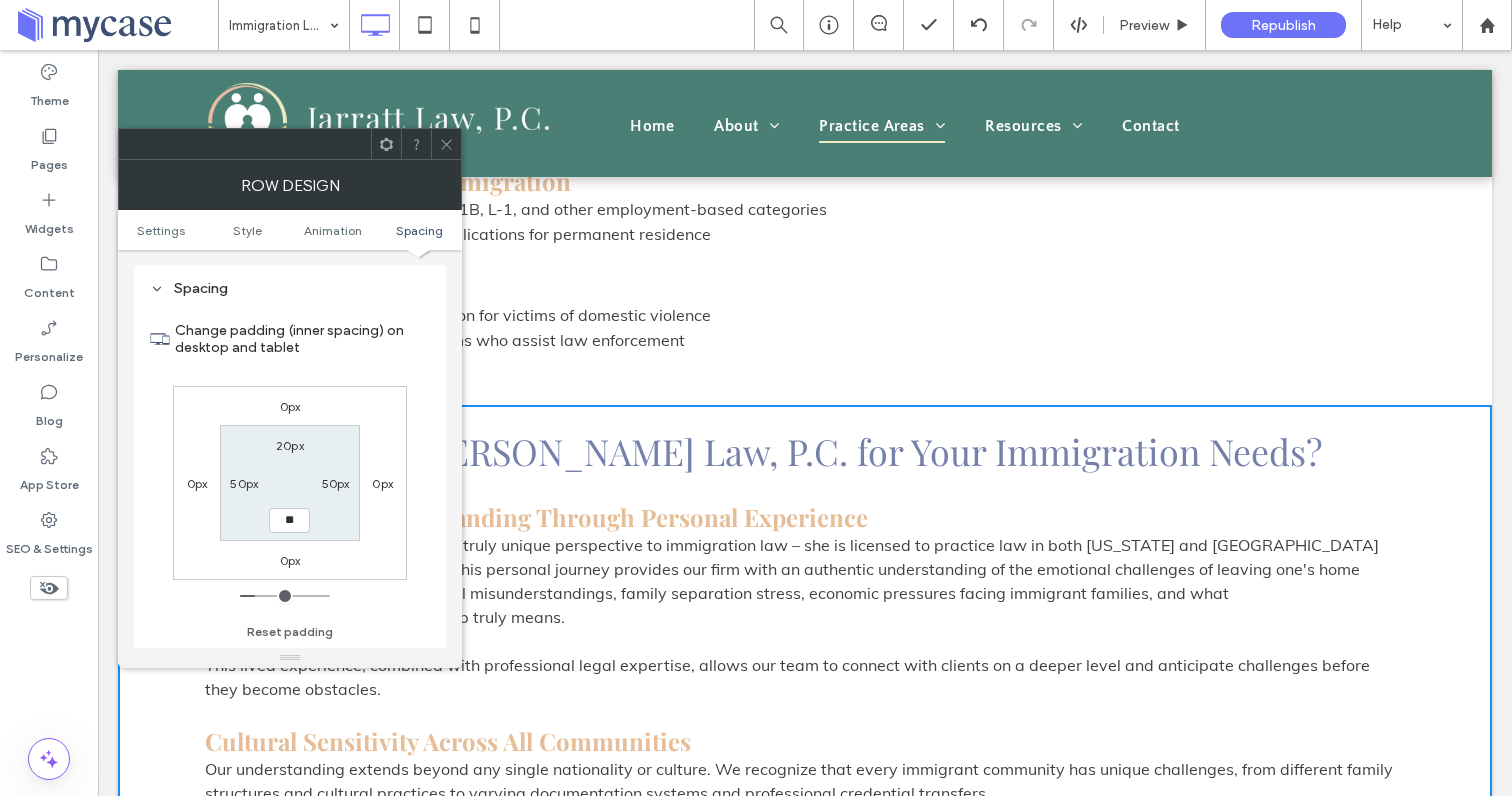 type on "**" 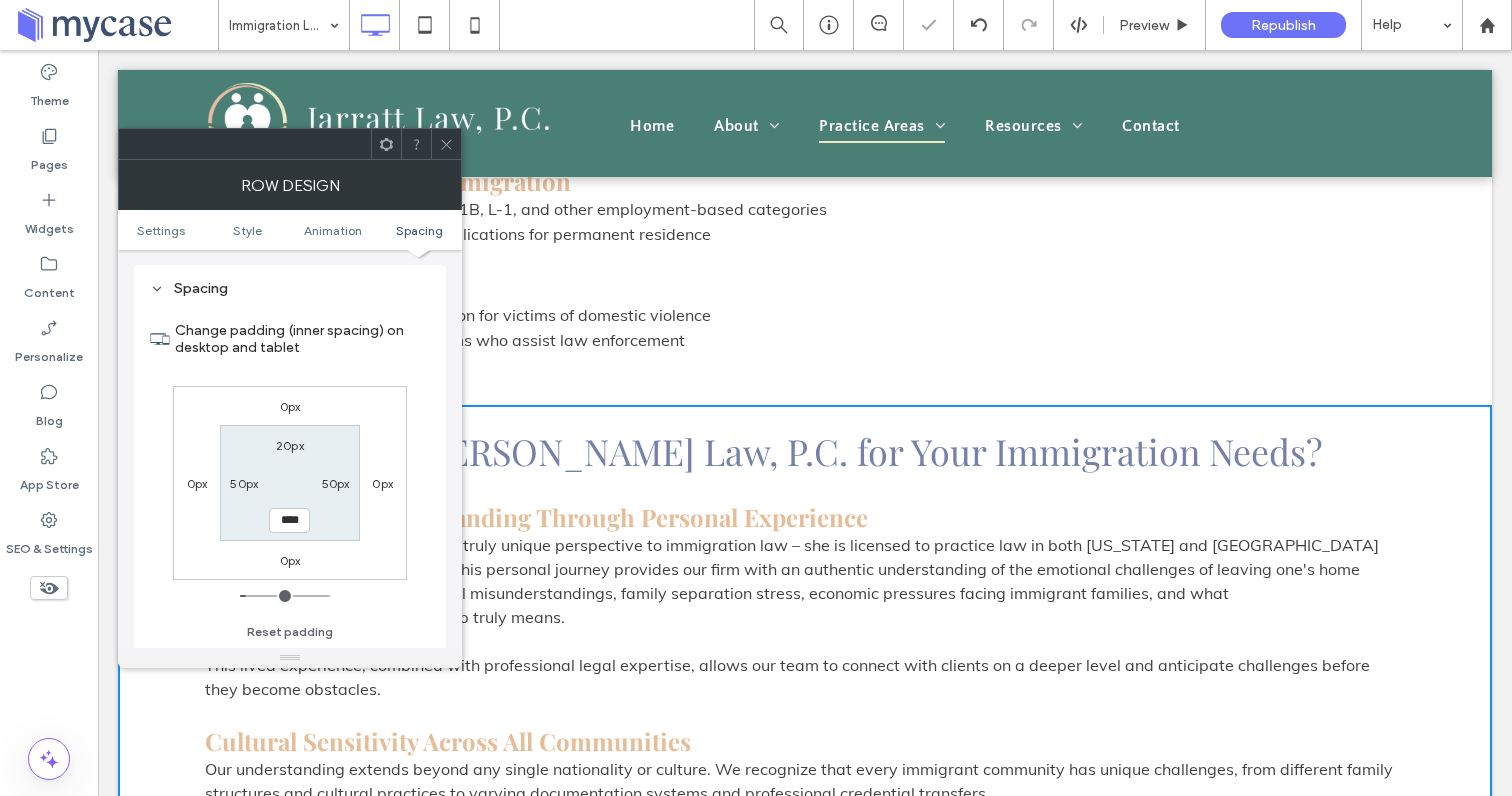 click 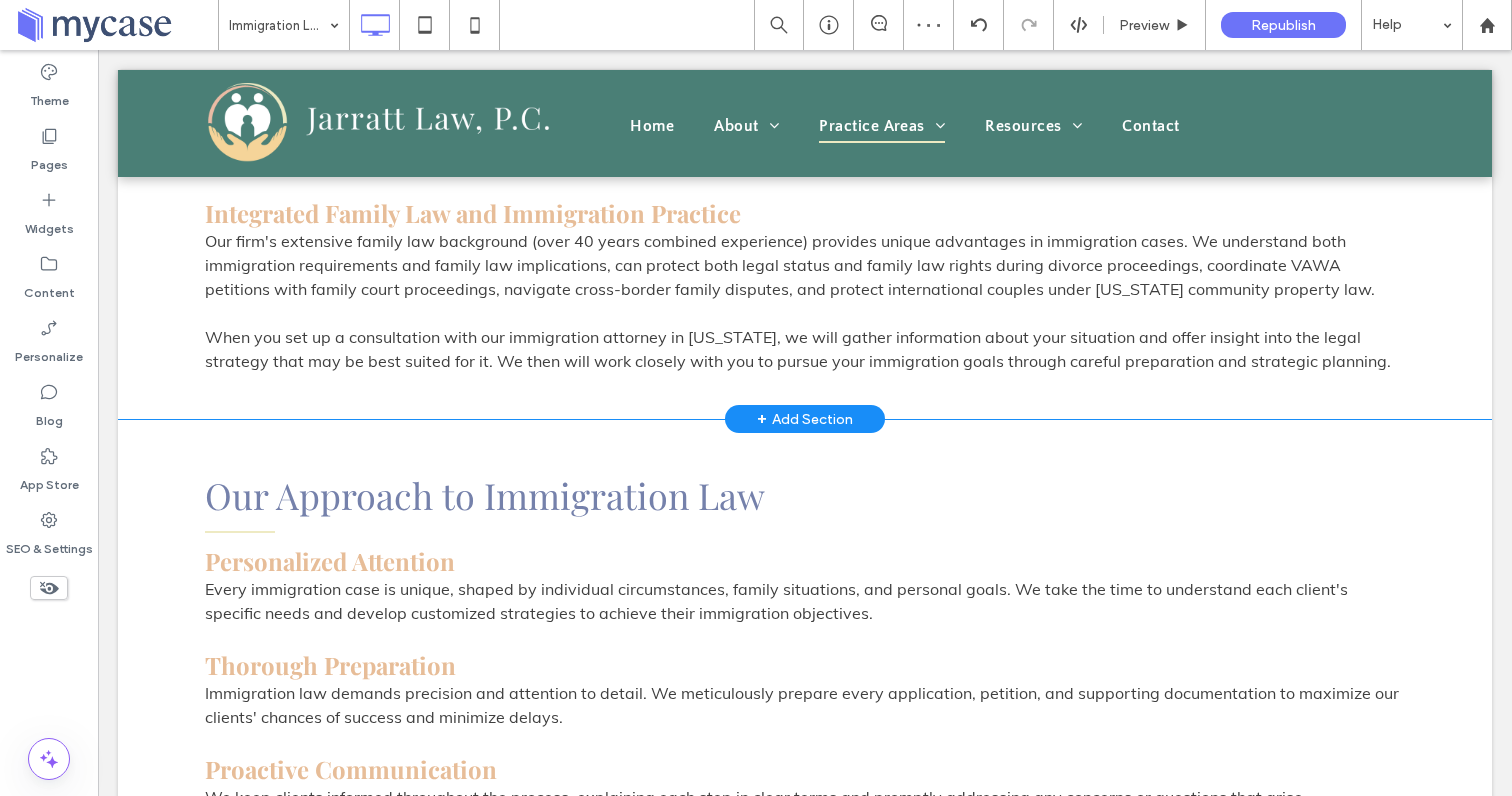 scroll, scrollTop: 2285, scrollLeft: 0, axis: vertical 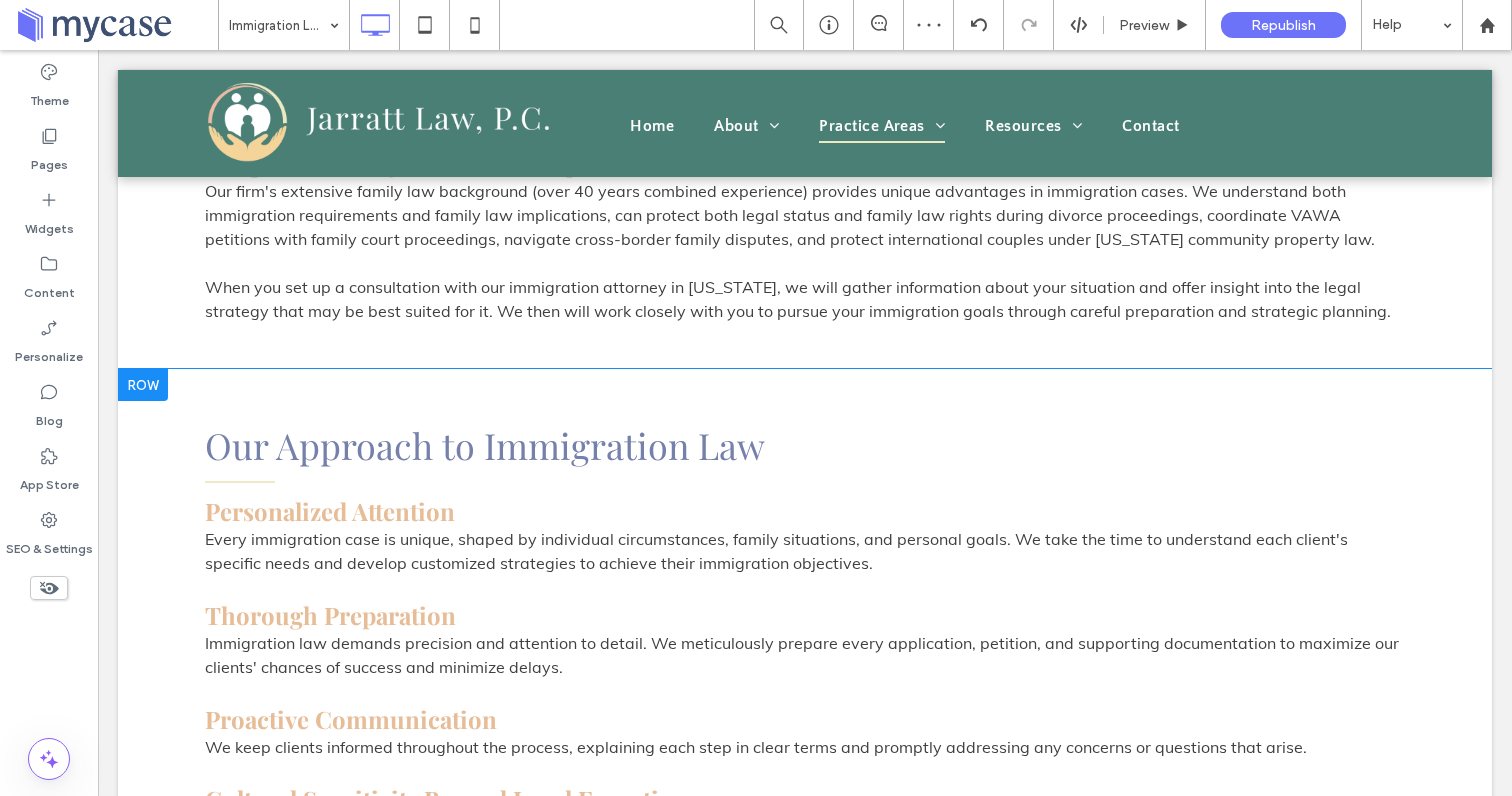 click on "Our Approach to Immigration Law
Personalized Attention
Every immigration case is unique, shaped by individual circumstances, family situations, and personal goals. We take the time to understand each client's specific needs and develop customized strategies to achieve their immigration objectives.   Thorough Preparation
Immigration law demands precision and attention to detail. We meticulously prepare every application, petition, and supporting documentation to maximize our clients' chances of success and minimize delays.   Proactive Communication
We keep clients informed throughout the process, explaining each step in clear terms and promptly addressing any concerns or questions that arise.   Cultural Sensitivity Beyond Legal Expertise
Our multicultural approach goes beyond language and legal knowledge. Our immigration attorney's immigrant experience allows our firm to understand:   The courage it takes to start over in a new country
Click To Paste
Row +" at bounding box center (805, 741) 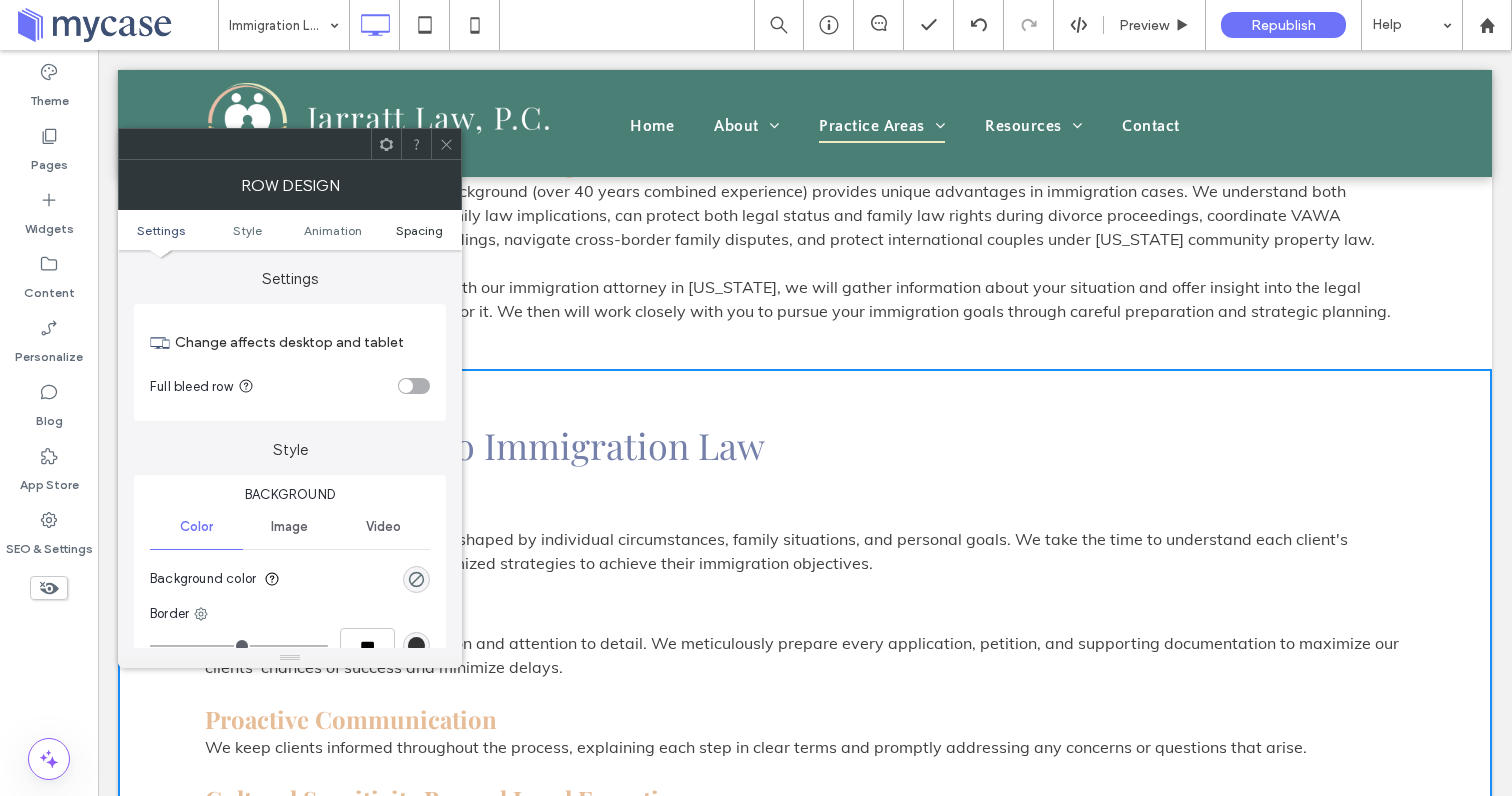 click on "Spacing" at bounding box center [419, 230] 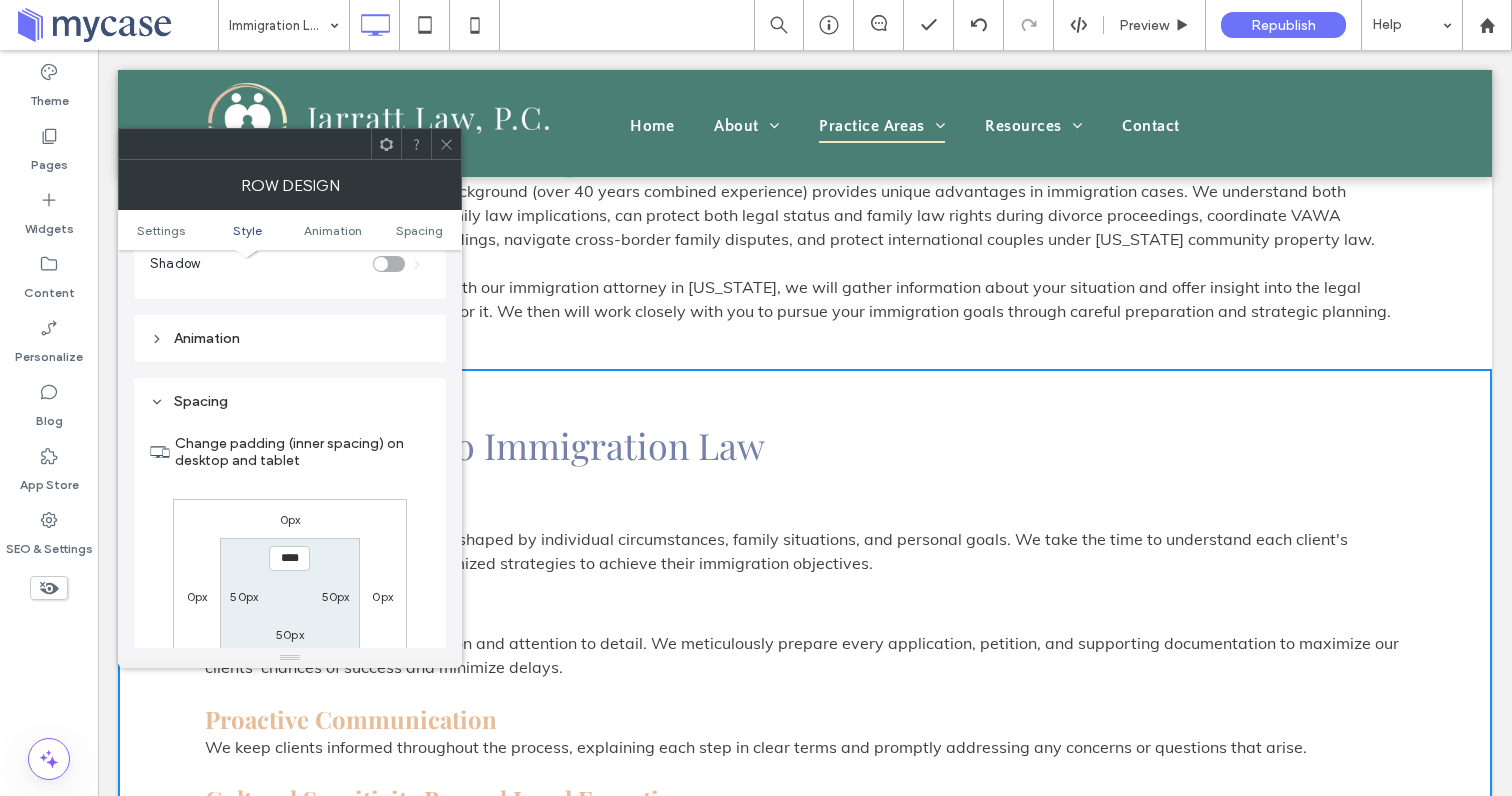 scroll, scrollTop: 566, scrollLeft: 0, axis: vertical 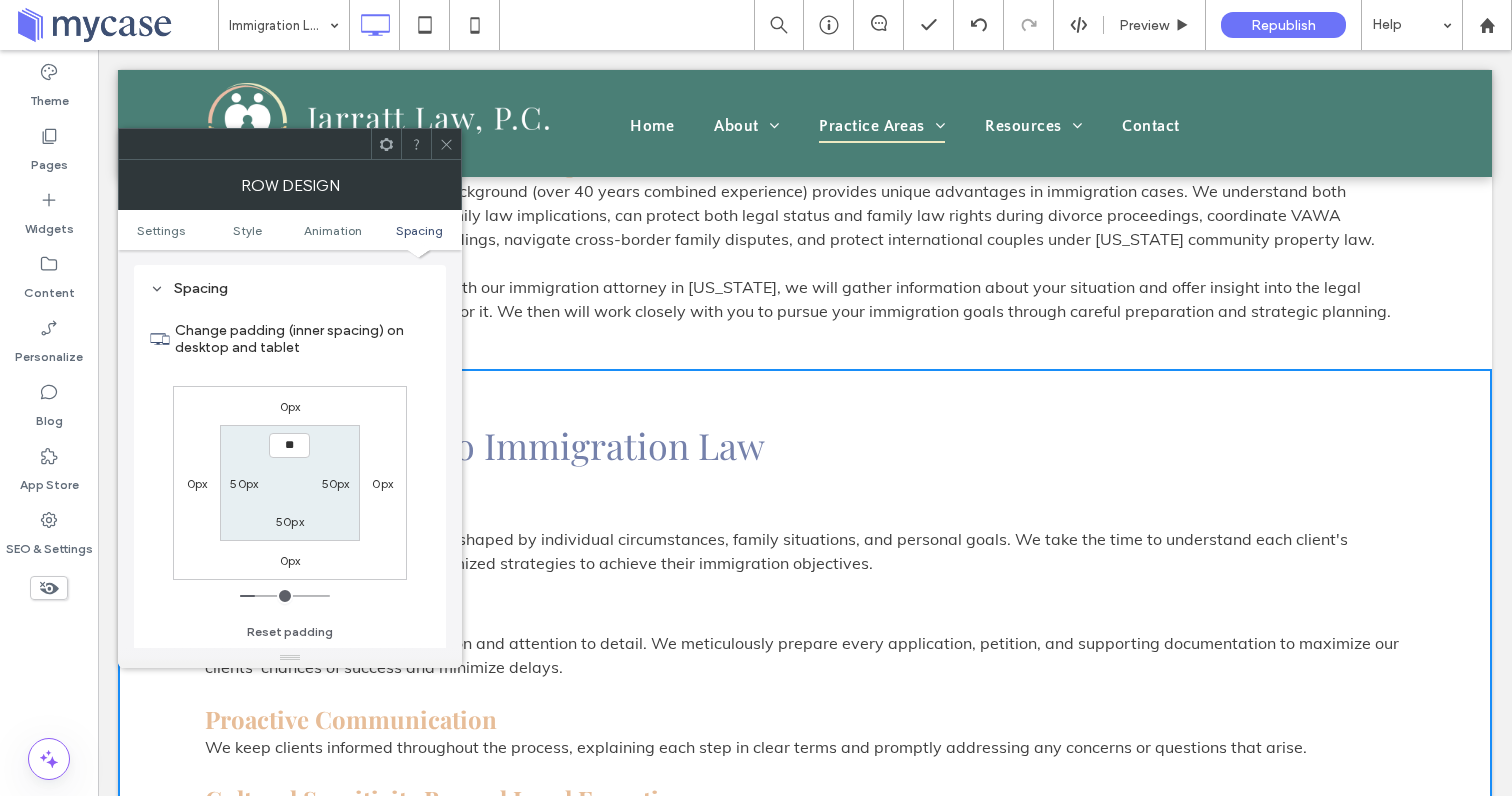 type on "****" 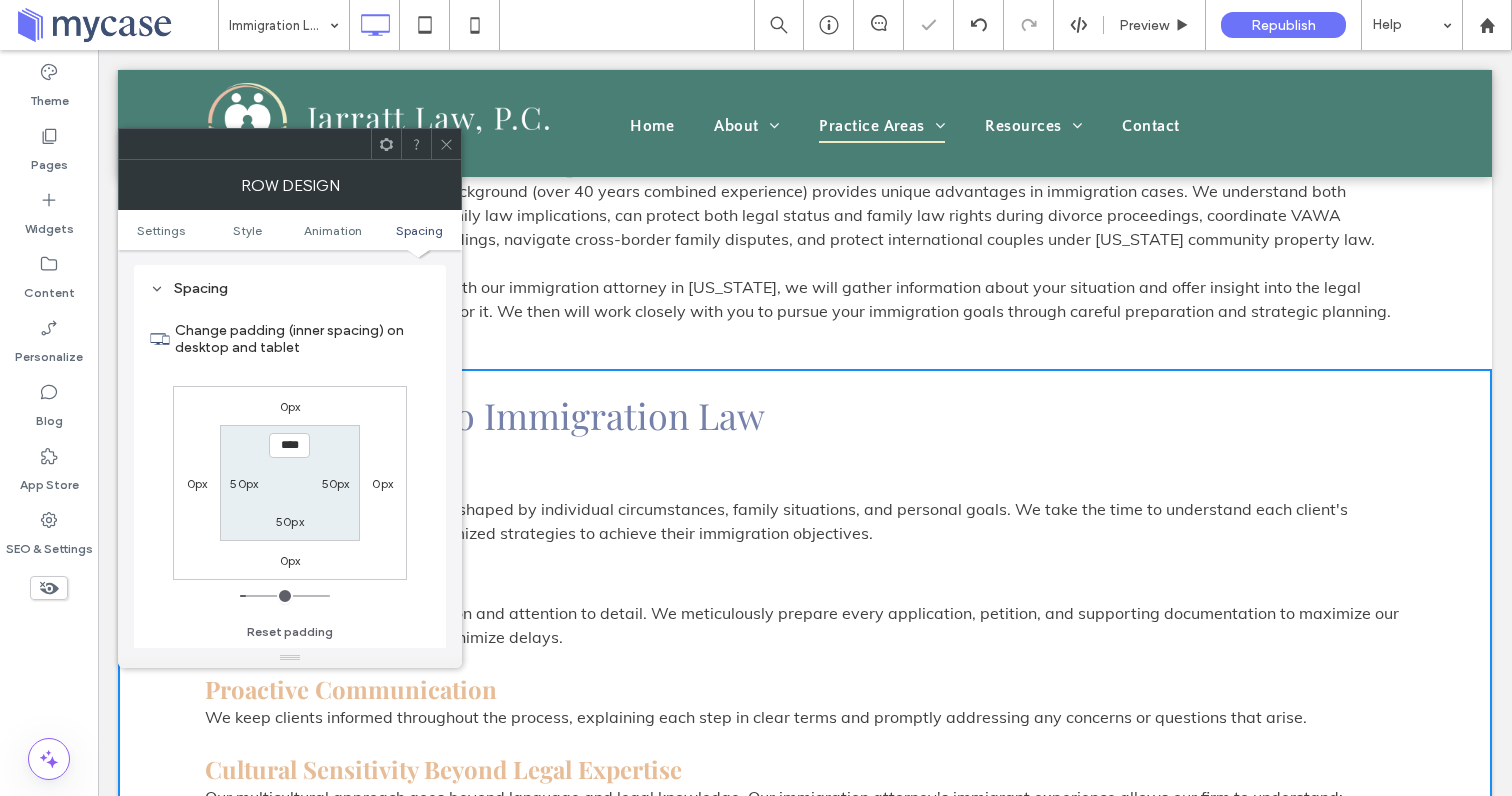 click on "50px" at bounding box center [290, 521] 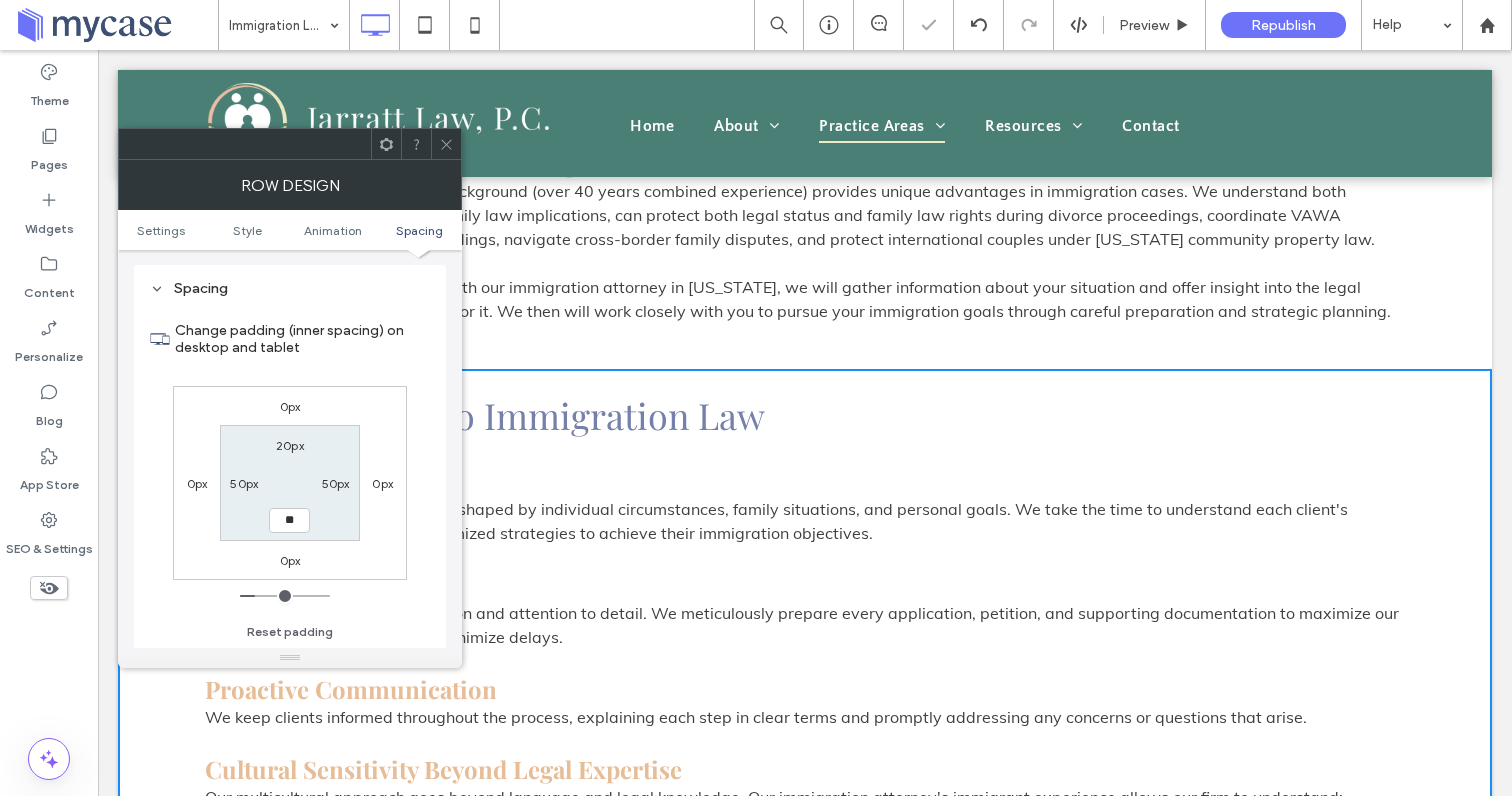 type on "**" 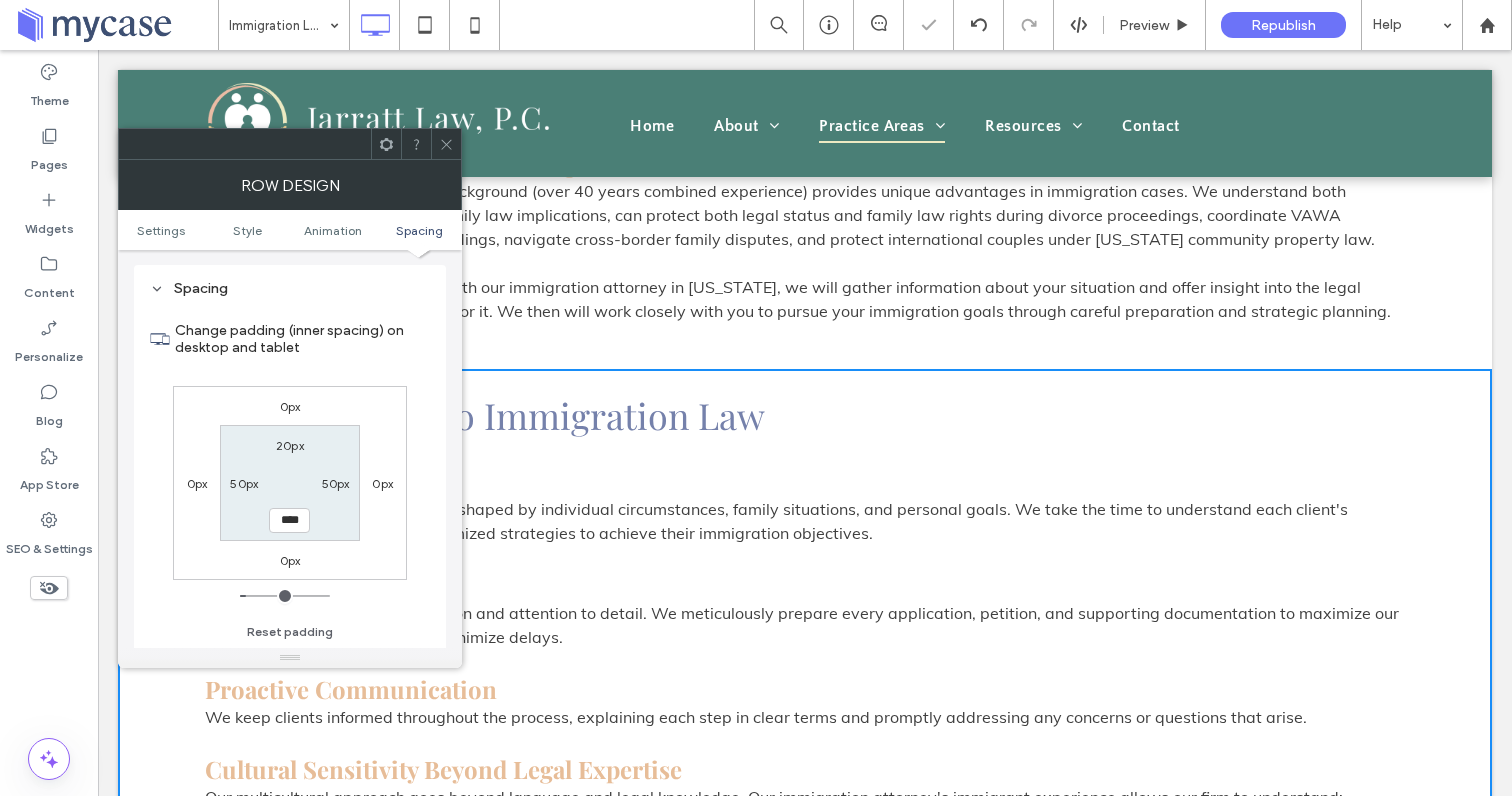 click at bounding box center [446, 144] 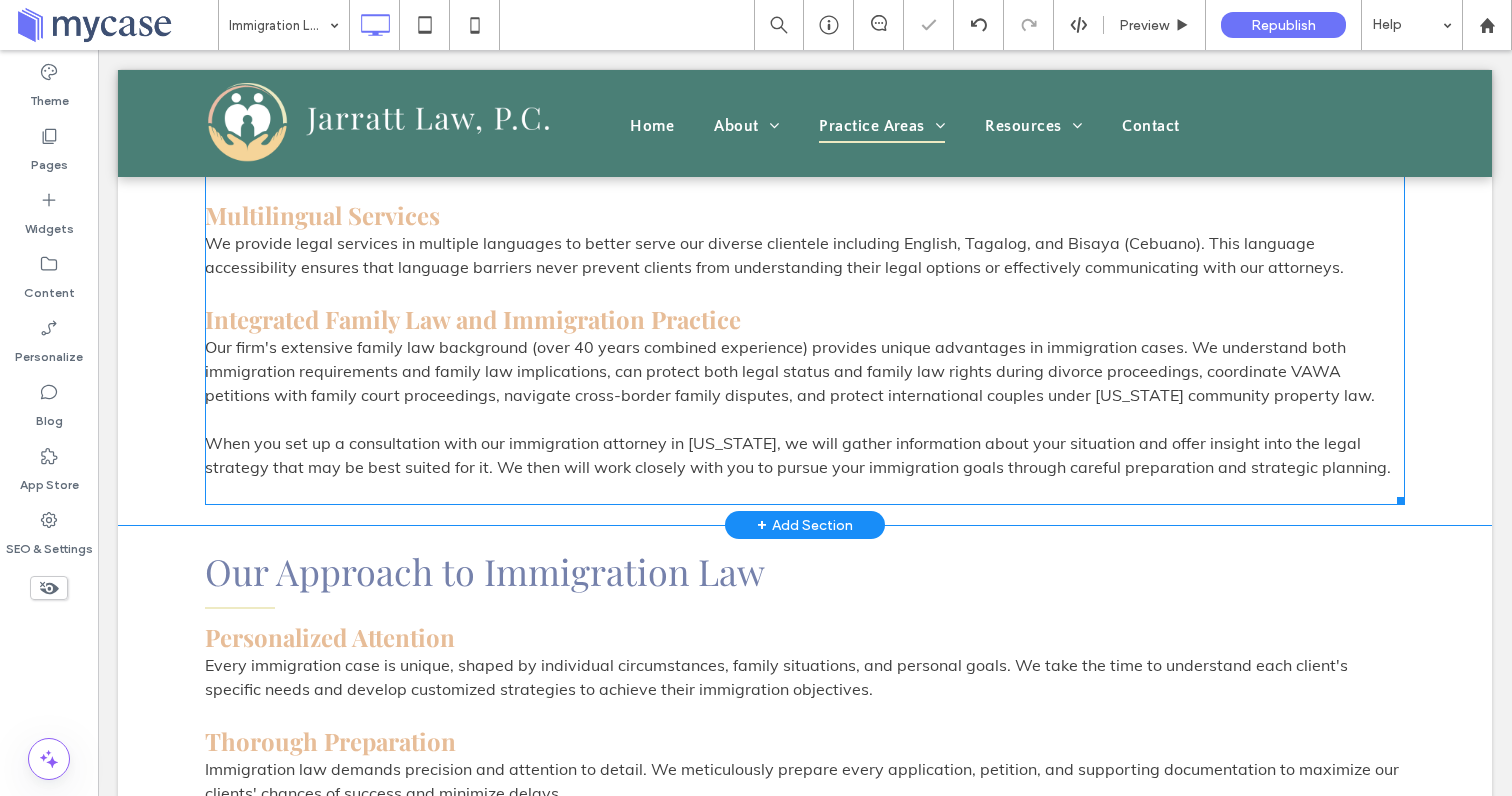 scroll, scrollTop: 2081, scrollLeft: 0, axis: vertical 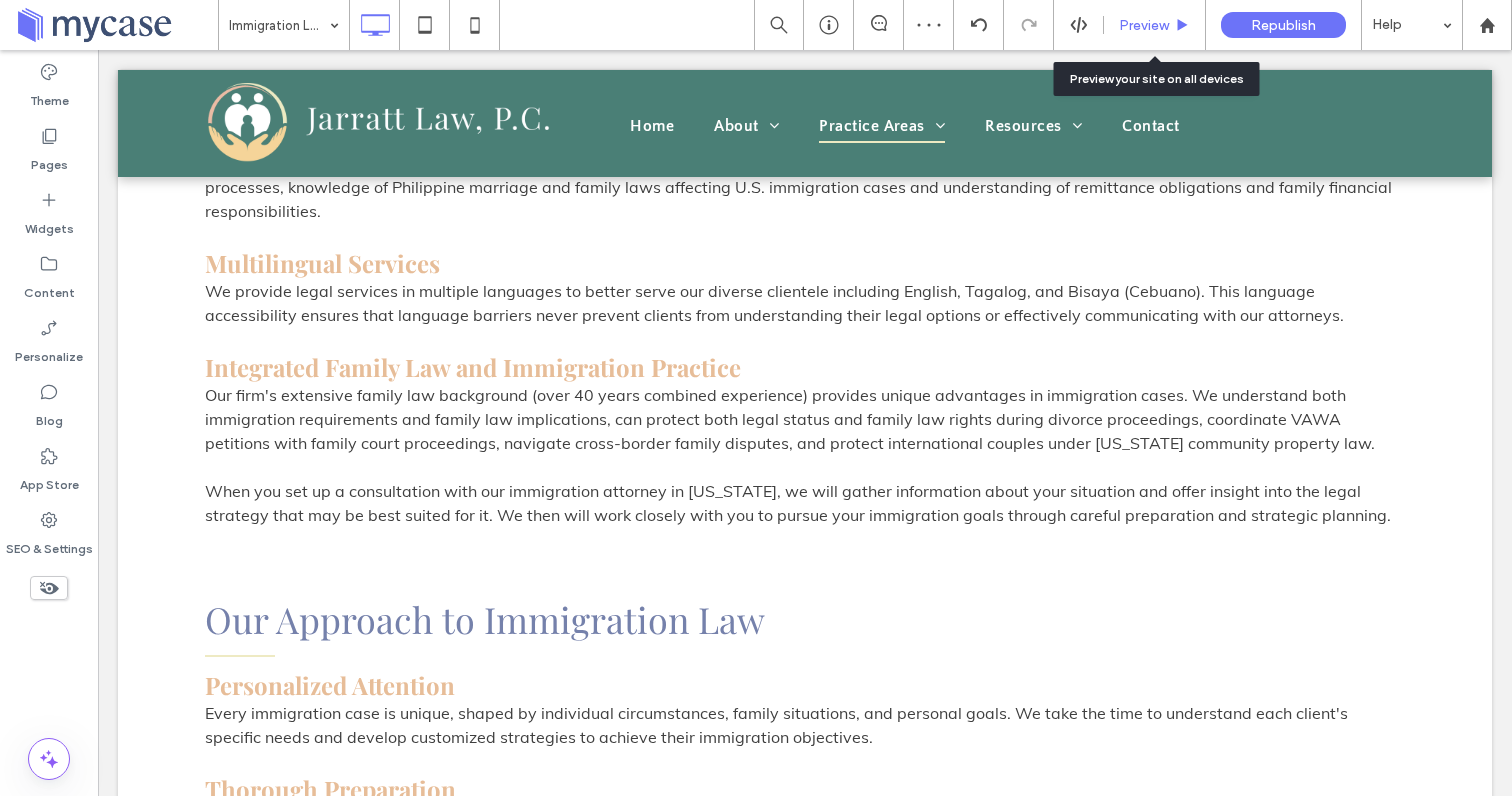 click on "Preview" at bounding box center (1144, 25) 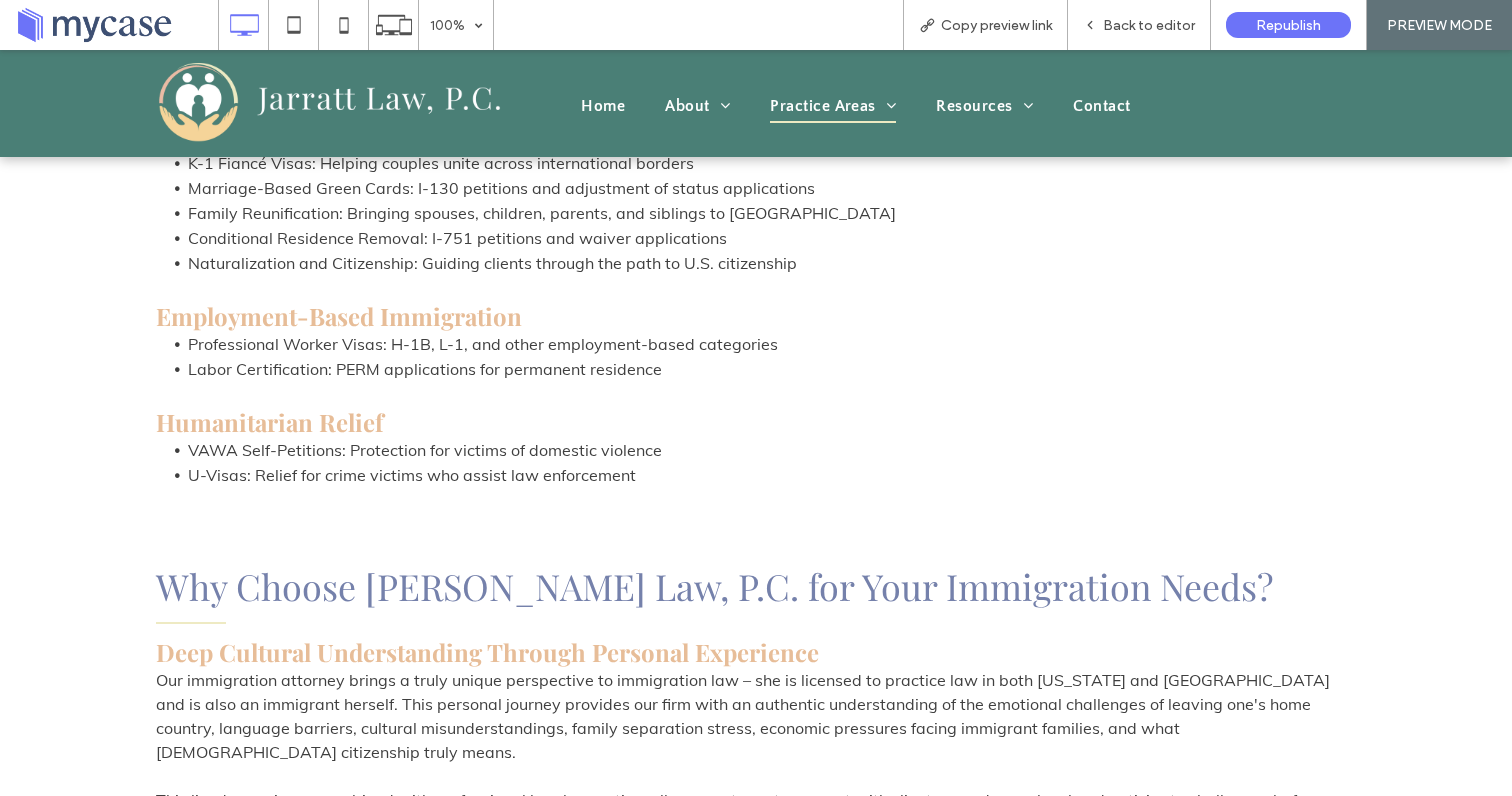 scroll, scrollTop: 1187, scrollLeft: 0, axis: vertical 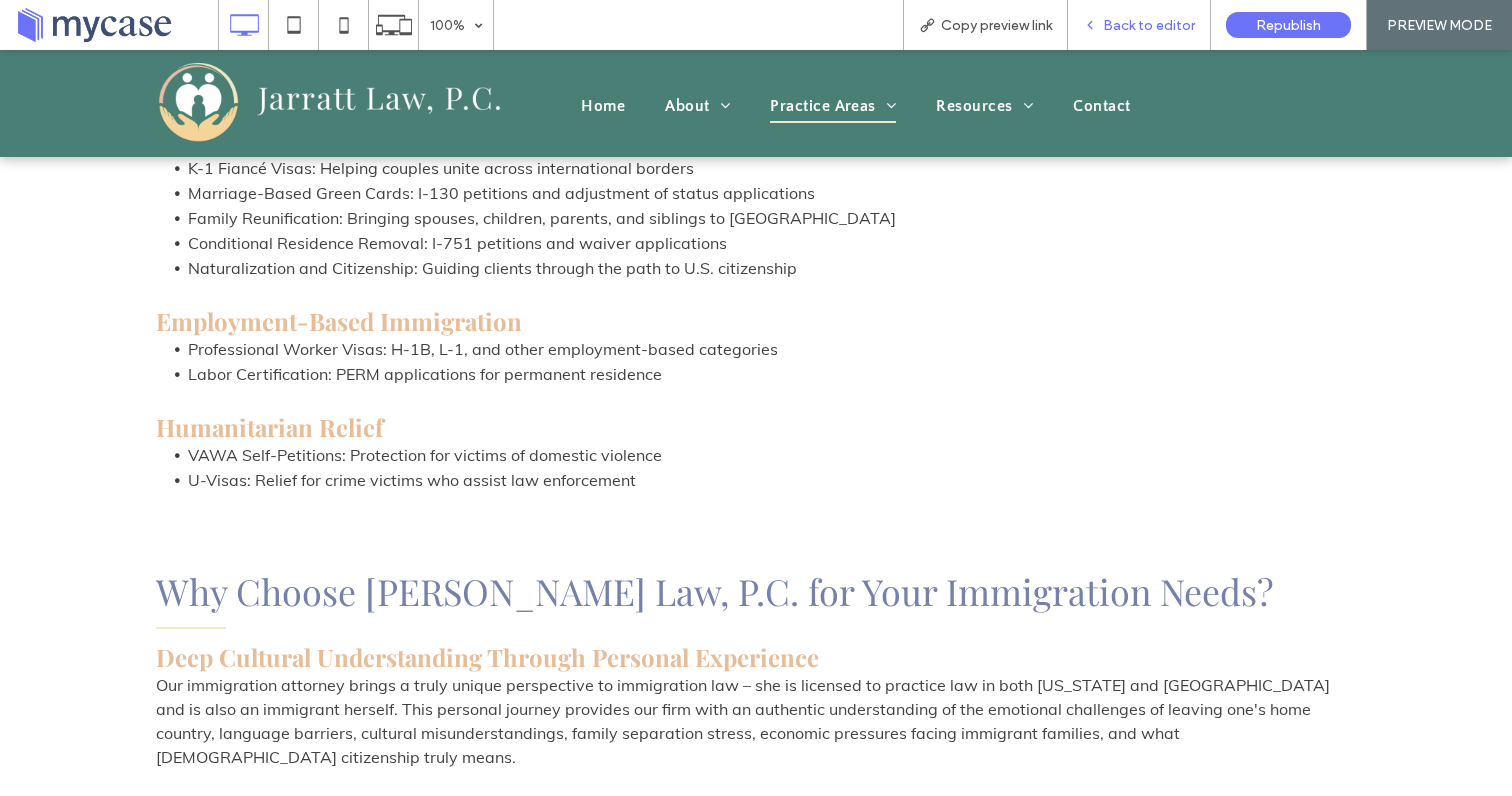 click on "Back to editor" at bounding box center [1139, 25] 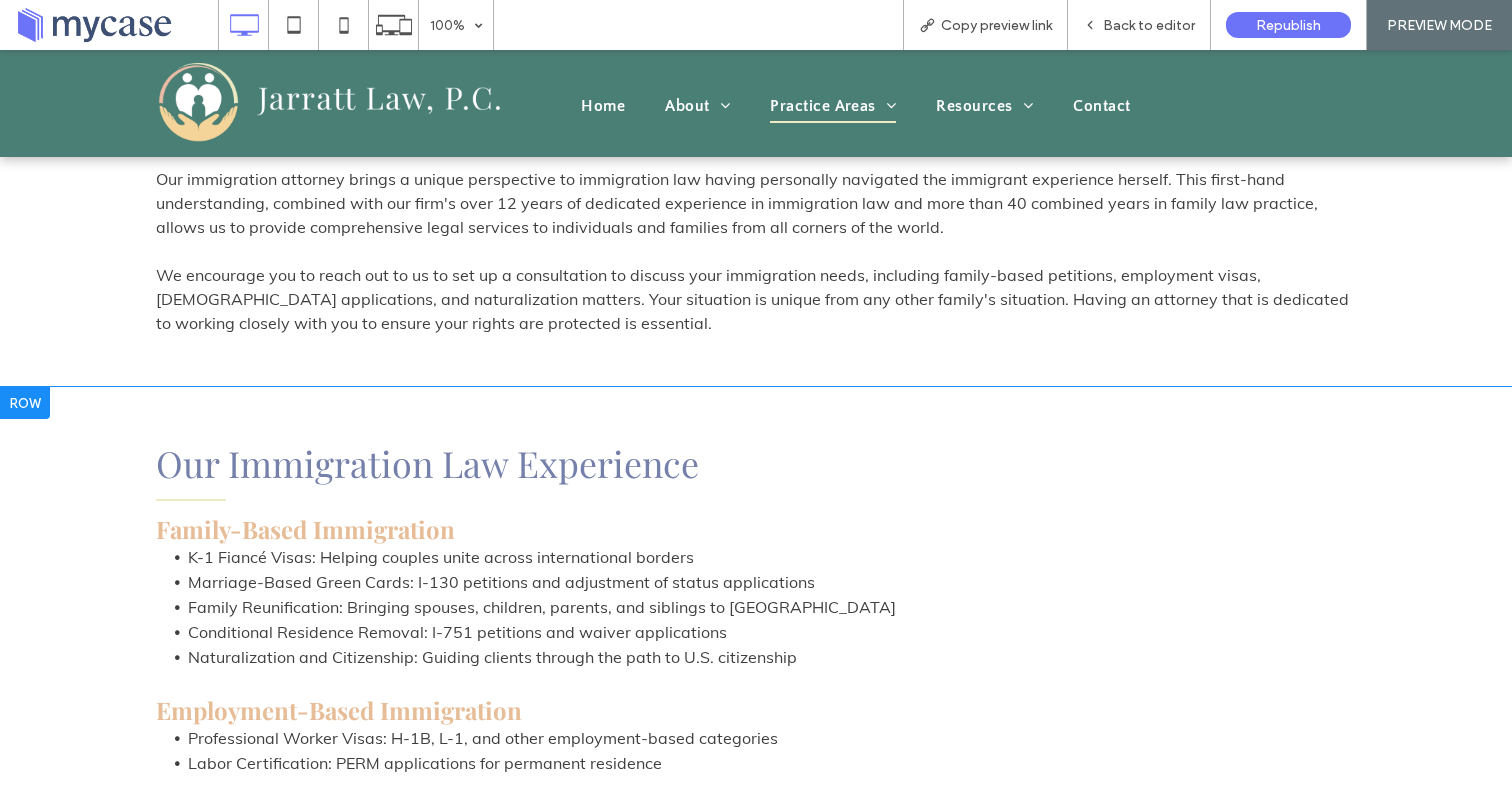 scroll, scrollTop: 785, scrollLeft: 0, axis: vertical 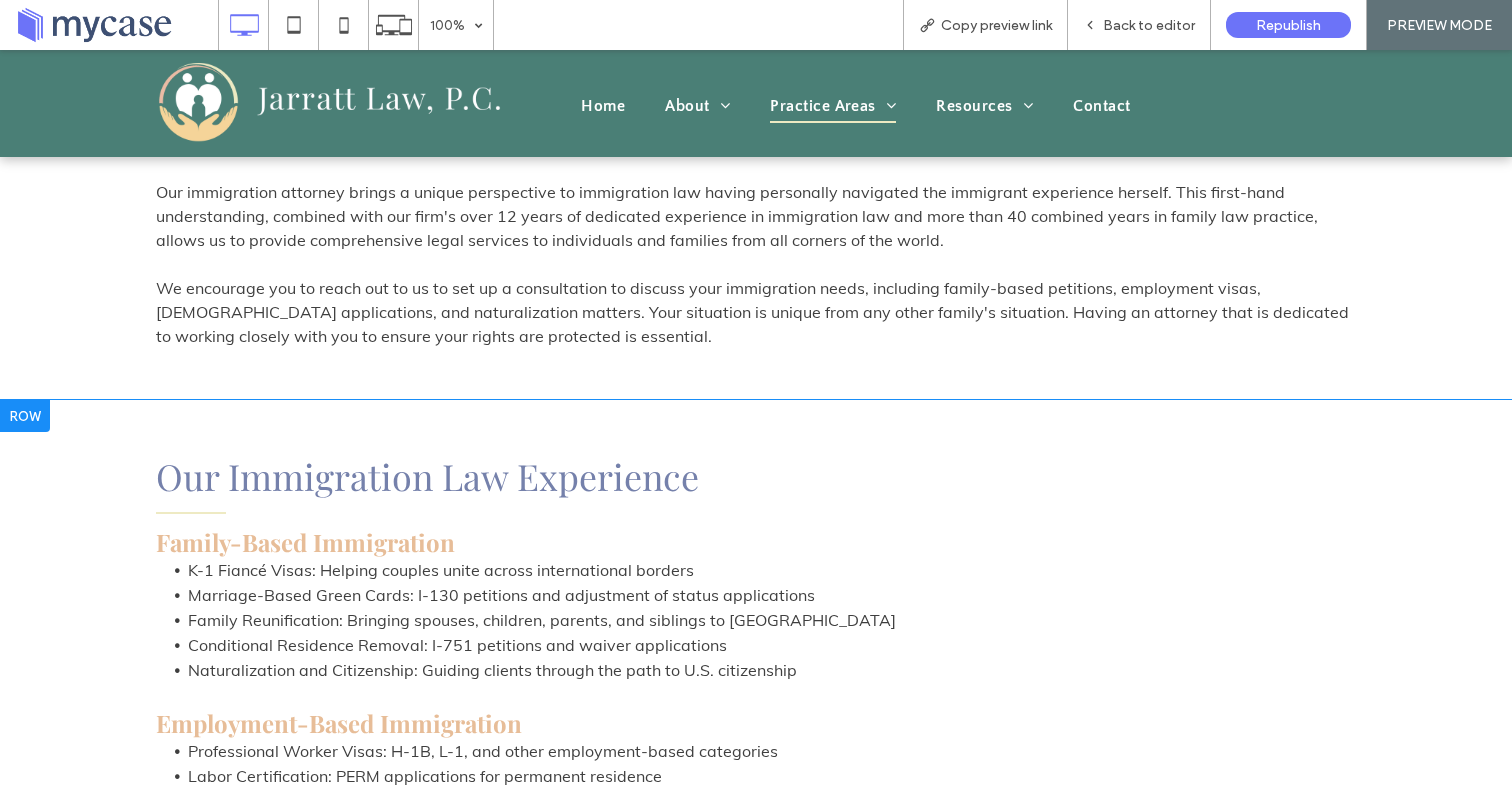 click on "Our Immigration Law Experience
Family-Based Immigration
K-1 Fiancé Visas: Helping couples unite across international borders Marriage-Based Green Cards: I-130 petitions and adjustment of status applications Family Reunification: Bringing spouses, children, parents, and siblings to the United States Conditional Residence Removal: I-751 petitions and waiver applications Naturalization and Citizenship: Guiding clients through the path to U.S. citizenship
﻿   Employment-Based Immigration
Professional Worker Visas: H-1B, L-1, and other employment-based categories Labor Certification: PERM applications for permanent residence
Humanitarian Relief
VAWA Self-Petitions: Protection for victims of domestic violence U-Visas: Relief for crime victims who assist law enforcement
Click To Paste
Row + Add Section" at bounding box center [756, 673] 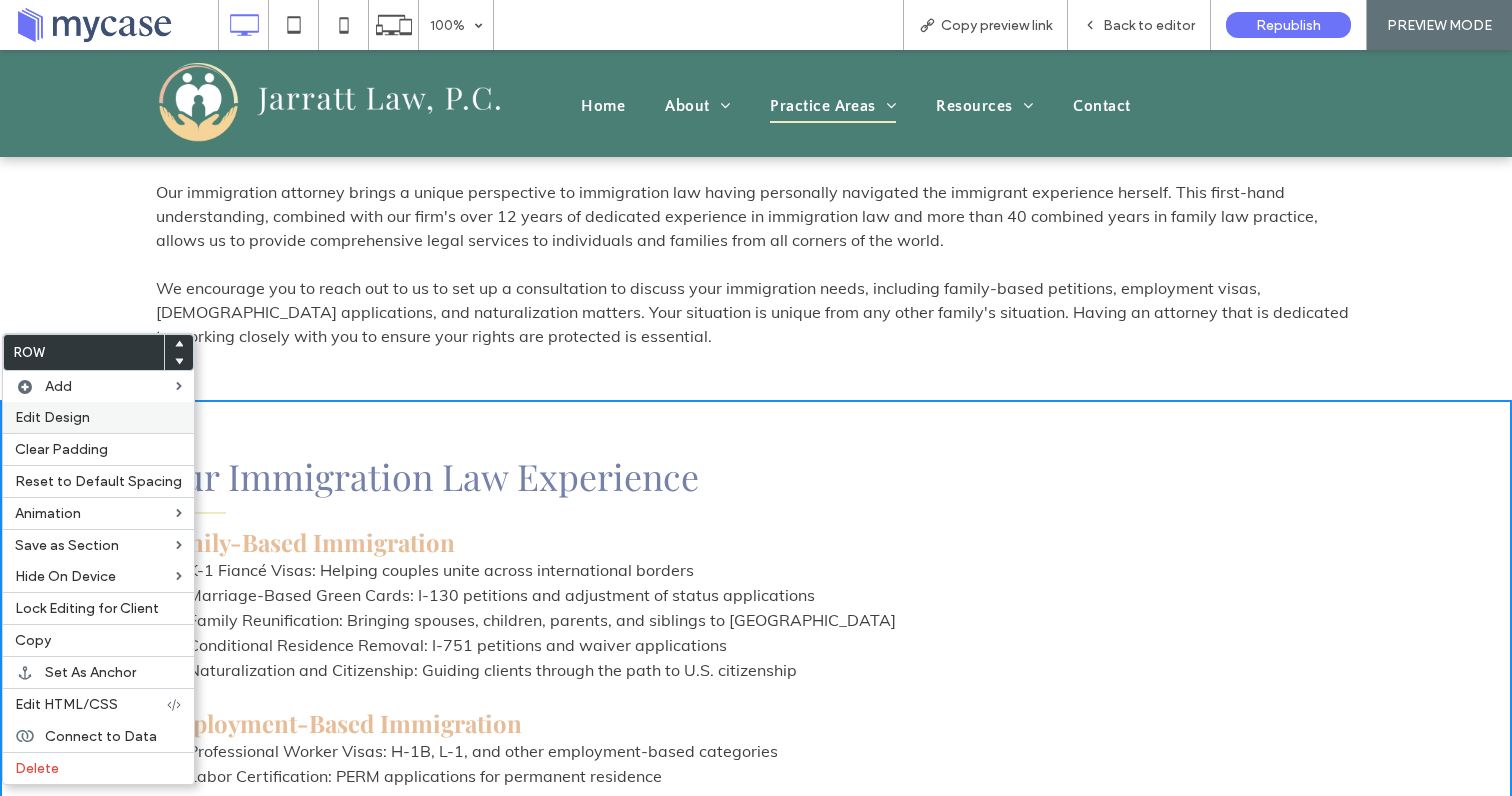 click on "Edit Design" at bounding box center (98, 417) 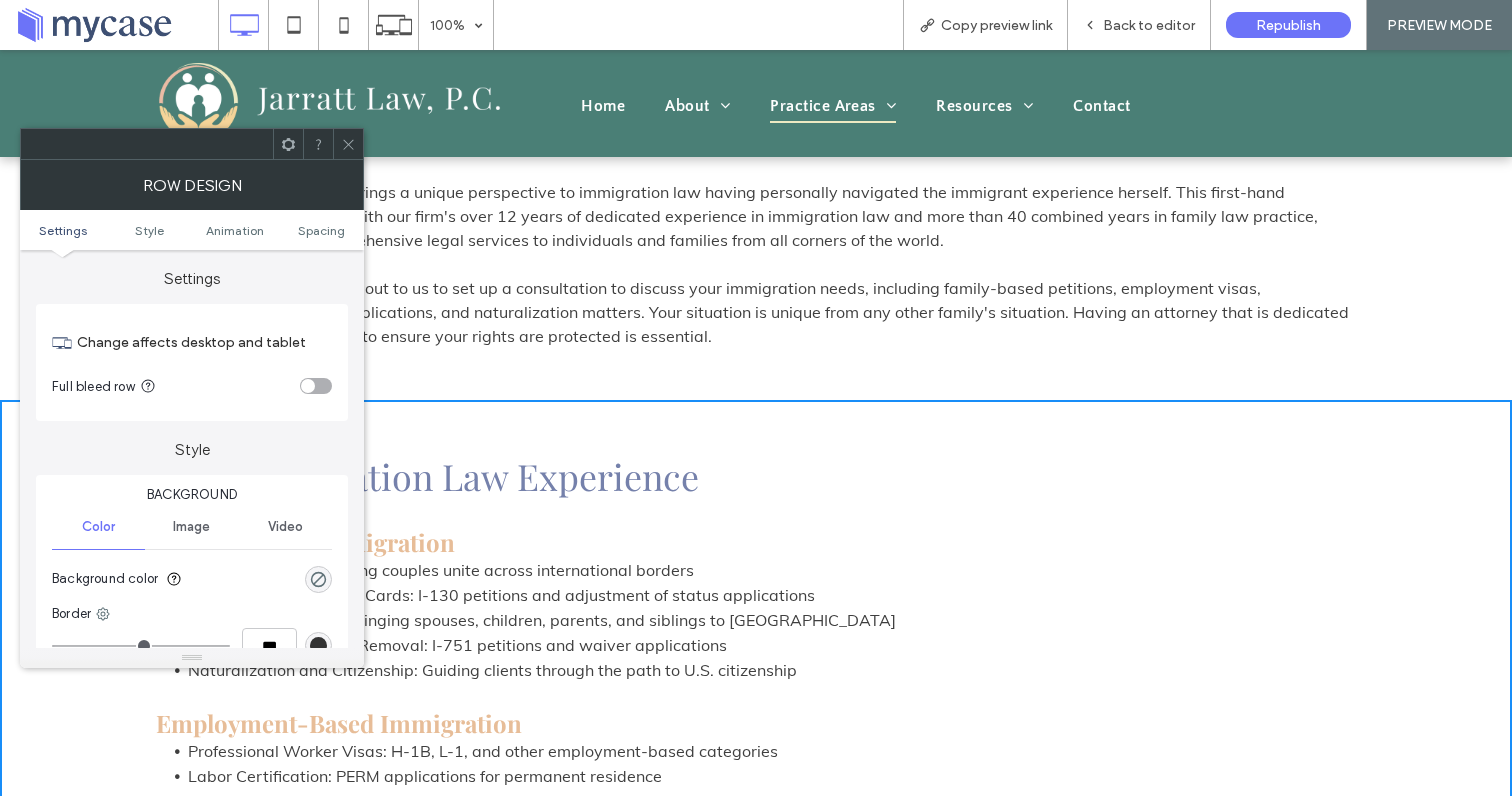 click on "Settings Style Animation Spacing" at bounding box center (192, 230) 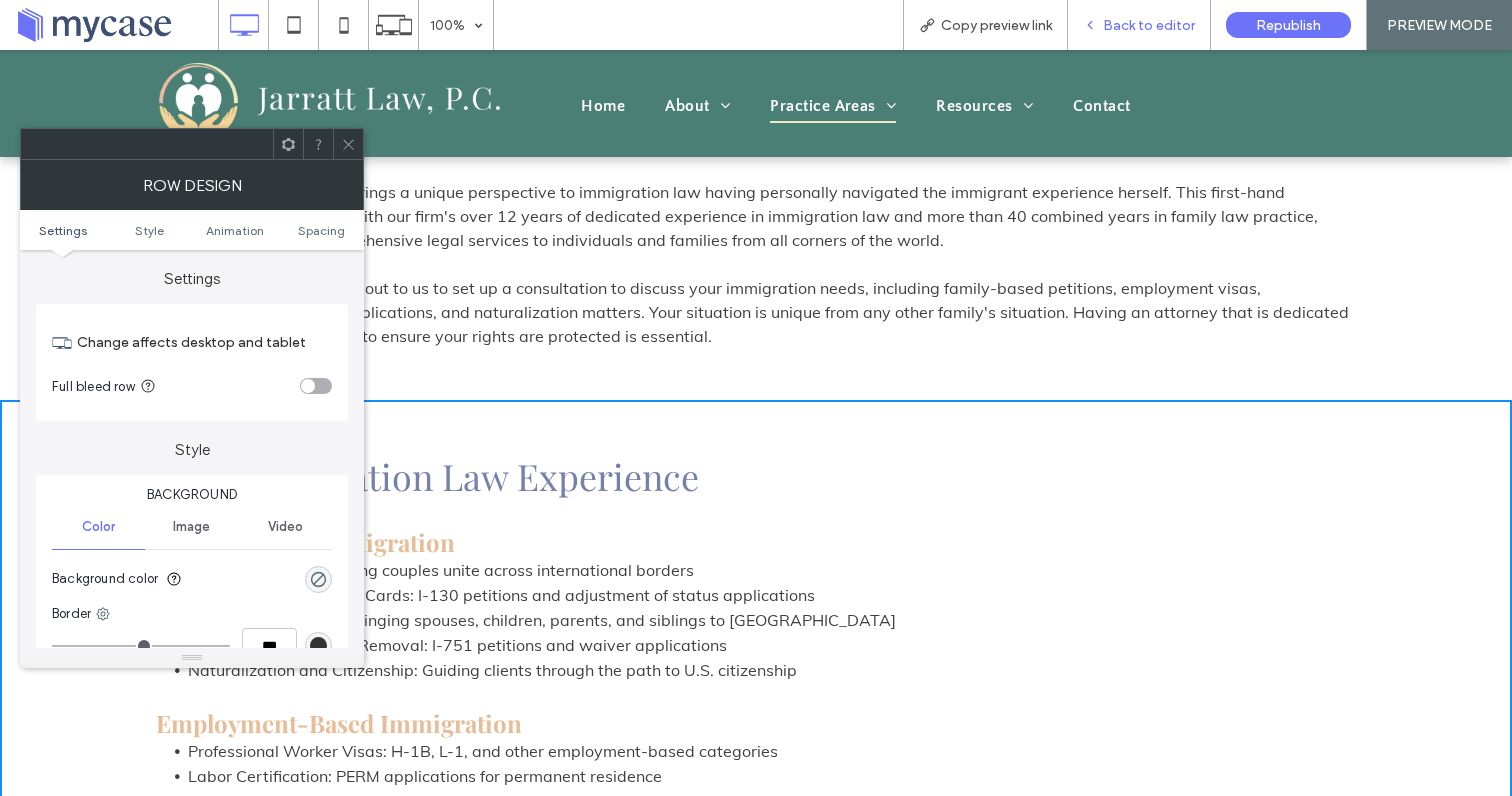 click on "Back to editor" at bounding box center (1139, 25) 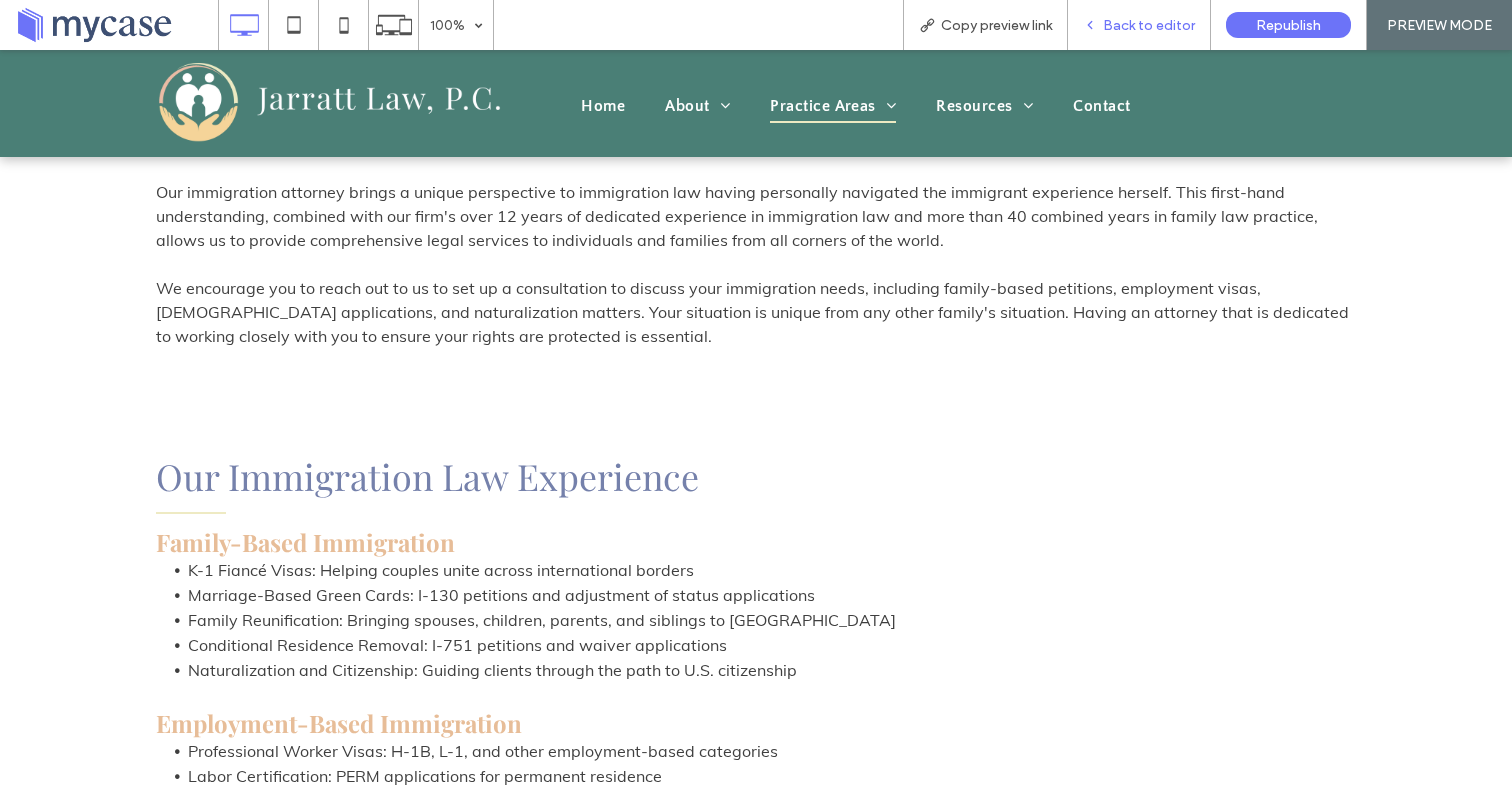 click on "Back to editor" at bounding box center (1139, 25) 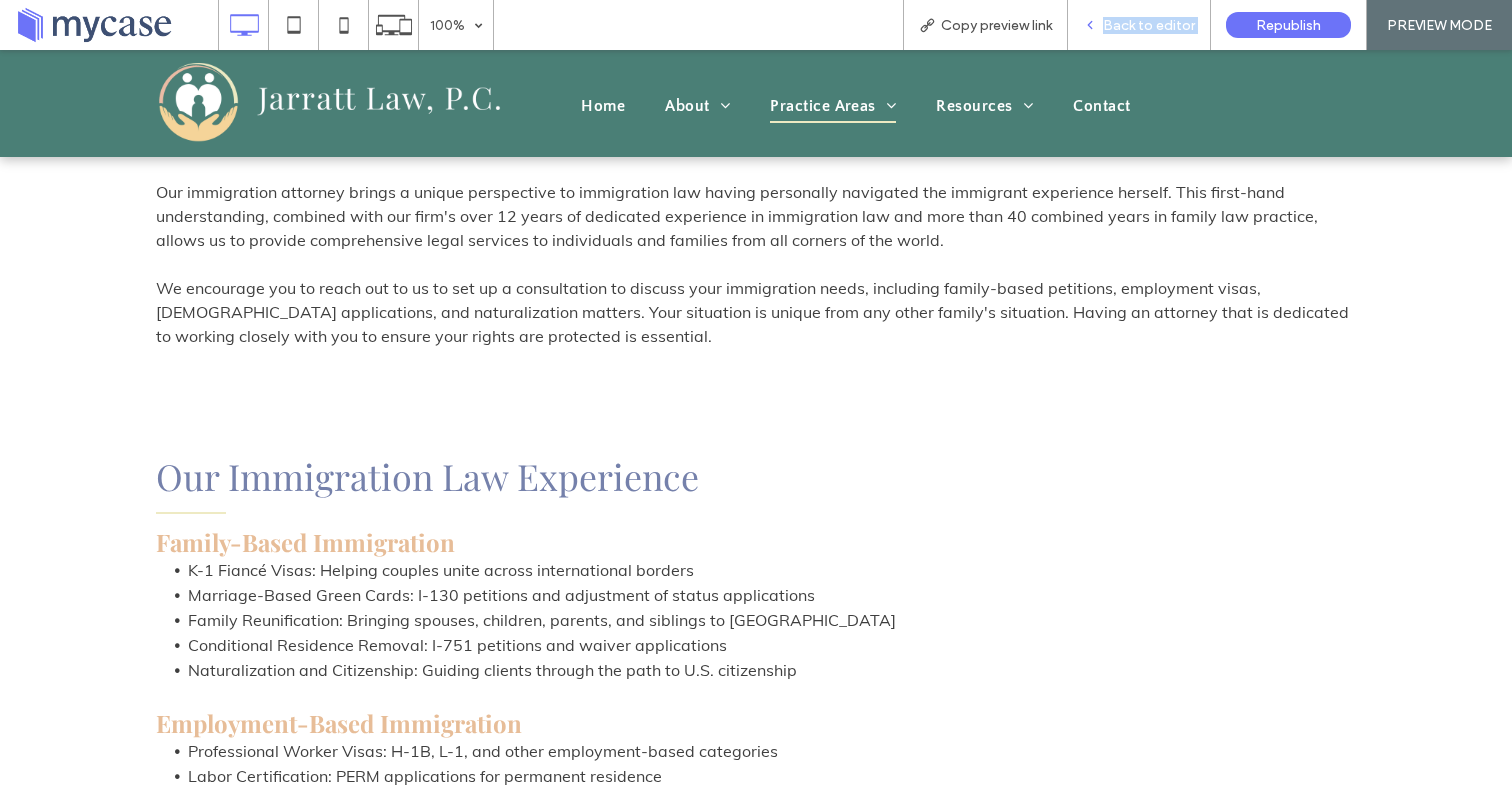 click on "Back to editor" at bounding box center (1139, 25) 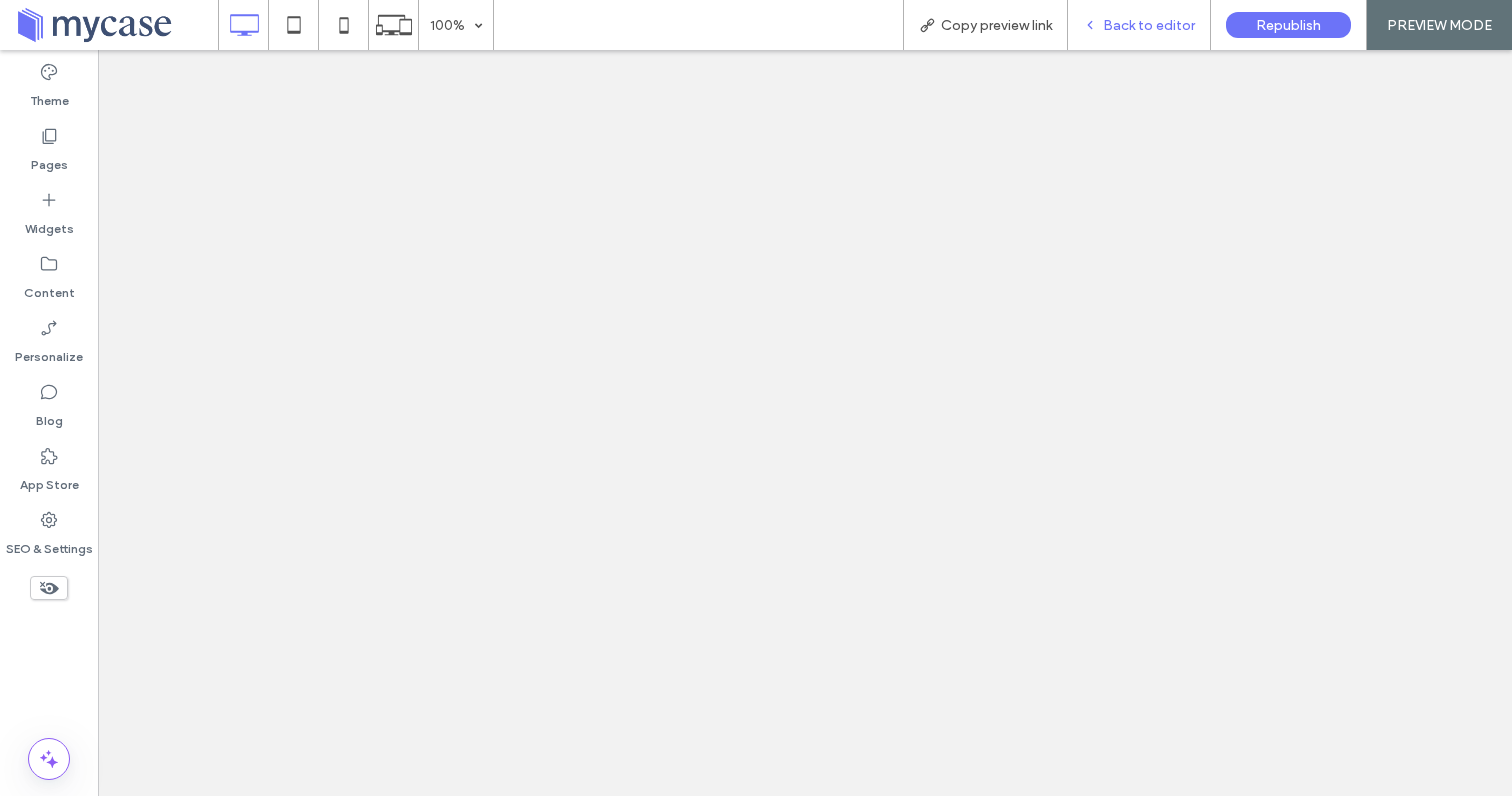 scroll, scrollTop: 0, scrollLeft: 0, axis: both 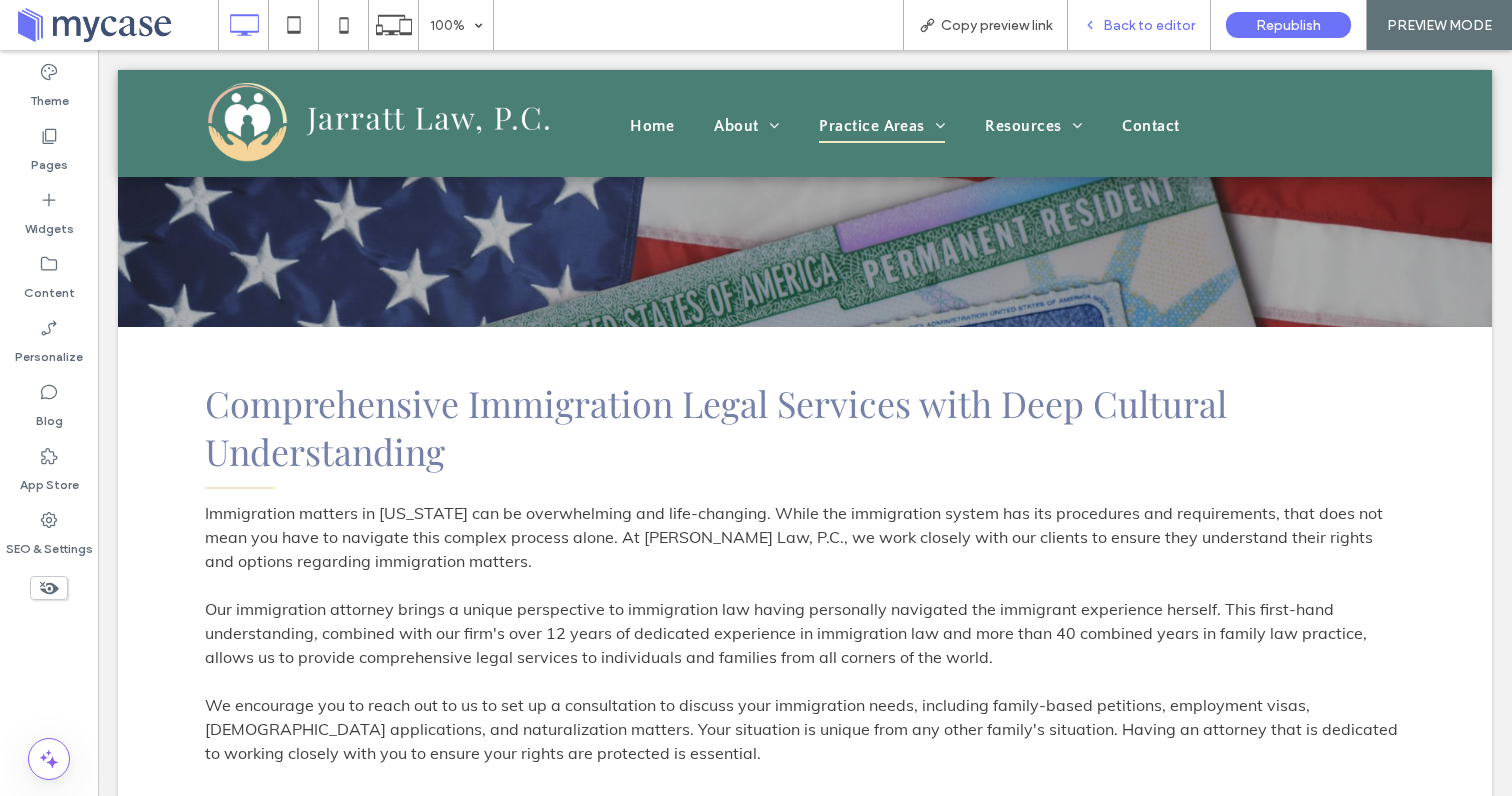 click on "Back to editor" at bounding box center (1139, 25) 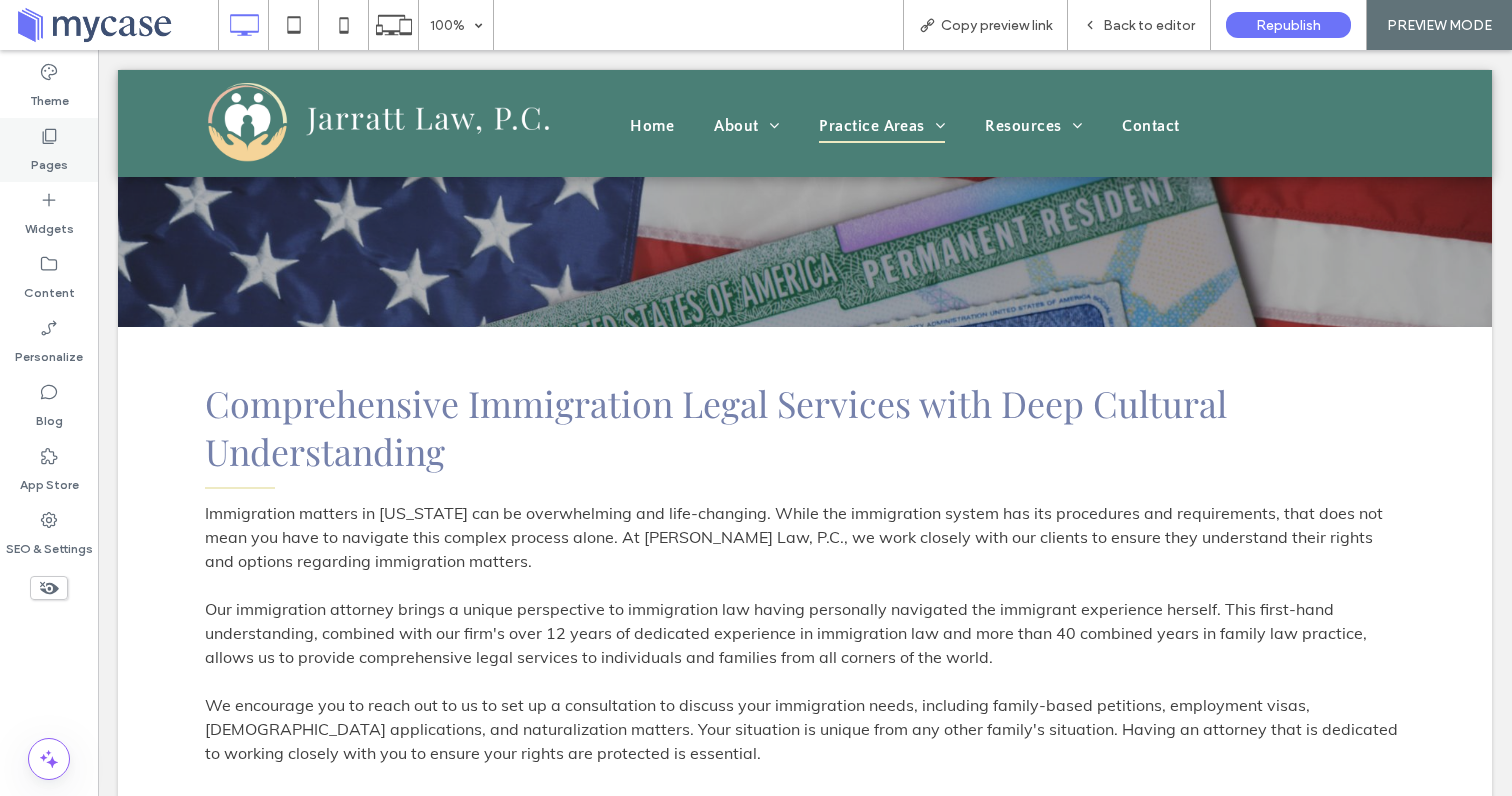 click on "Pages" at bounding box center (49, 160) 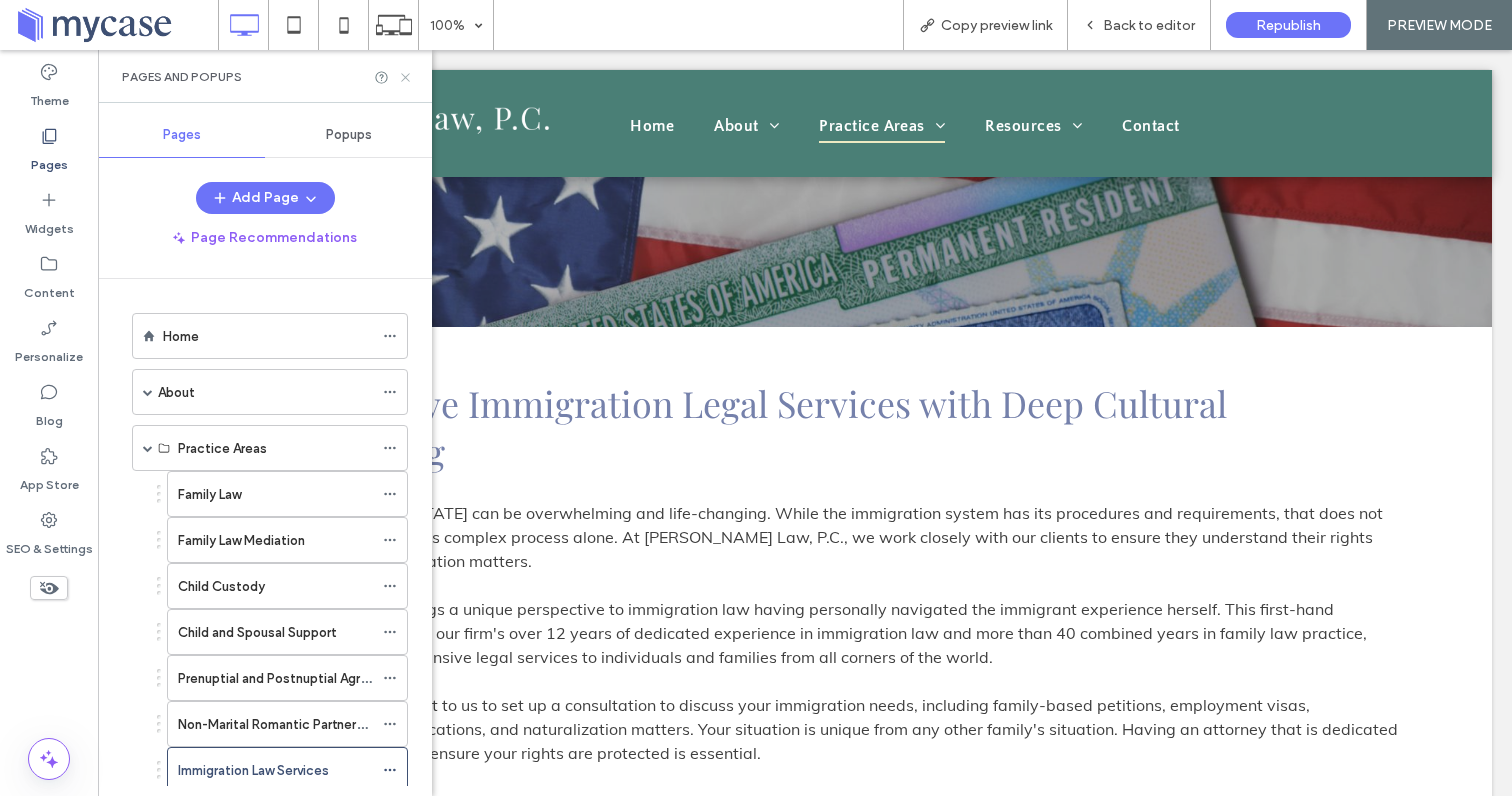 click 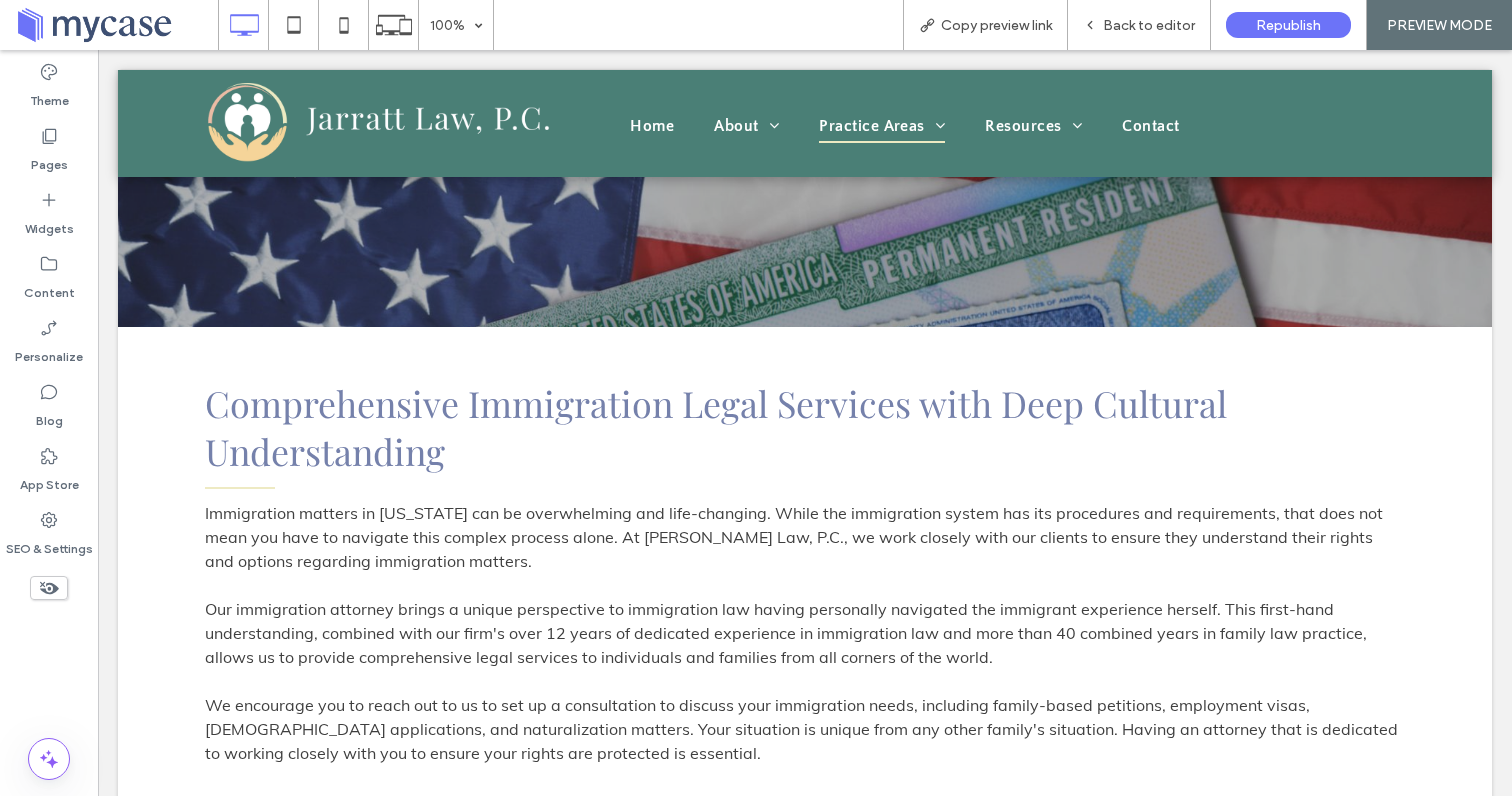 click on "Click To Paste
Home
About
[PERSON_NAME]
[PERSON_NAME] [PERSON_NAME] Love [PERSON_NAME]
Practice Areas
Family Law
Family Law Mediation
Child Custody
Child and Spousal Support
Prenuptial and Postnuptial Agreements
Non-Marital Romantic Partnerships
Immigration Law Services
Resources
Reviews
FAQ
Client Portal Guide
Contact
Click To Paste
We could not process your handlebars inputs properly. Please make sure they are formatted properly.
Click To Paste
Header
Immigration Law Services" at bounding box center (805, 2192) 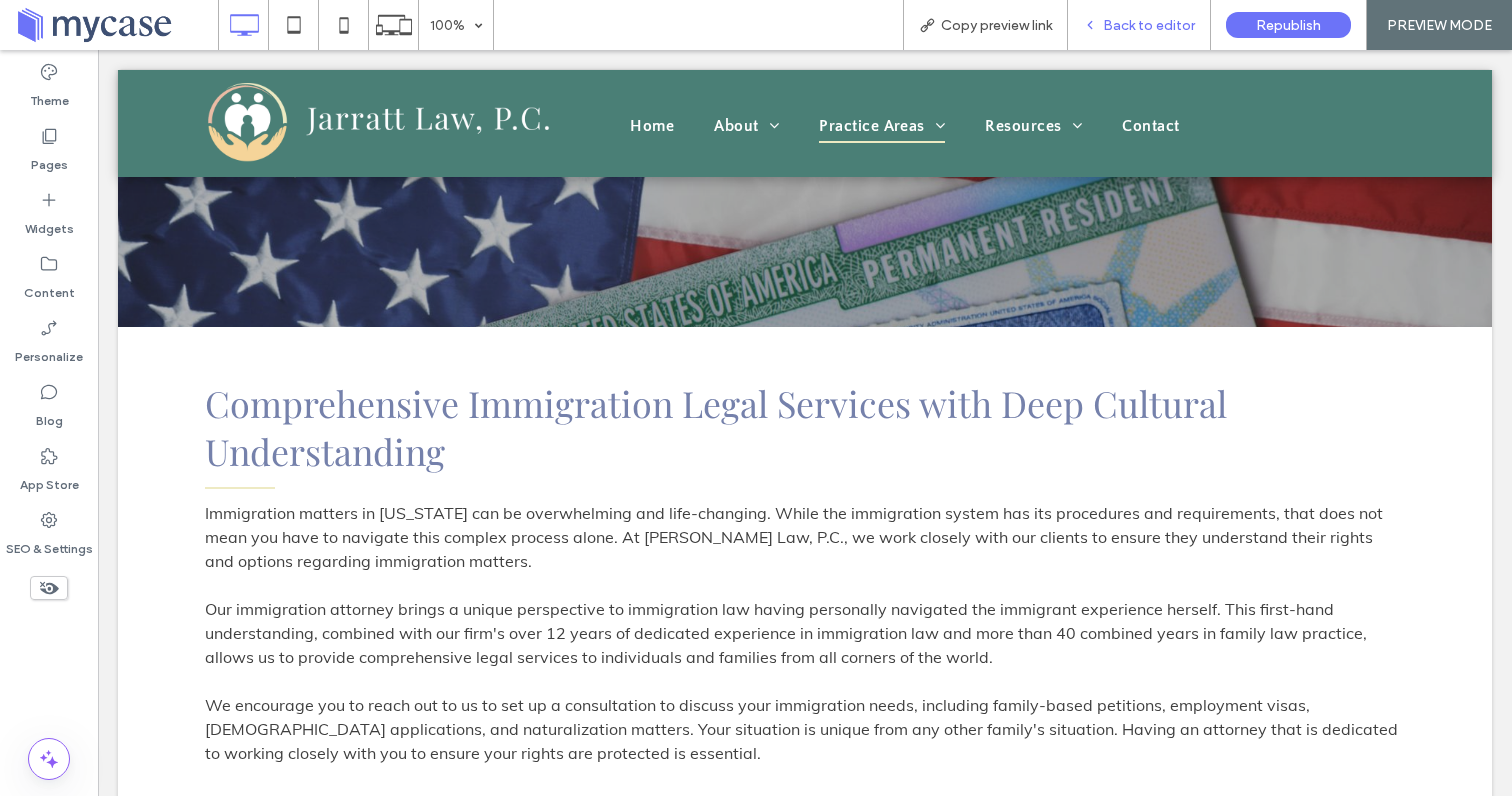 click on "Back to editor" at bounding box center (1149, 25) 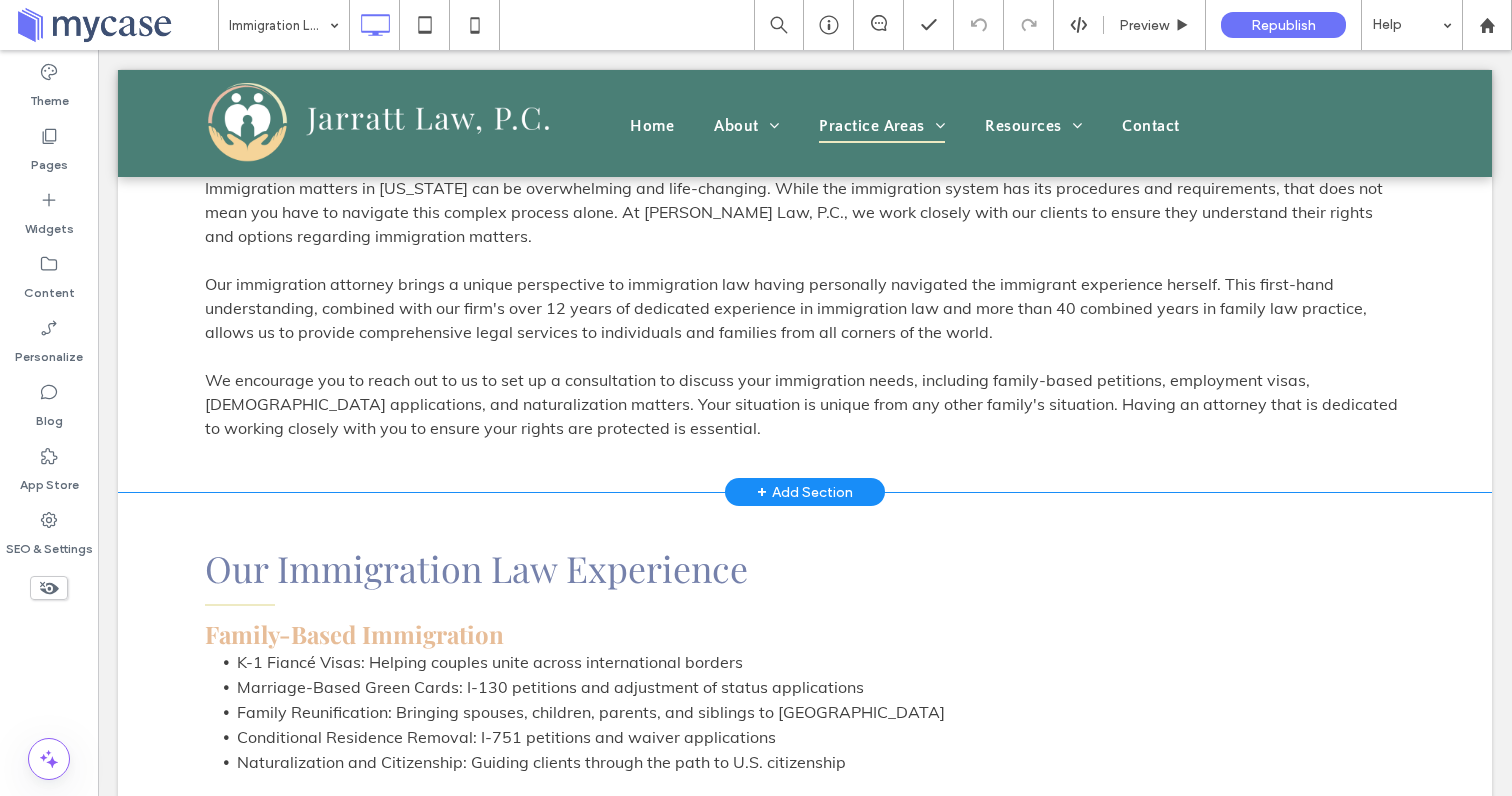 scroll, scrollTop: 808, scrollLeft: 0, axis: vertical 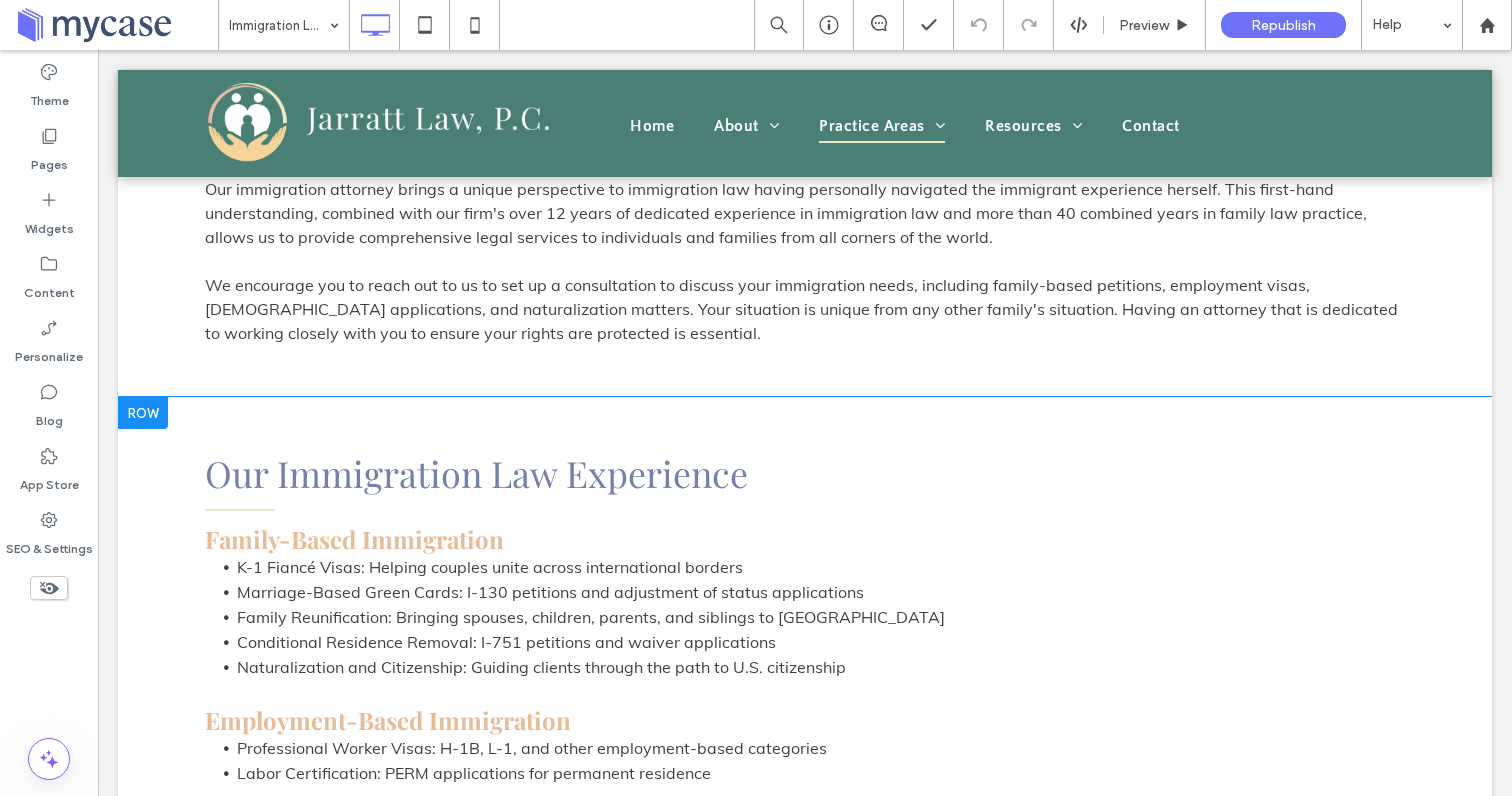 click at bounding box center [143, 413] 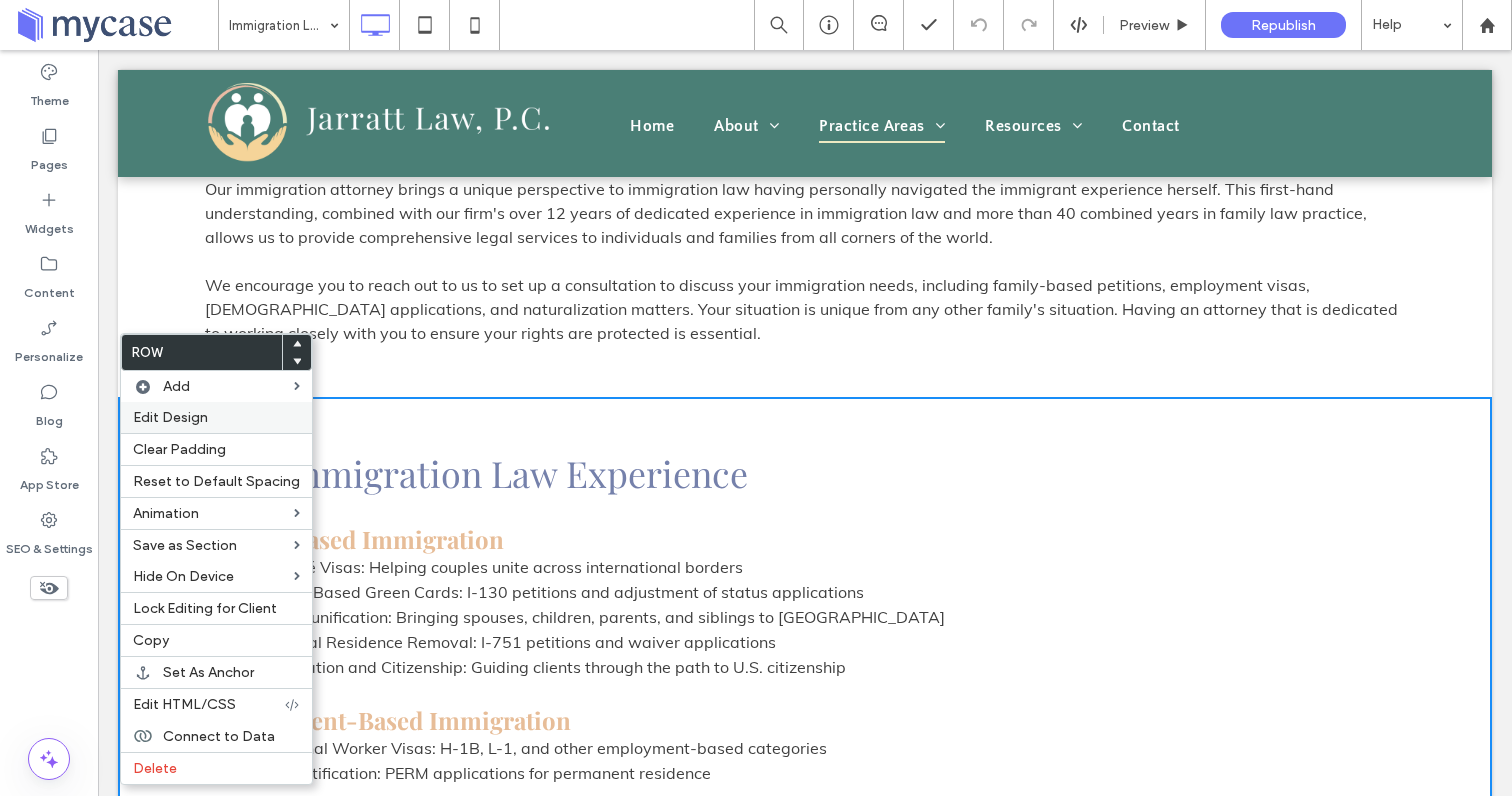 click on "Edit Design" at bounding box center [216, 417] 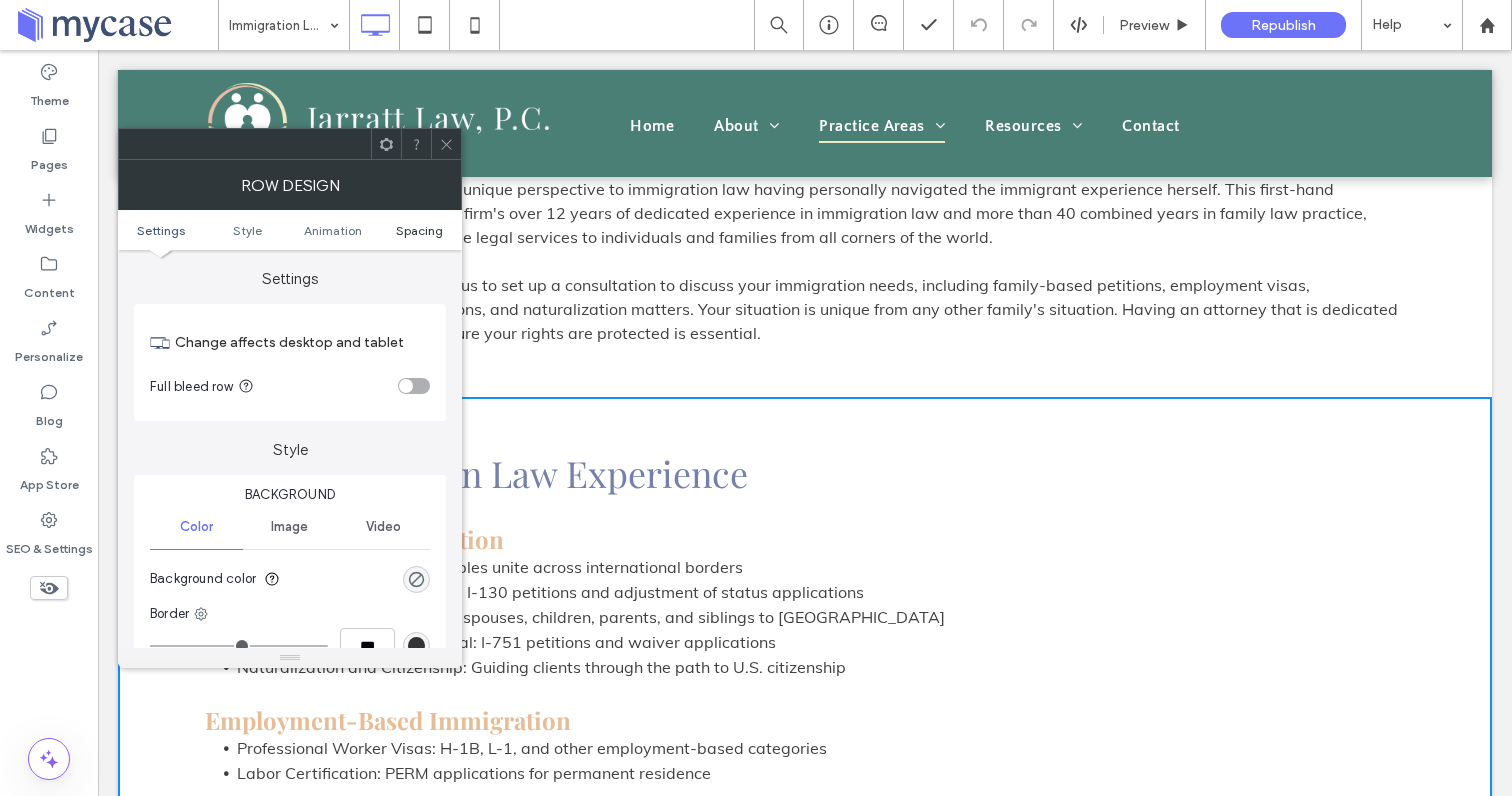 click on "Spacing" at bounding box center [419, 230] 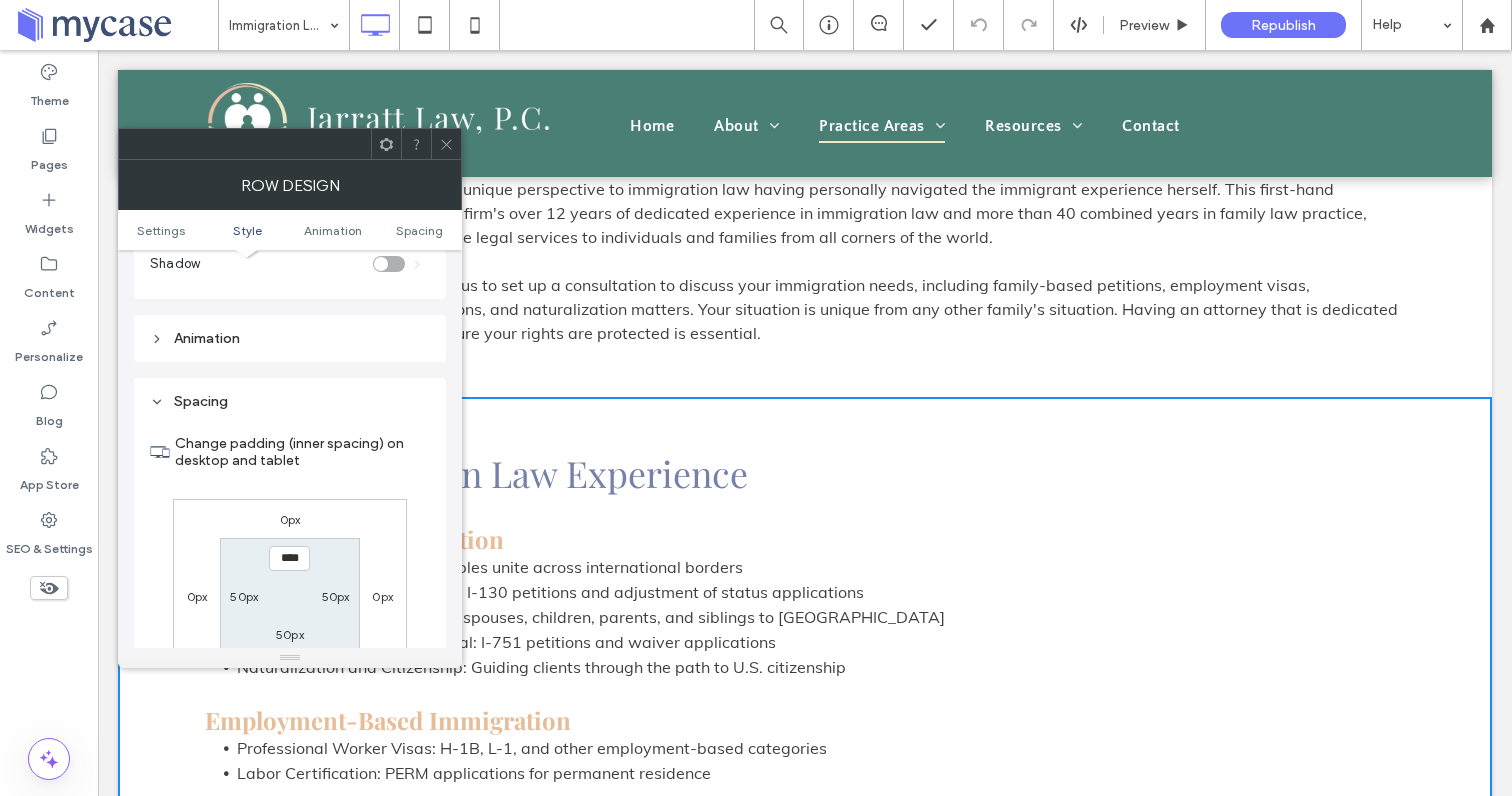 scroll, scrollTop: 566, scrollLeft: 0, axis: vertical 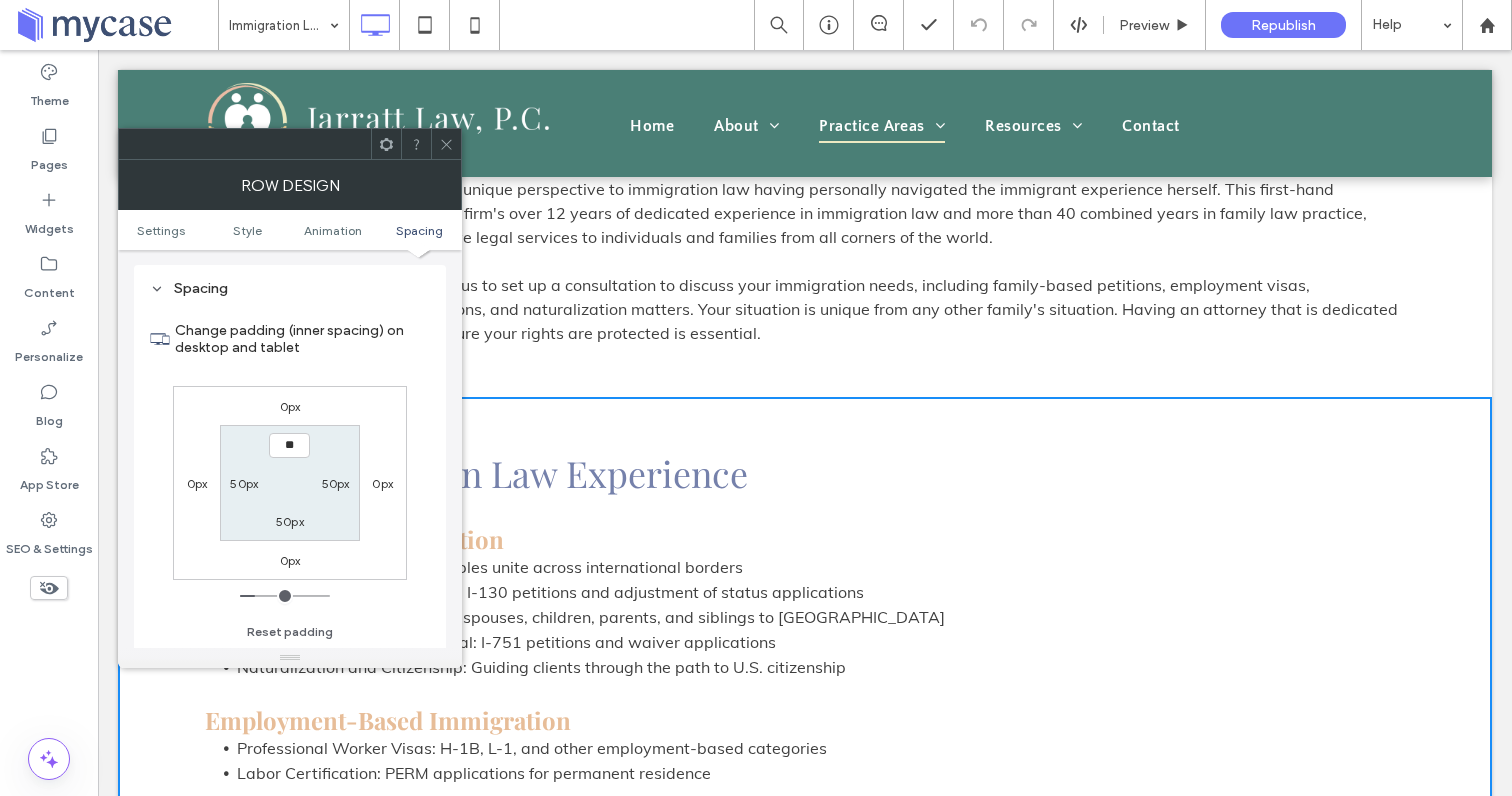 type on "****" 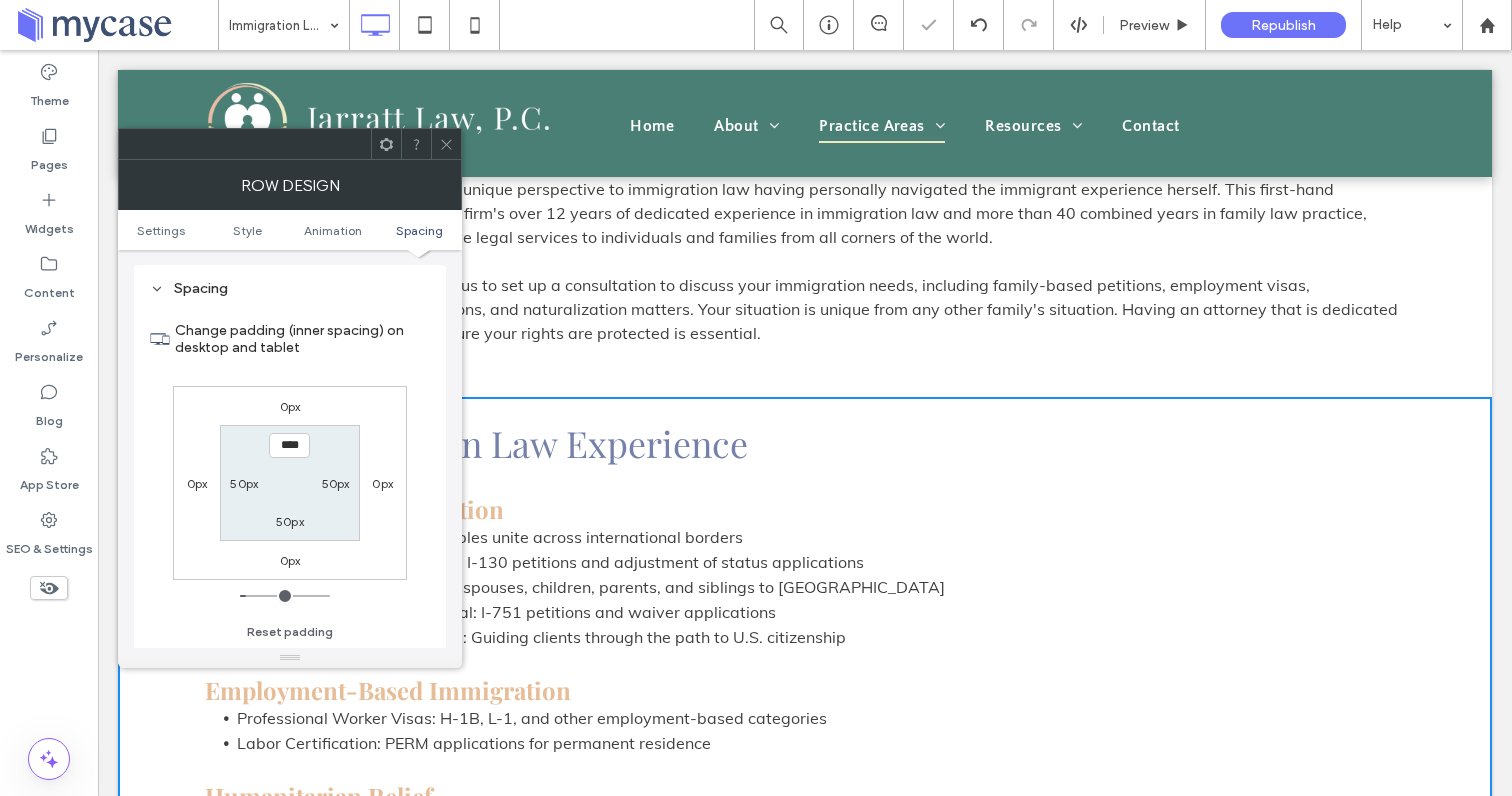 click on "50px" at bounding box center [290, 521] 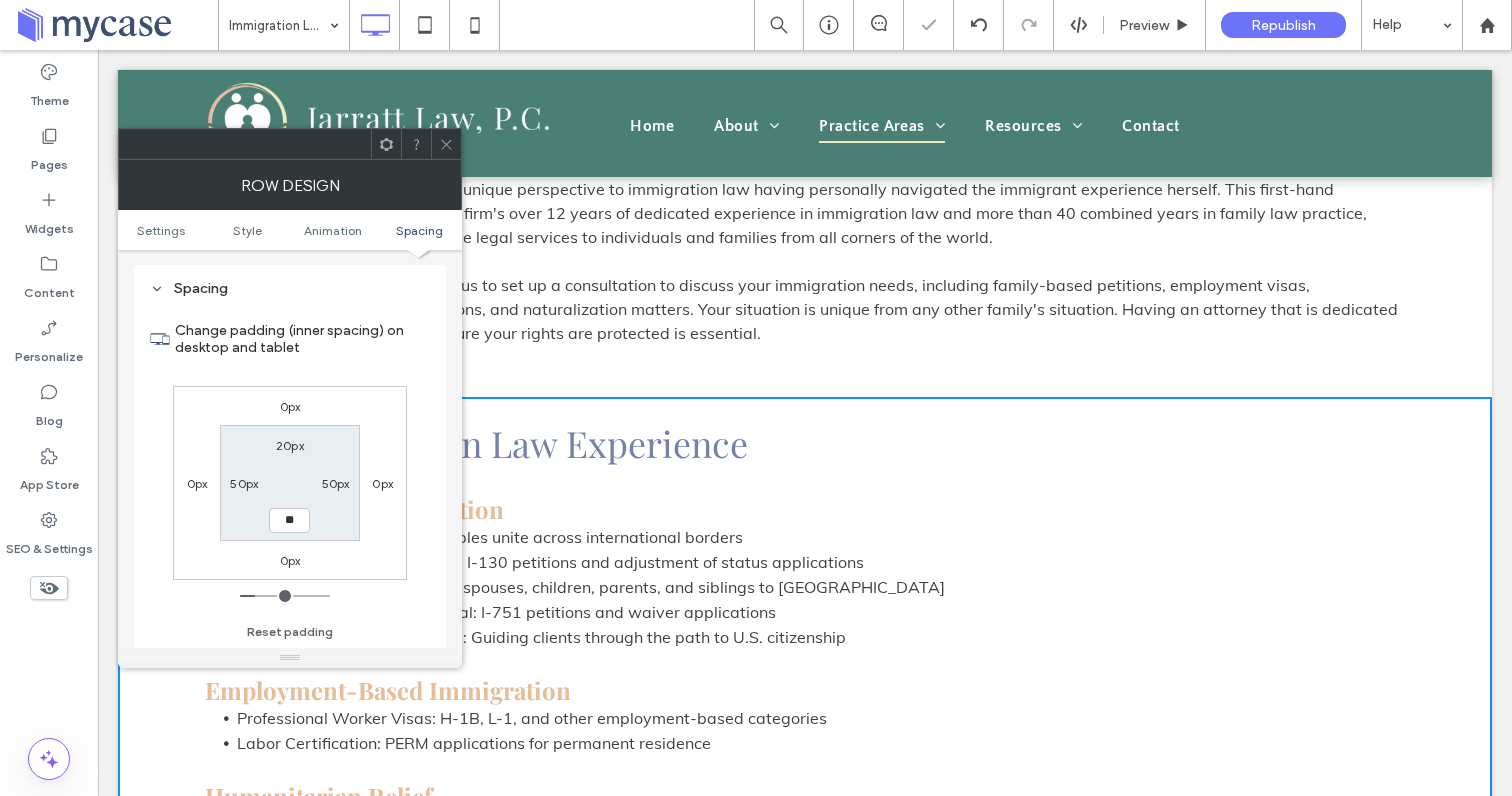type on "**" 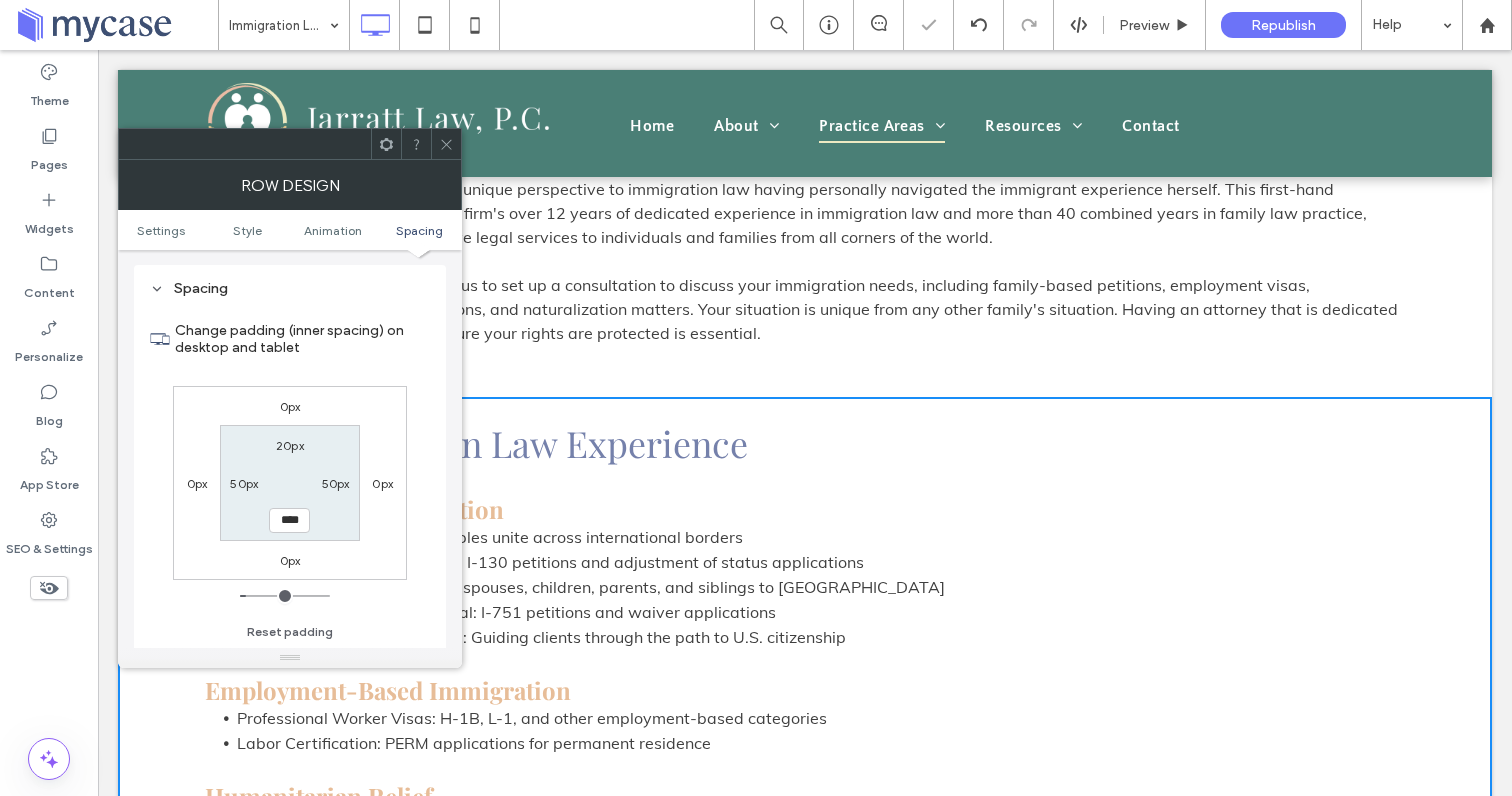 click 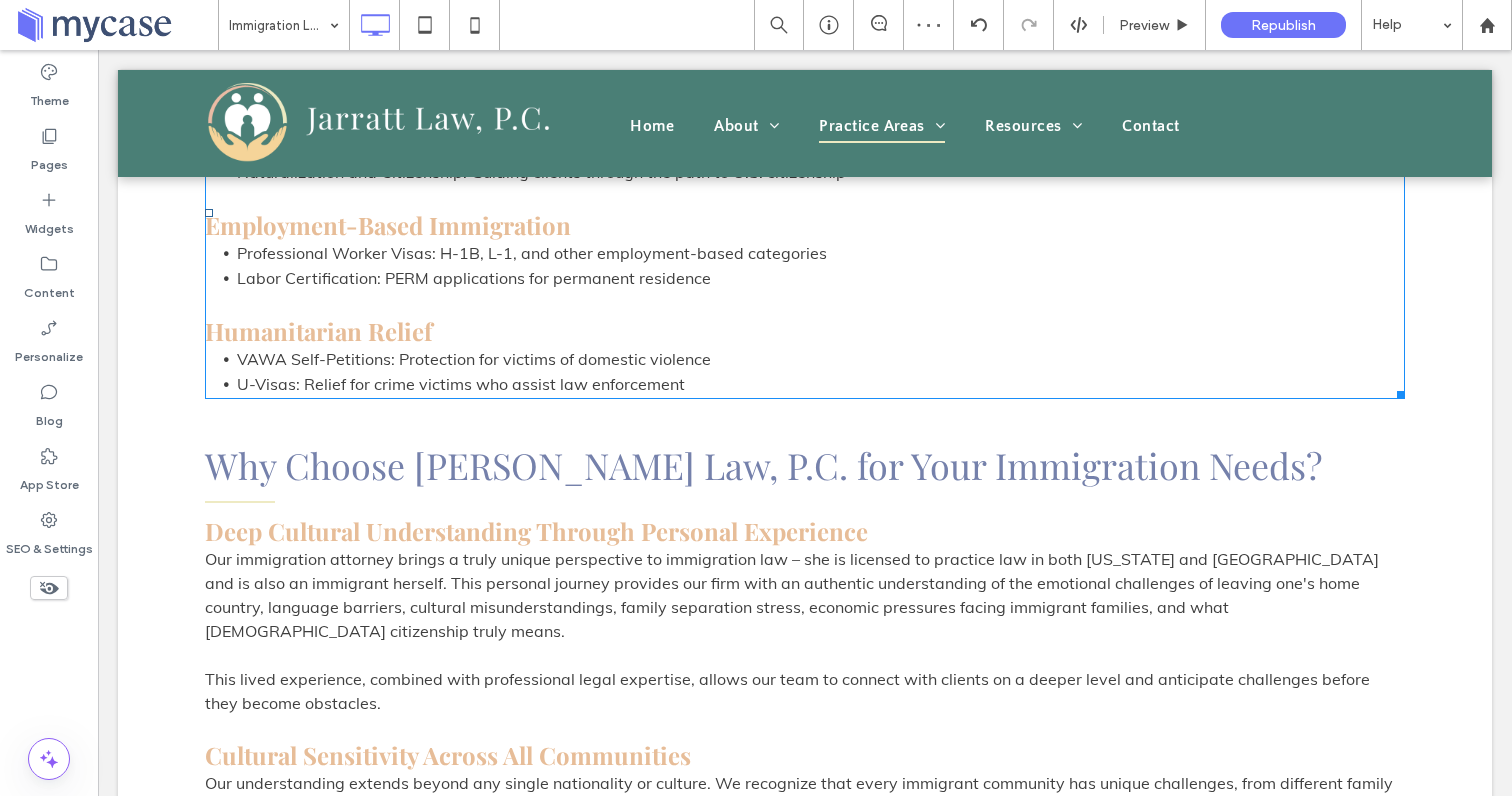 scroll, scrollTop: 1344, scrollLeft: 0, axis: vertical 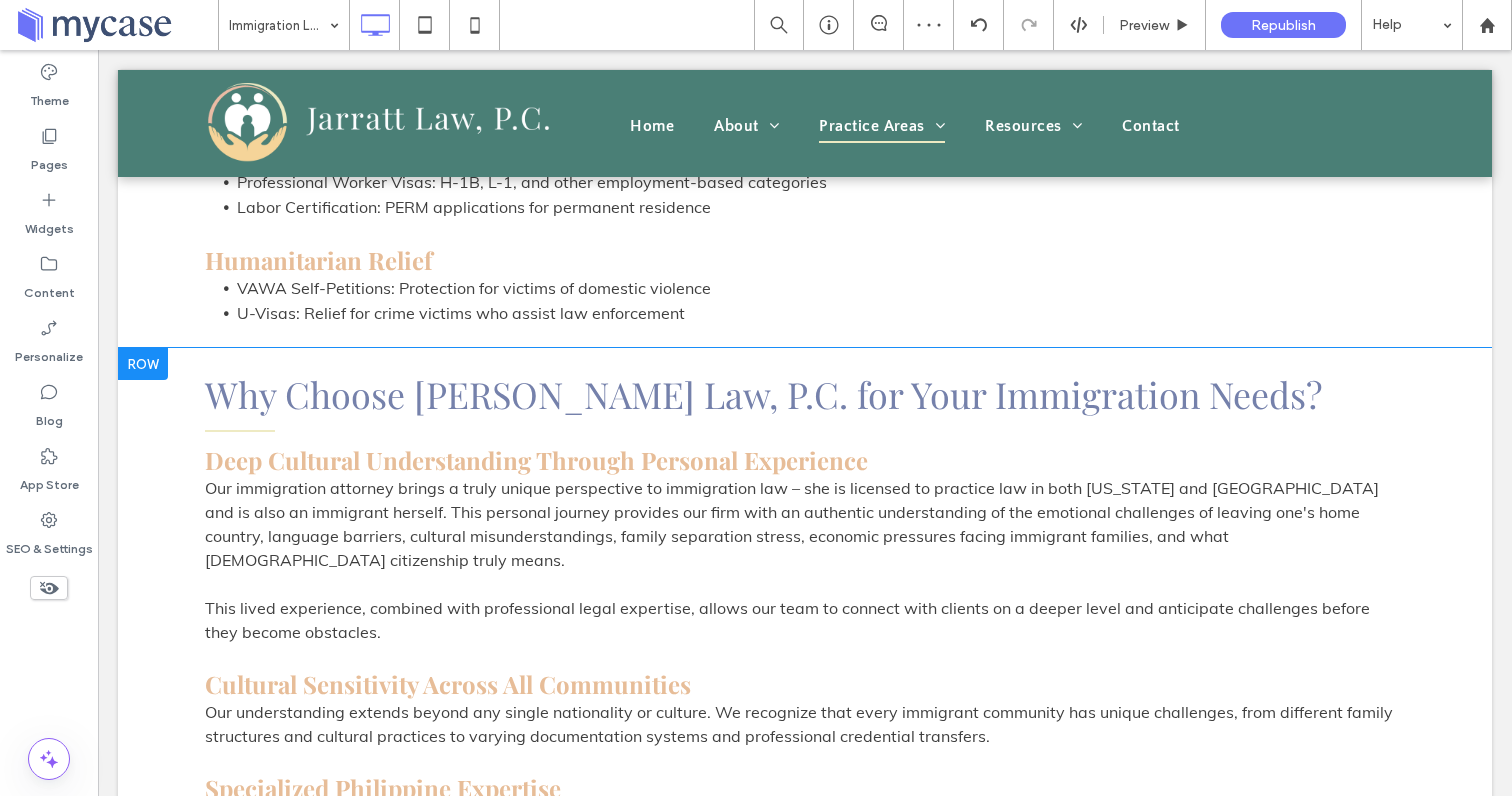 click at bounding box center (143, 364) 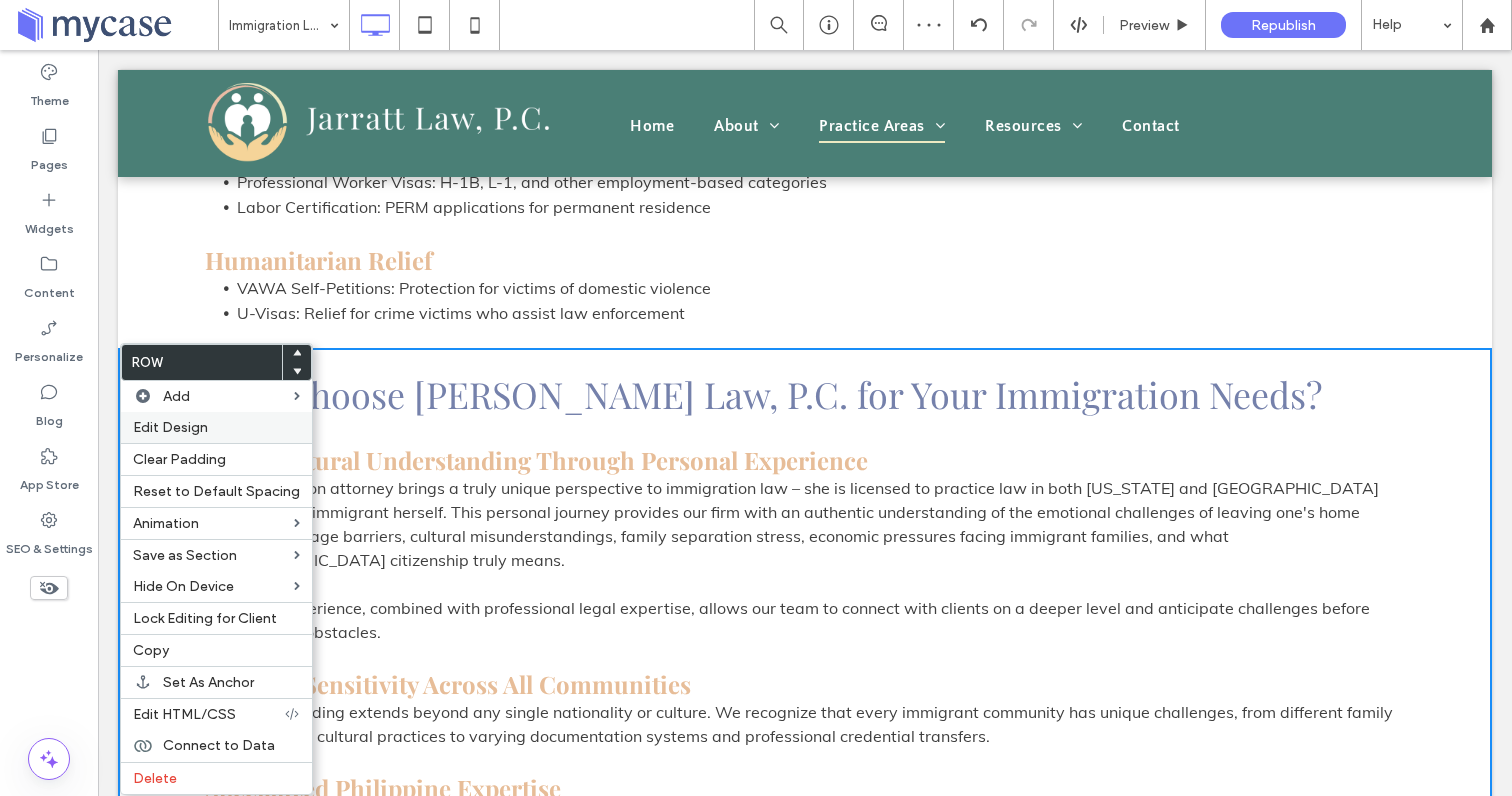 click on "Edit Design" at bounding box center (216, 427) 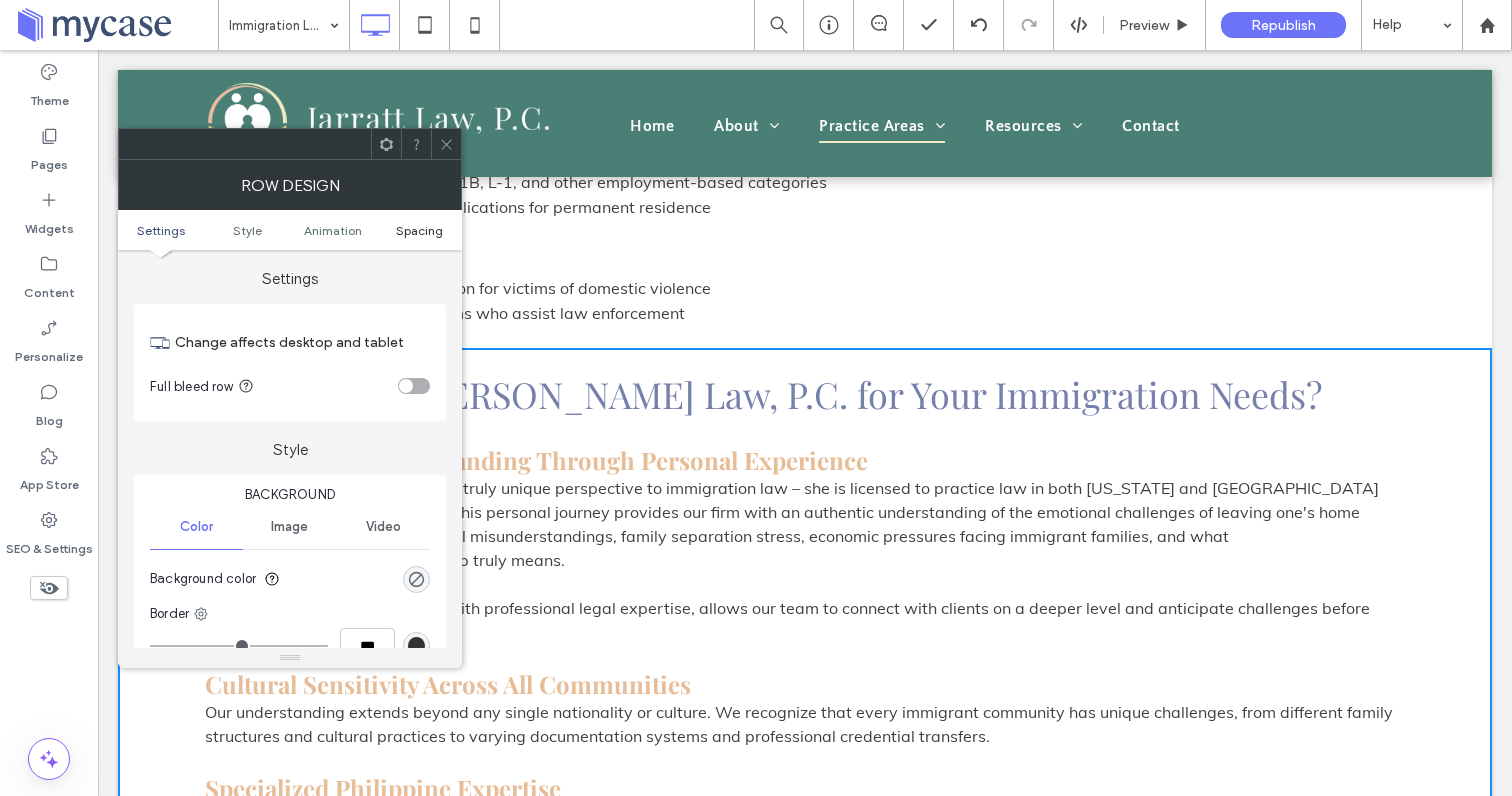 click on "Spacing" at bounding box center (419, 230) 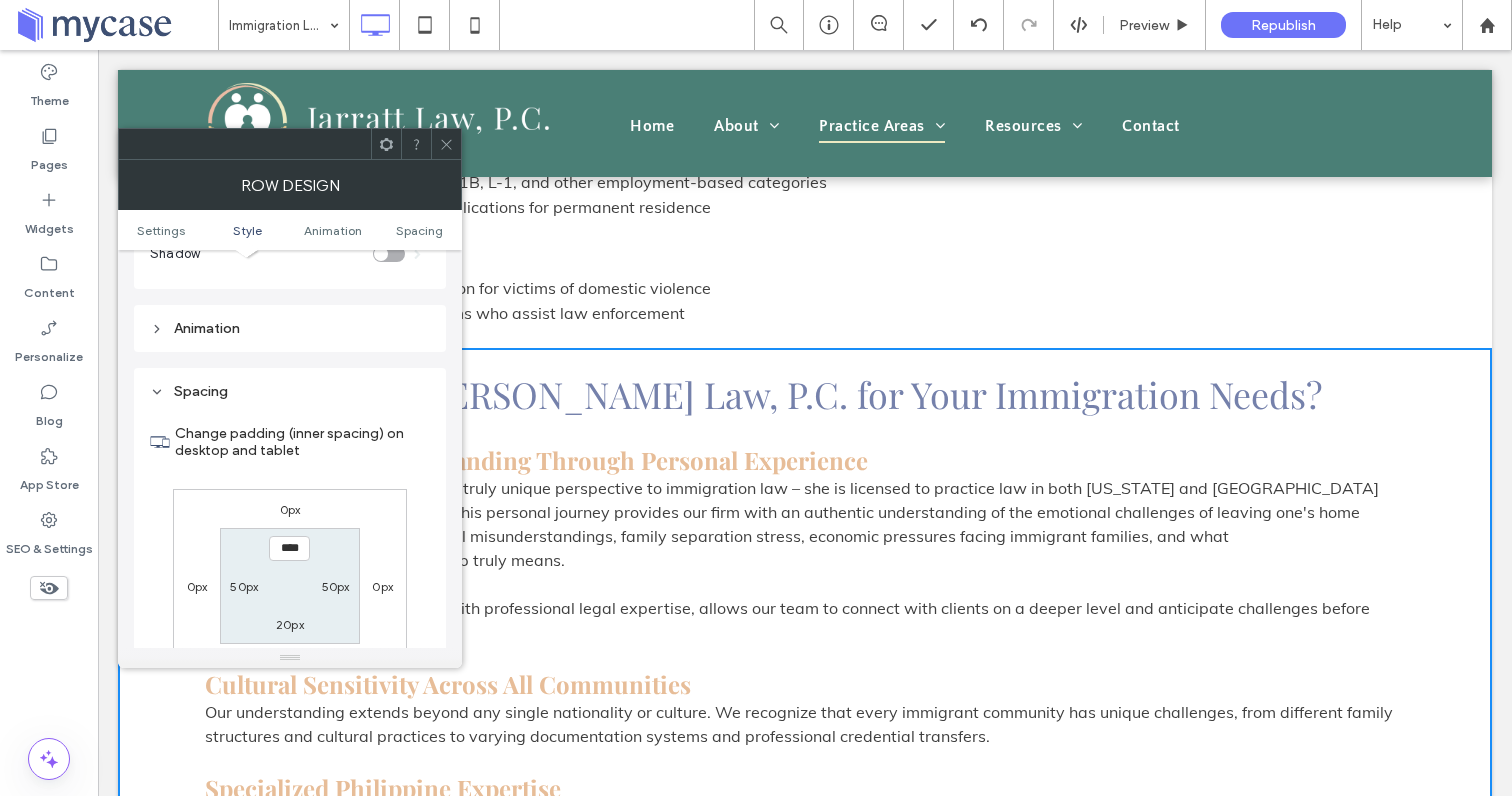 scroll, scrollTop: 566, scrollLeft: 0, axis: vertical 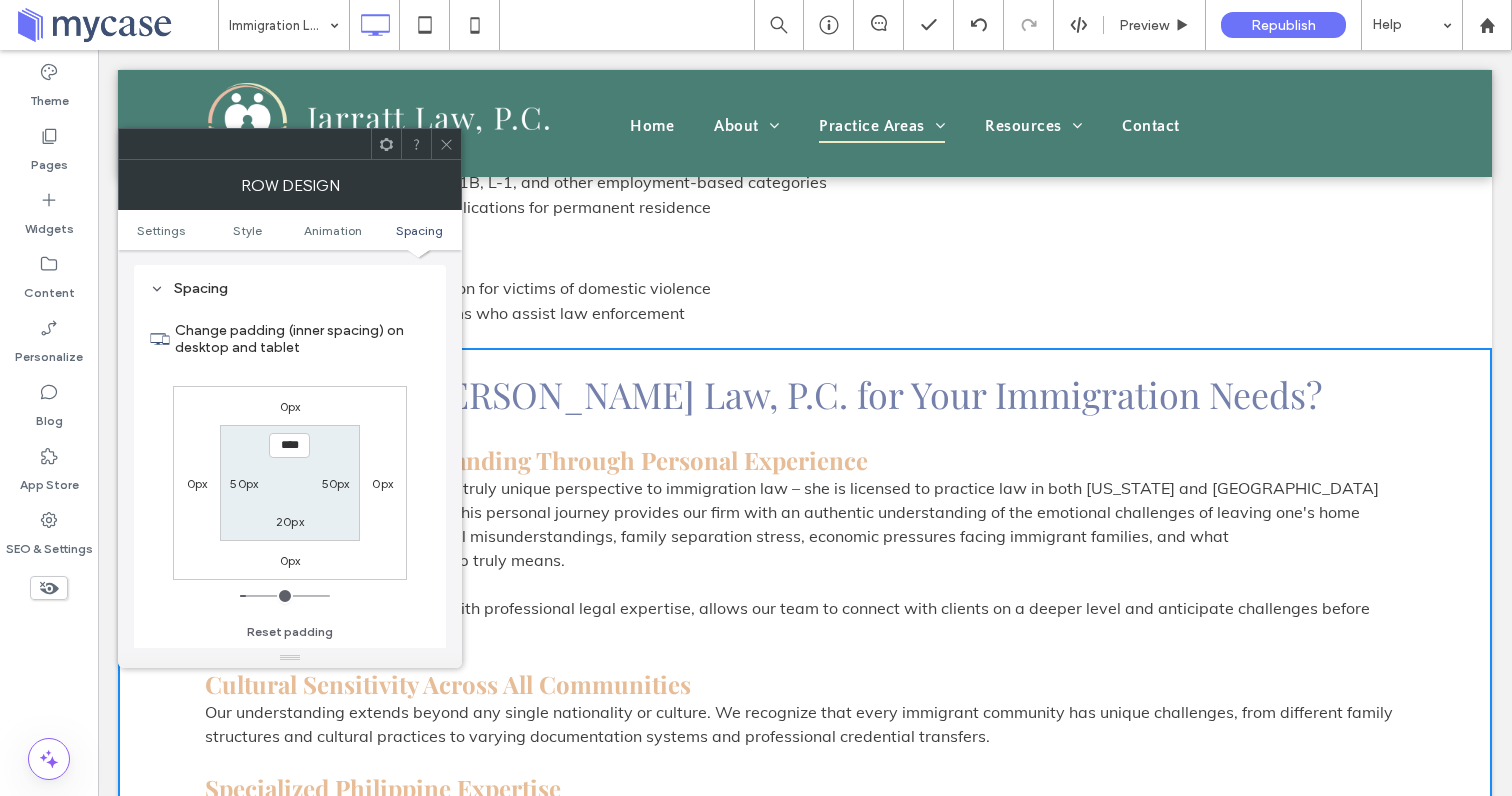 click 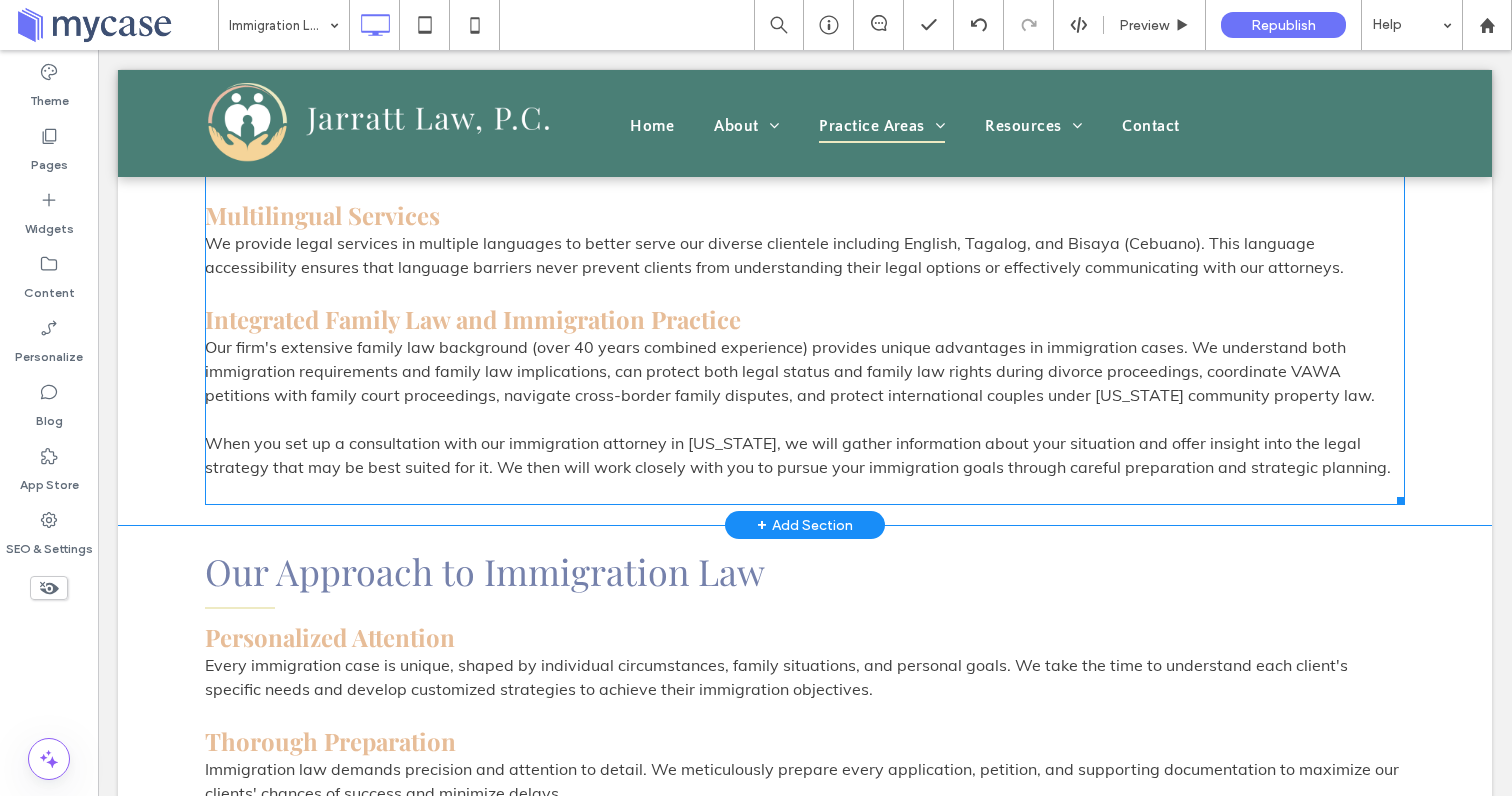 scroll, scrollTop: 2128, scrollLeft: 0, axis: vertical 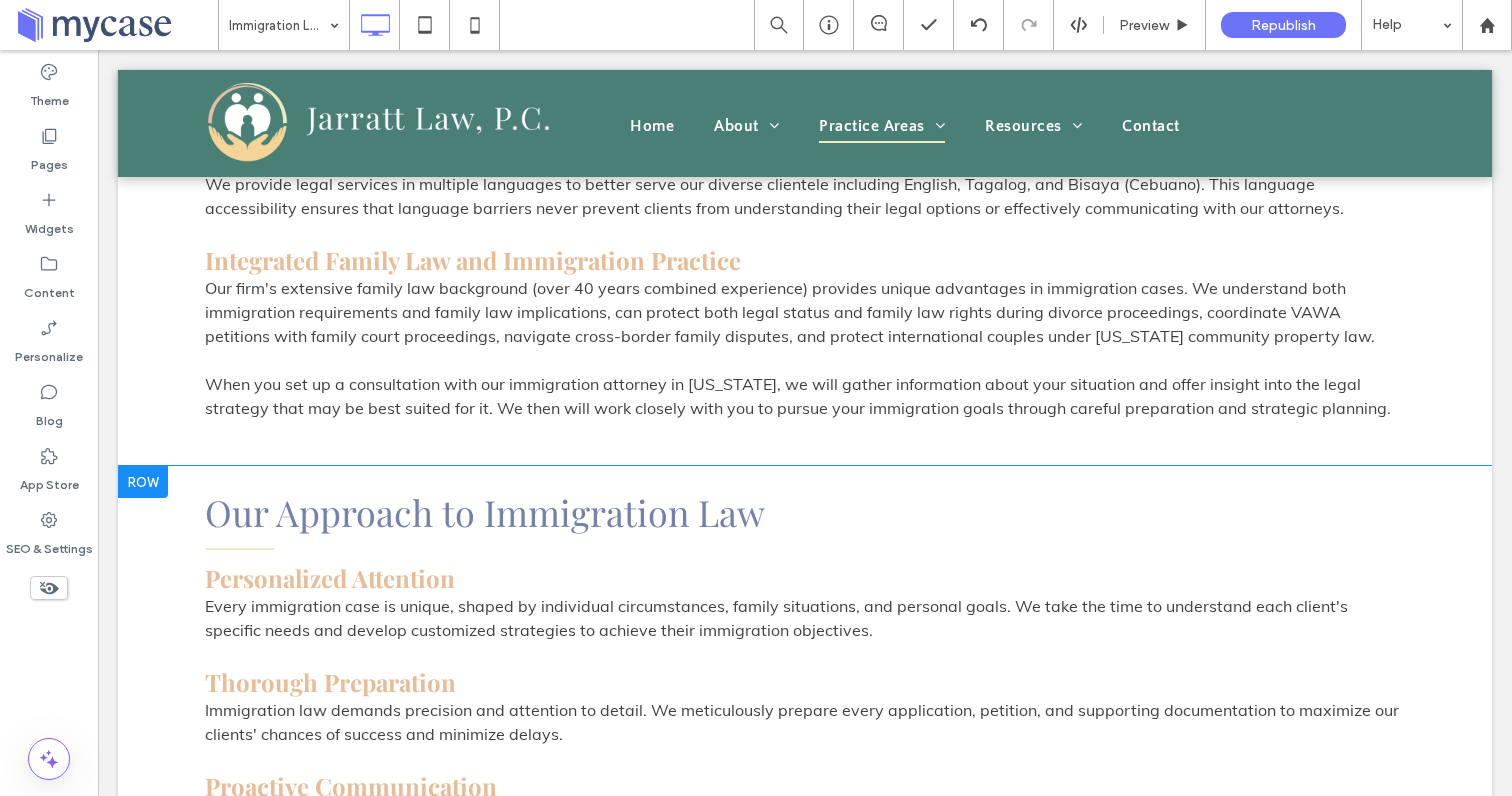 click at bounding box center [143, 482] 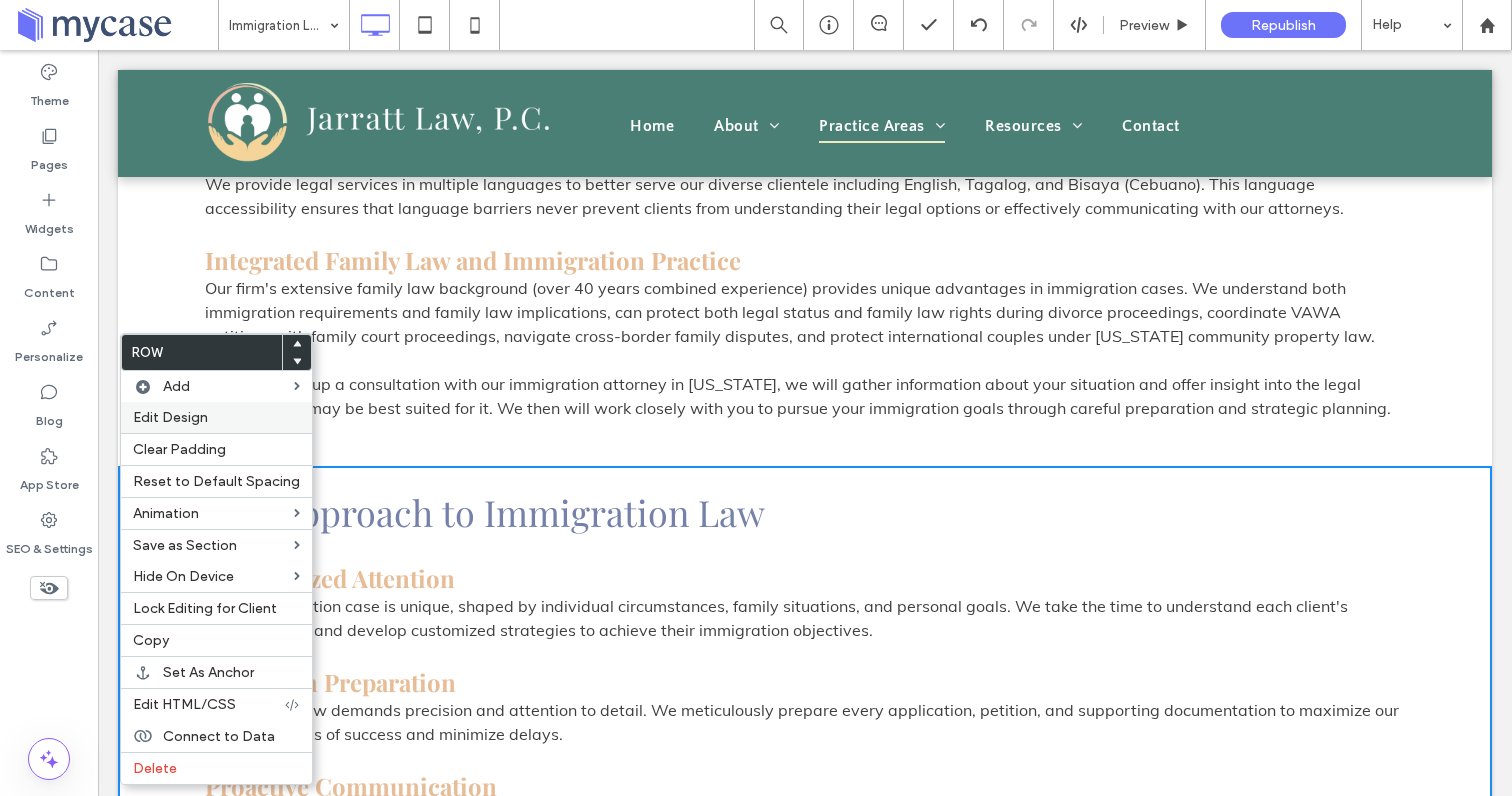 click on "Edit Design" at bounding box center [216, 417] 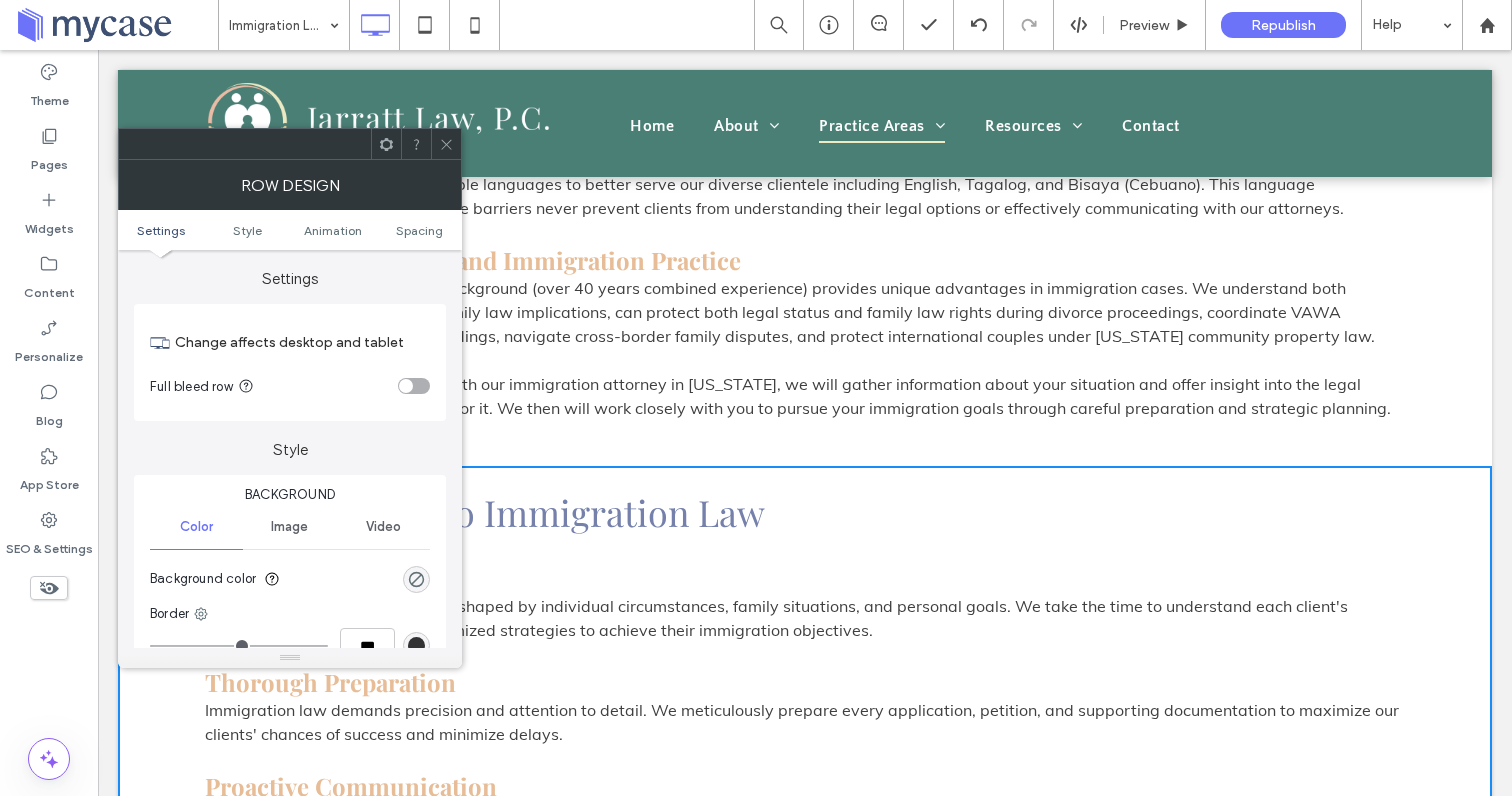 click on "Settings Style Animation Spacing" at bounding box center (290, 230) 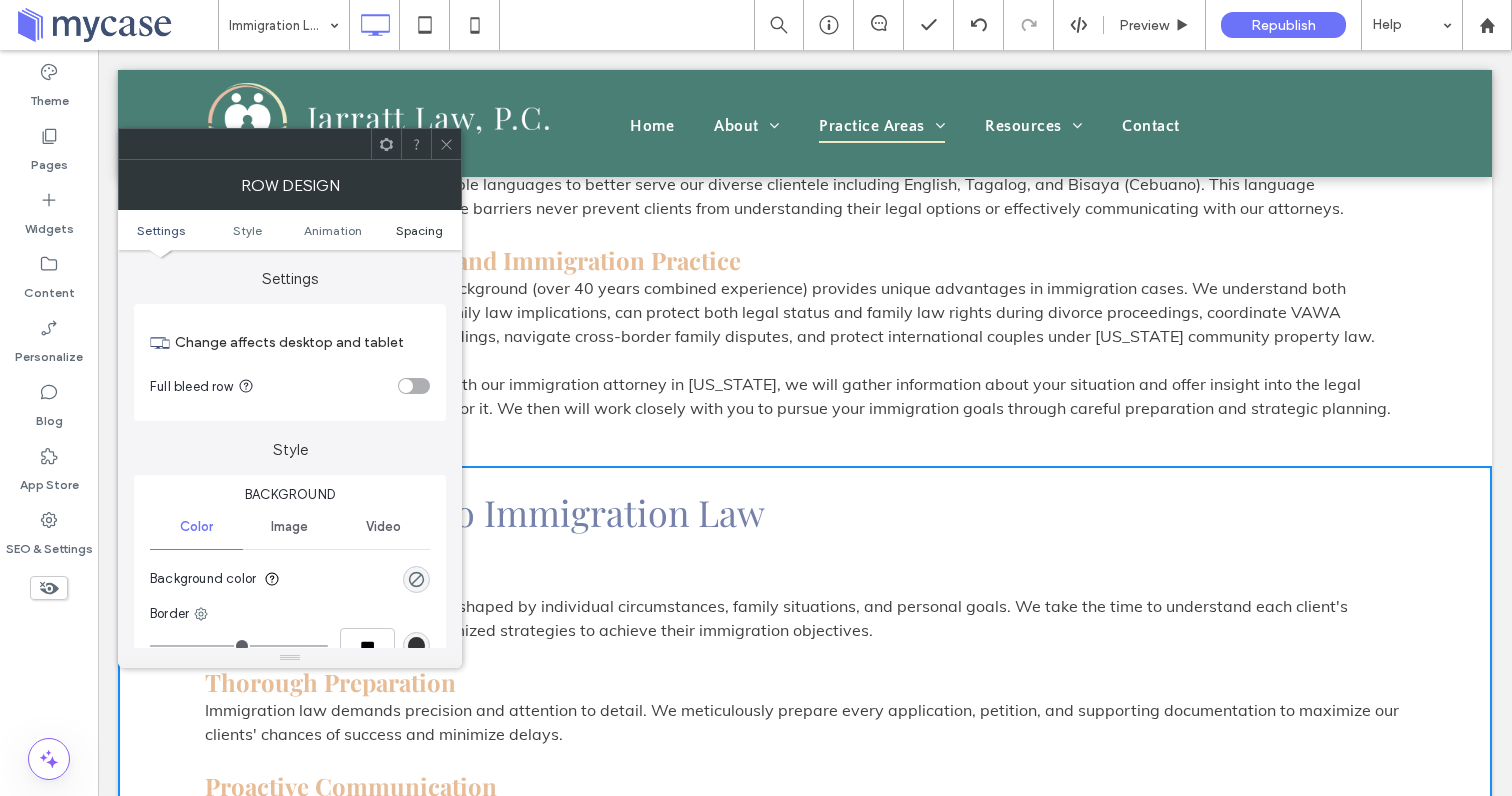 click on "Spacing" at bounding box center (419, 230) 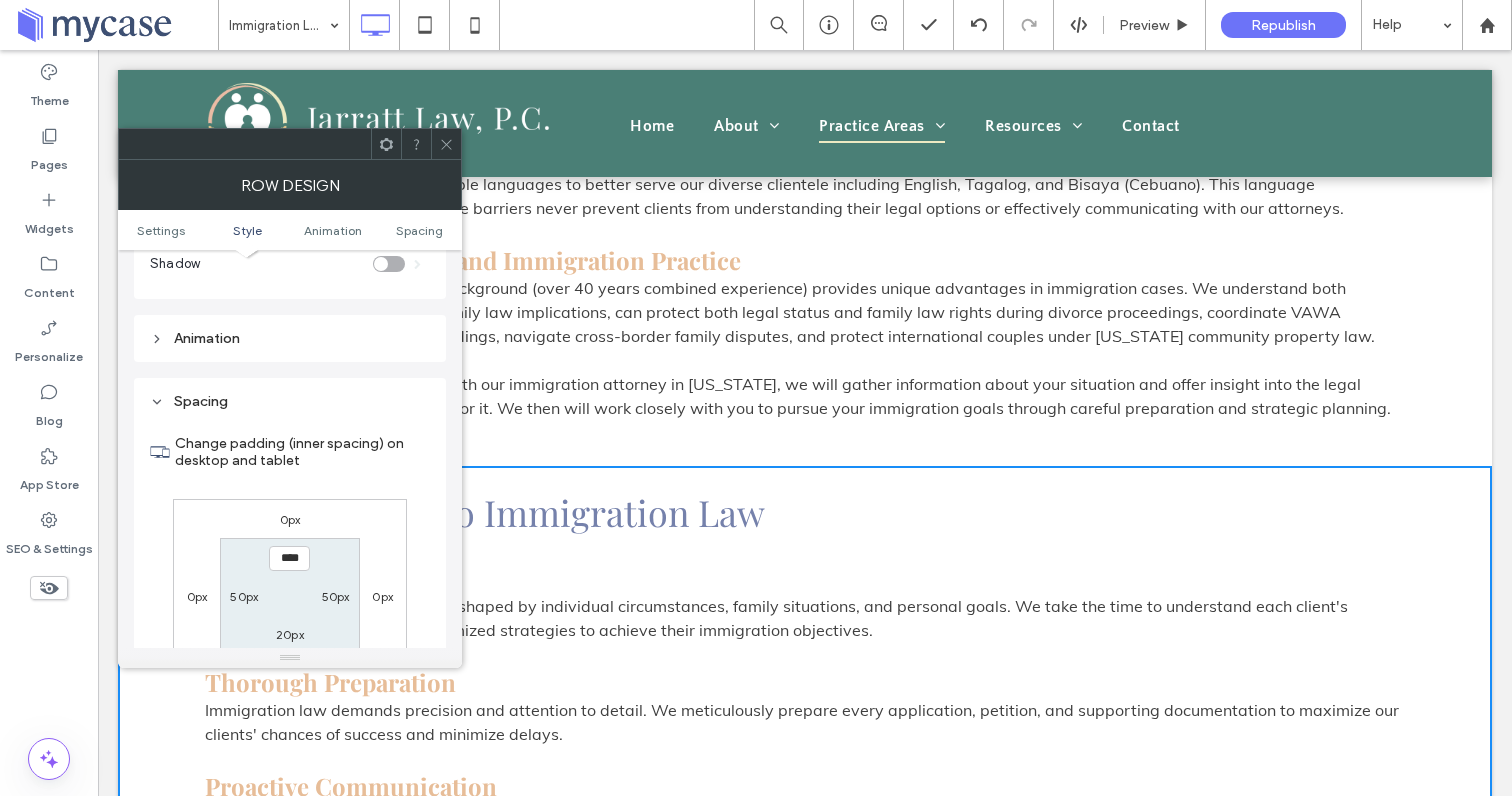 scroll, scrollTop: 566, scrollLeft: 0, axis: vertical 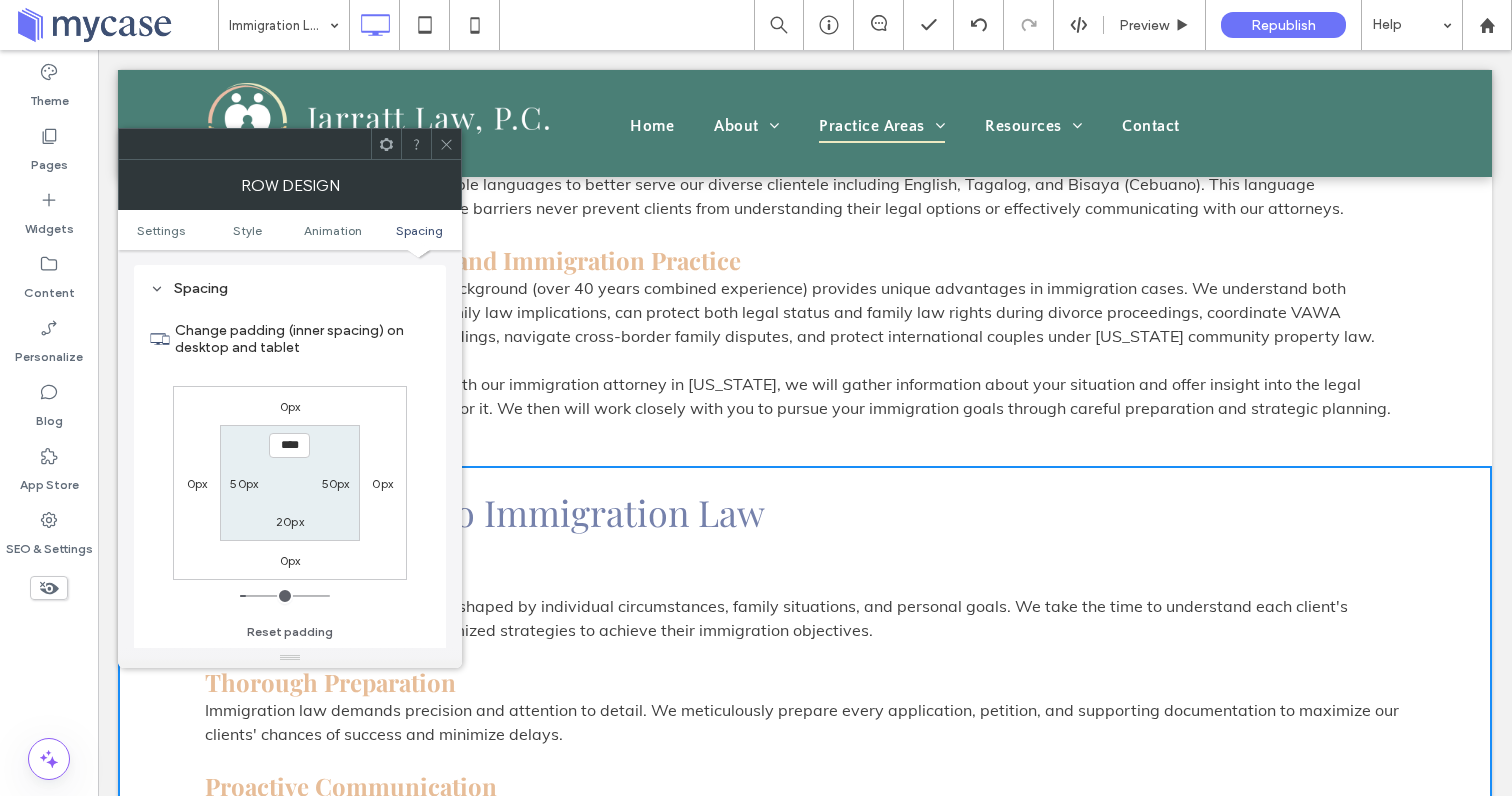 click 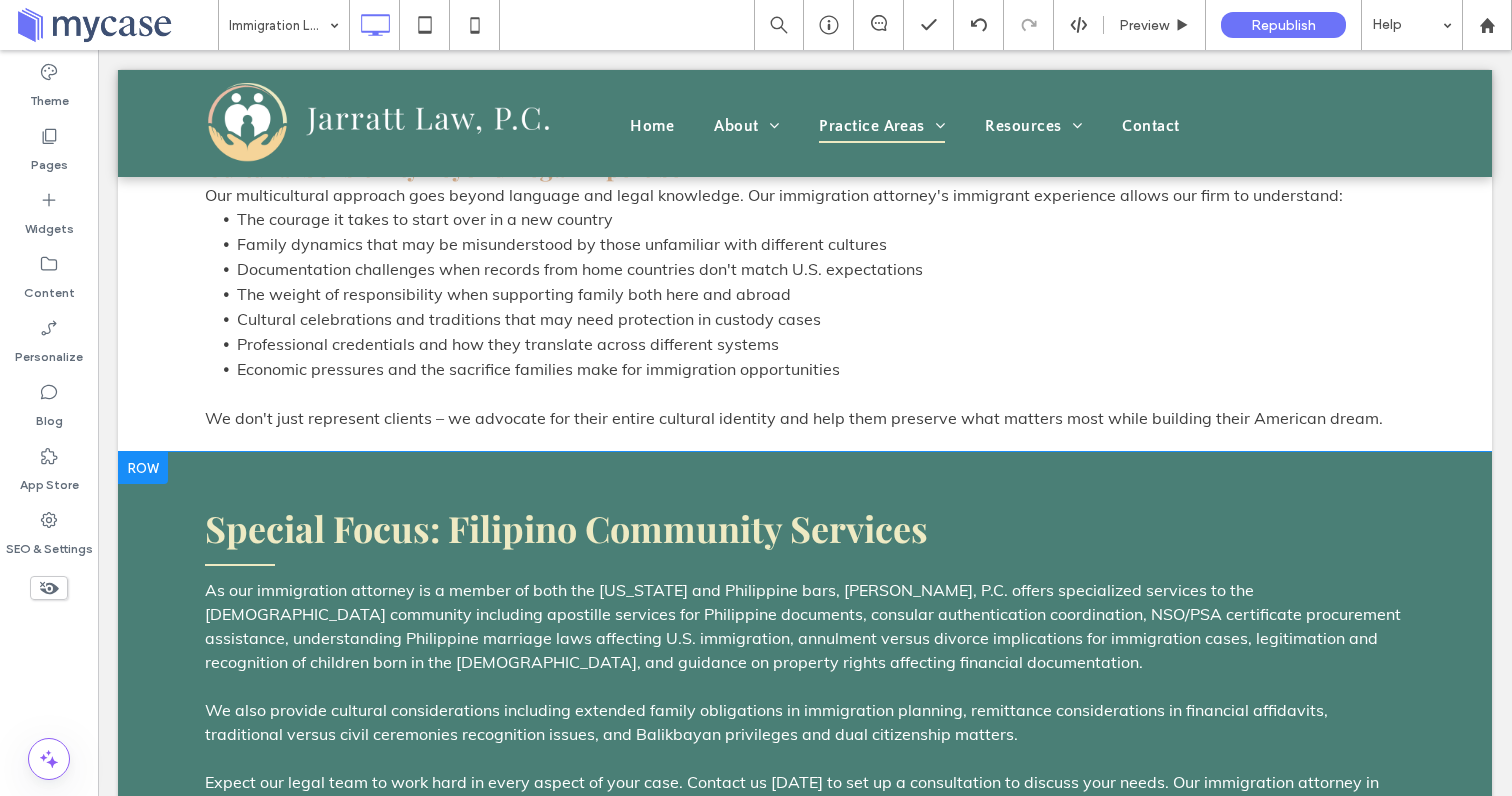 scroll, scrollTop: 2915, scrollLeft: 0, axis: vertical 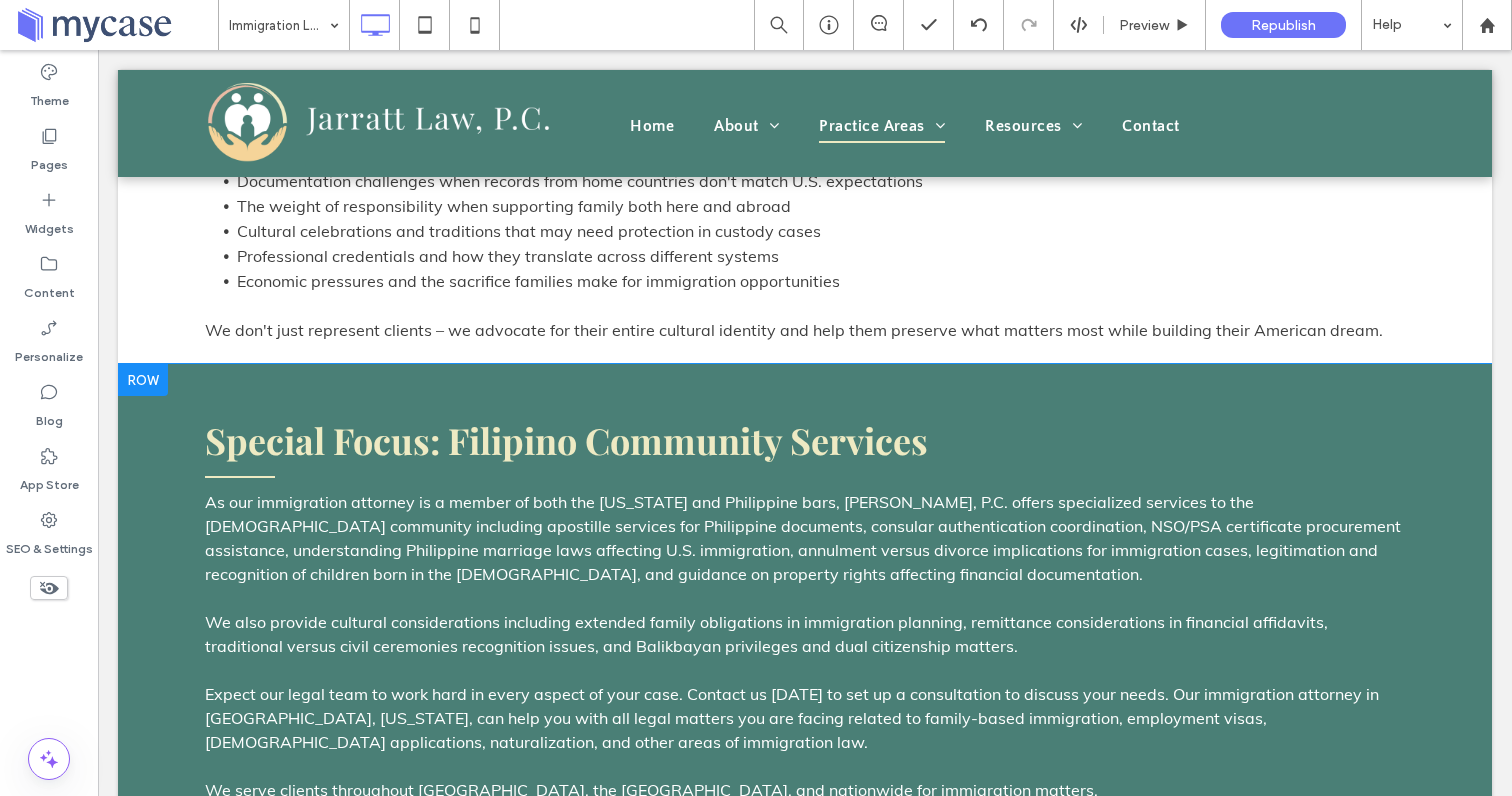 click at bounding box center (143, 380) 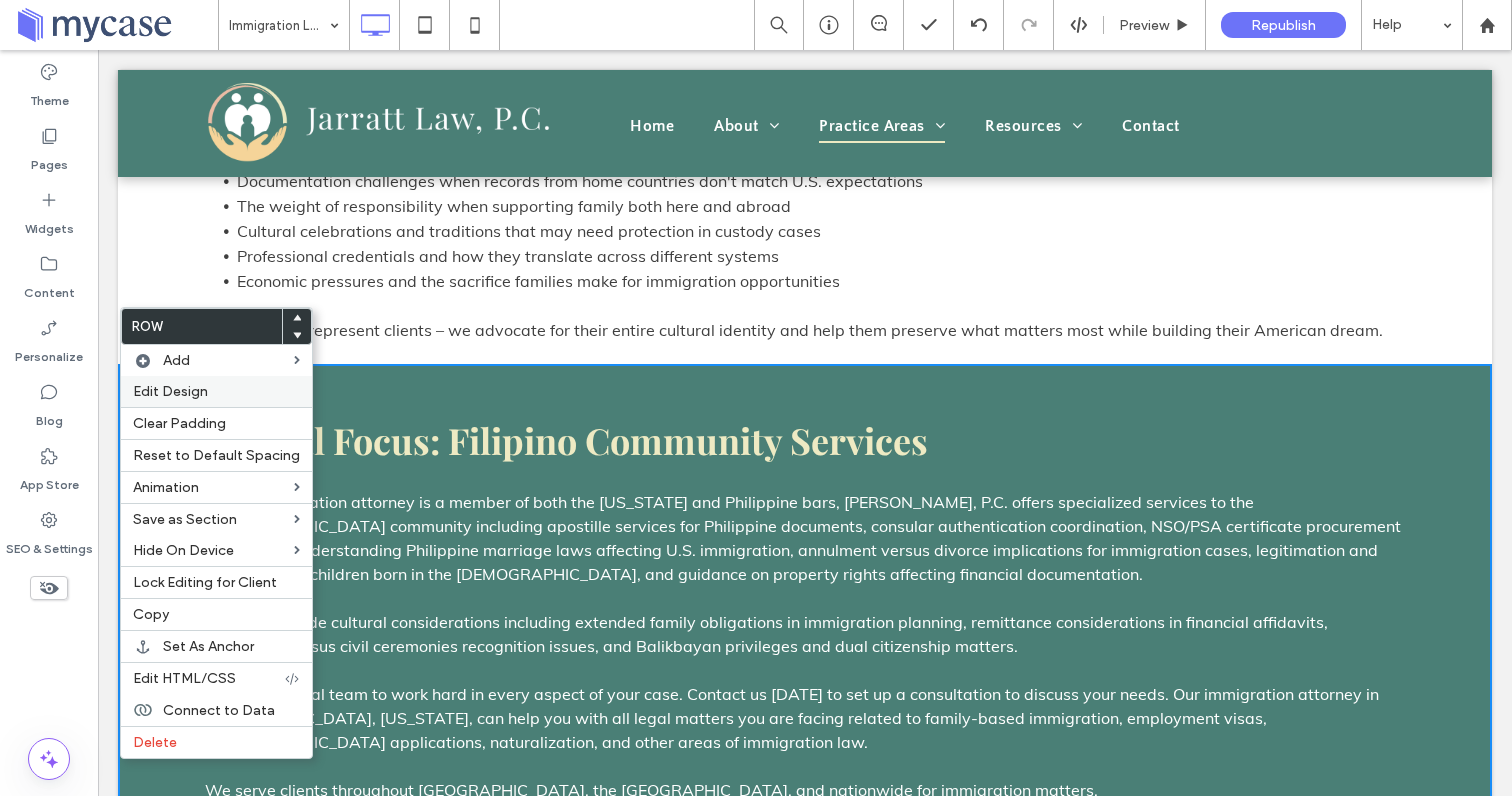click on "Edit Design" at bounding box center [170, 391] 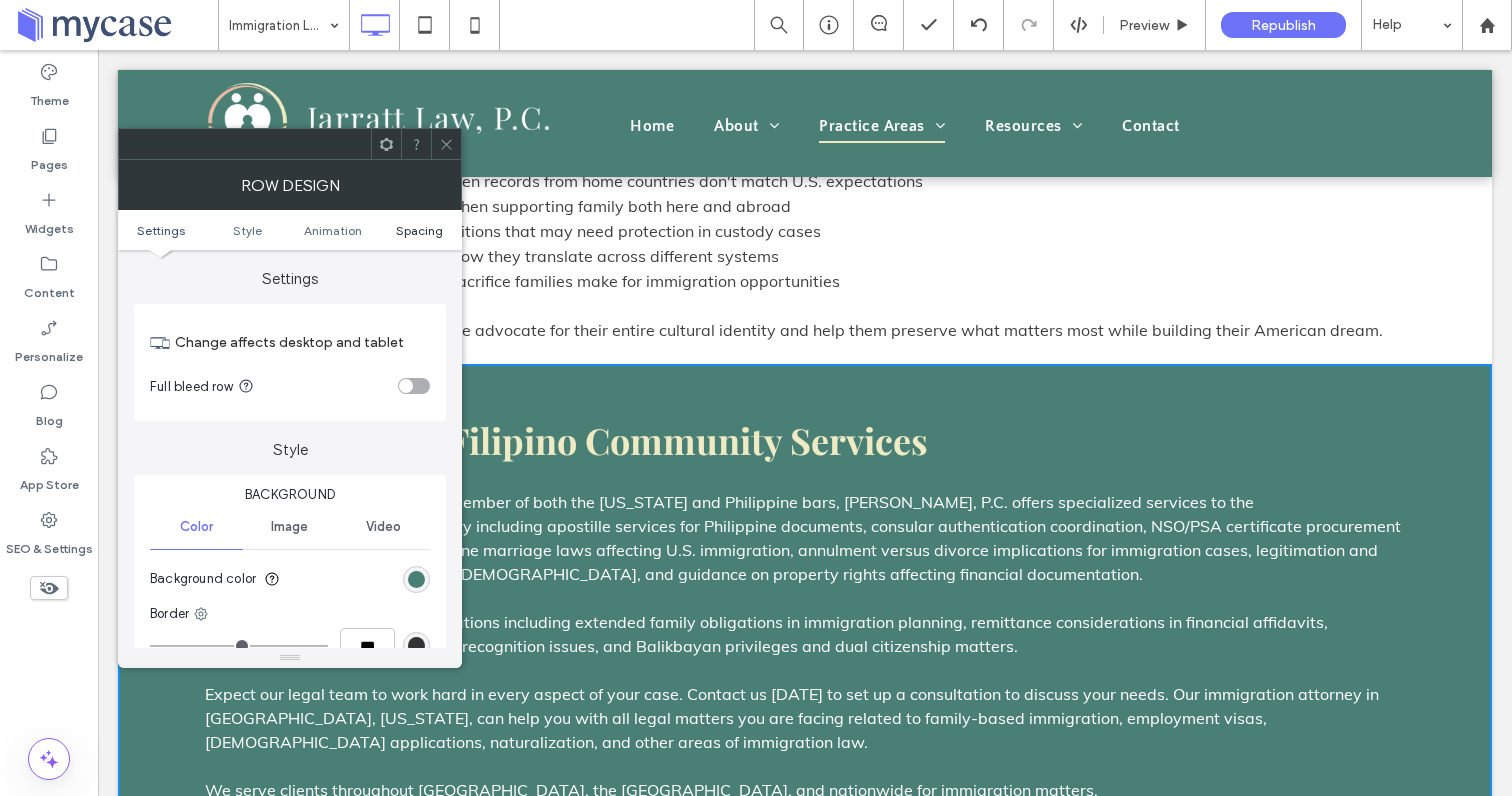 click on "Spacing" at bounding box center [419, 230] 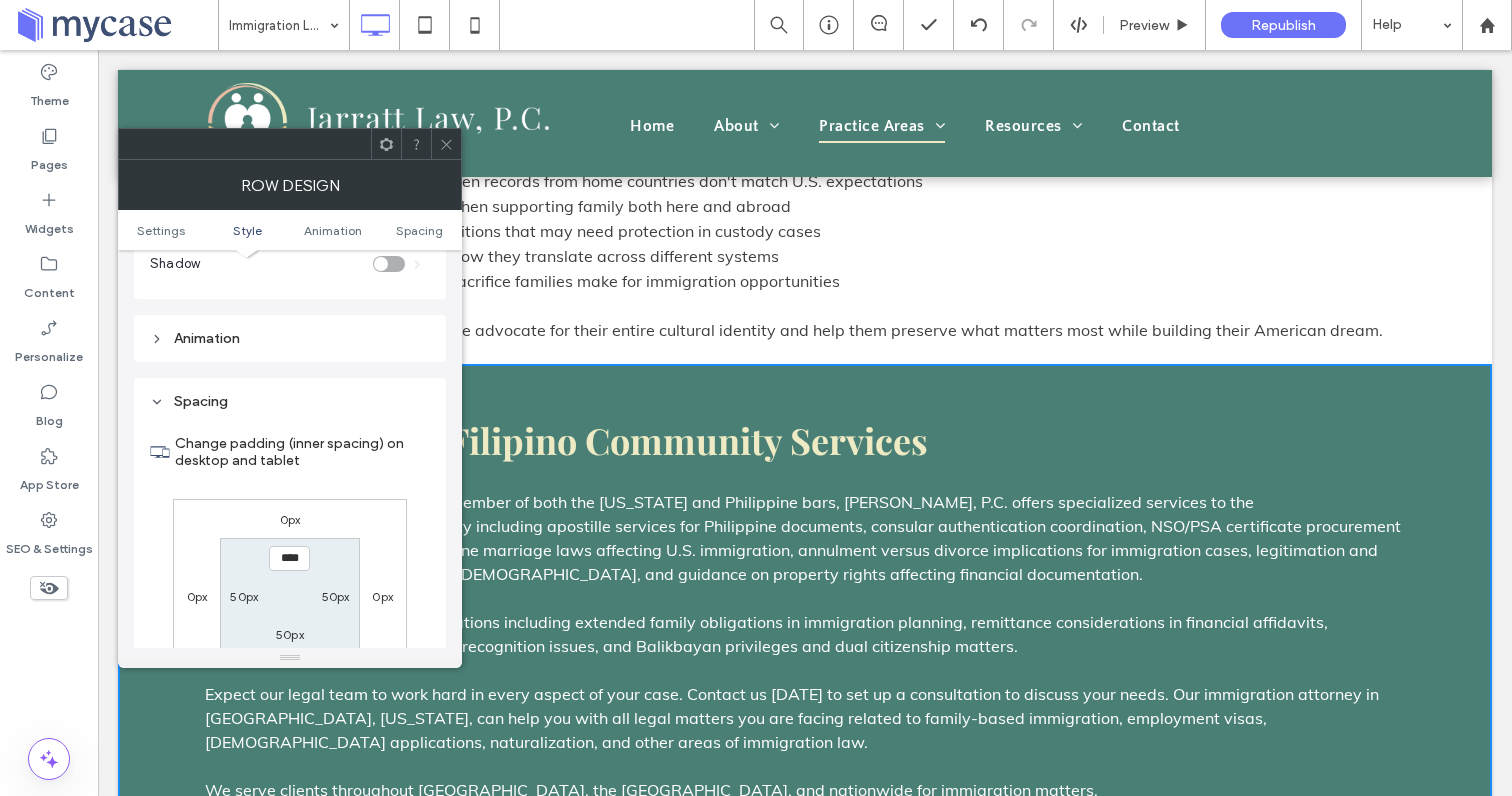 scroll, scrollTop: 566, scrollLeft: 0, axis: vertical 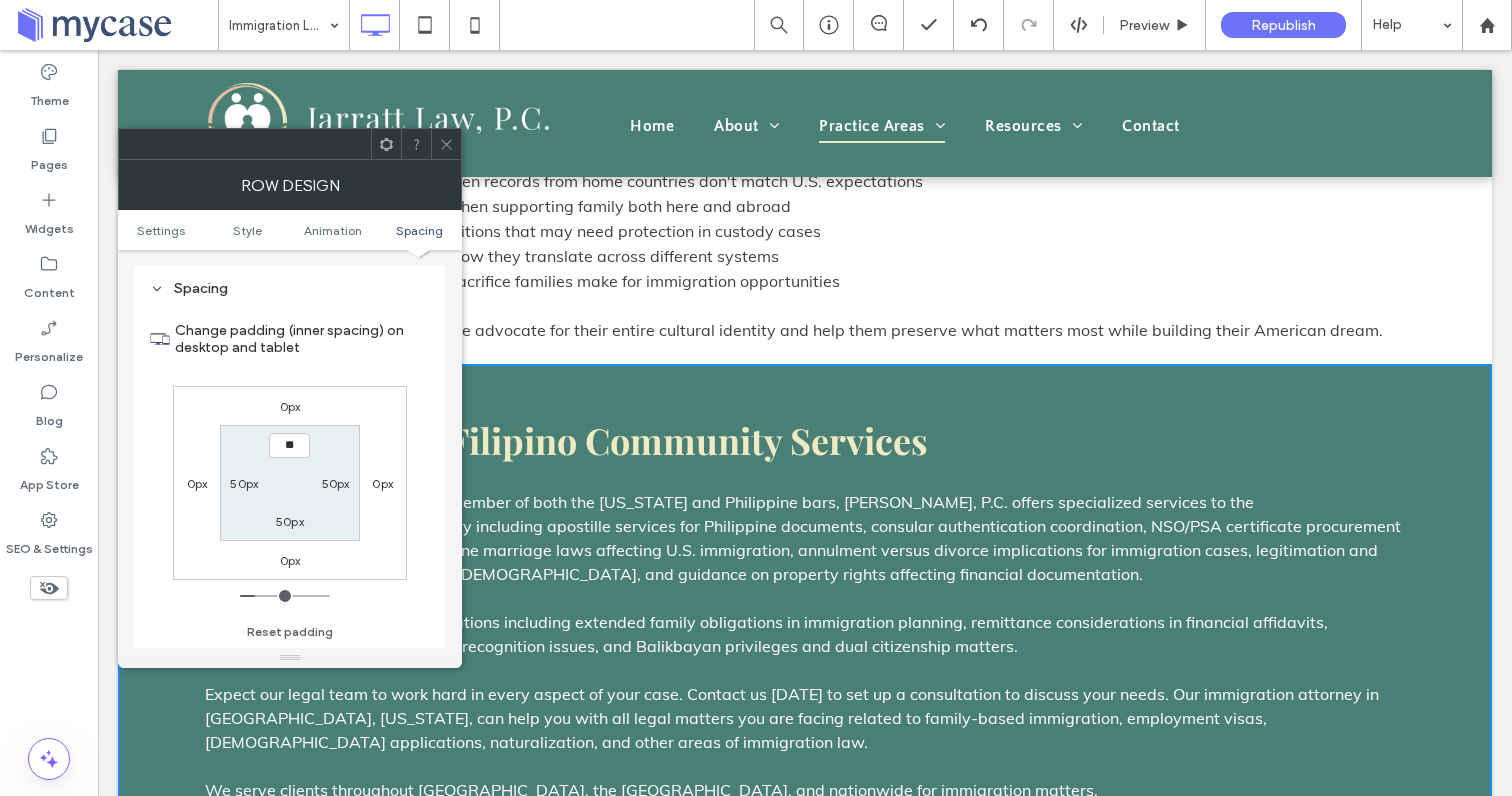 type on "****" 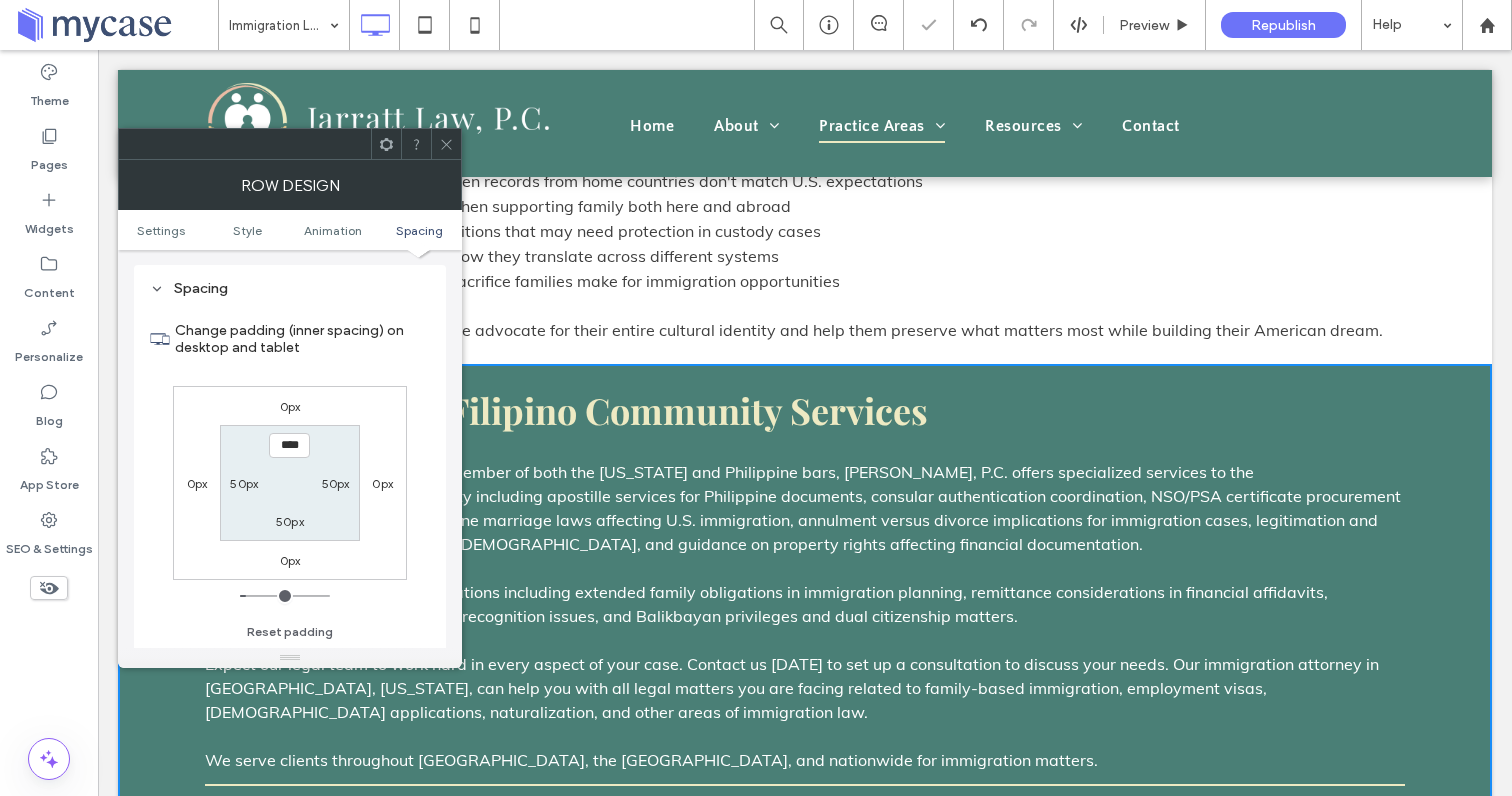 click on "50px" at bounding box center [290, 521] 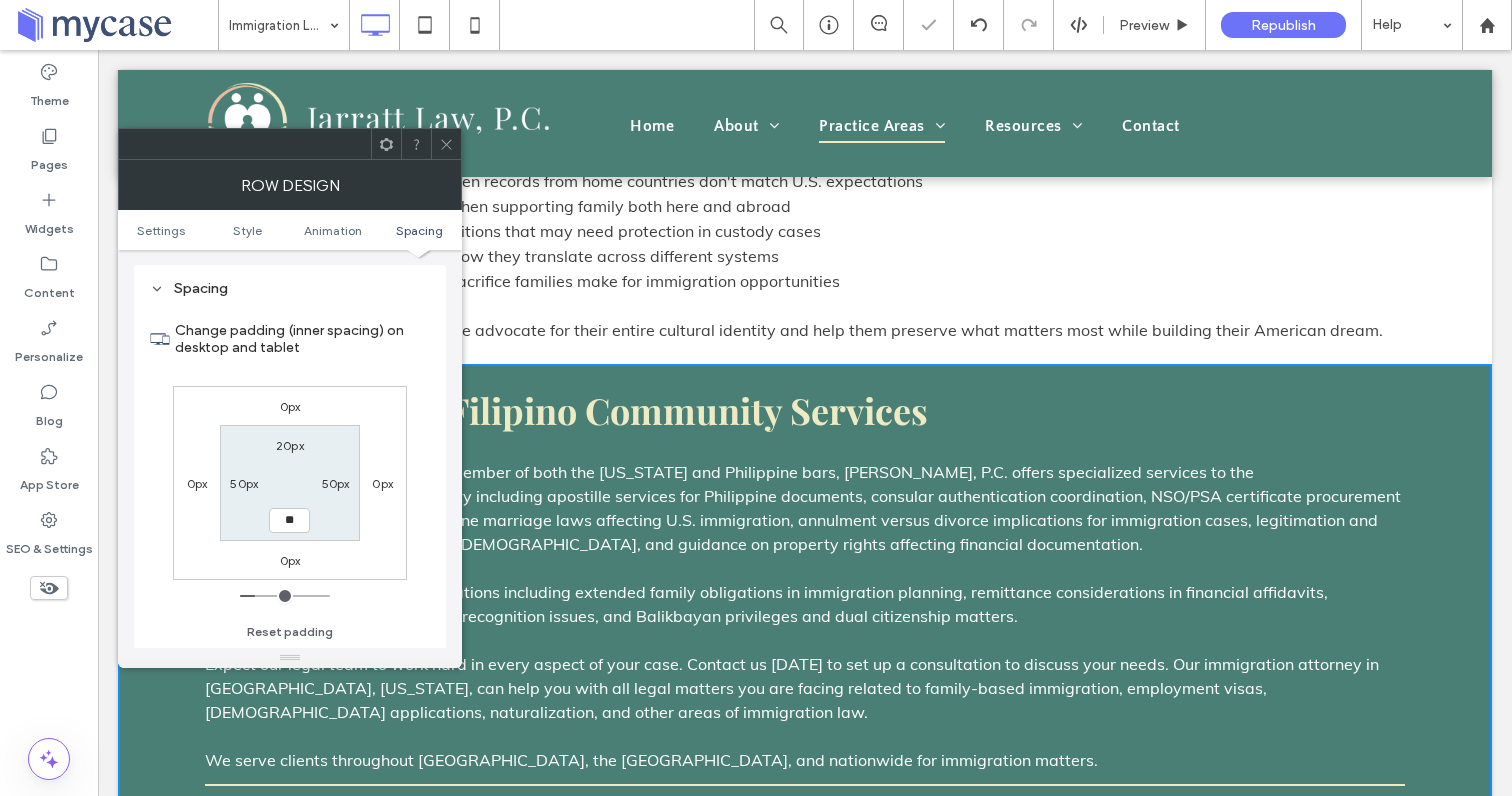 type on "**" 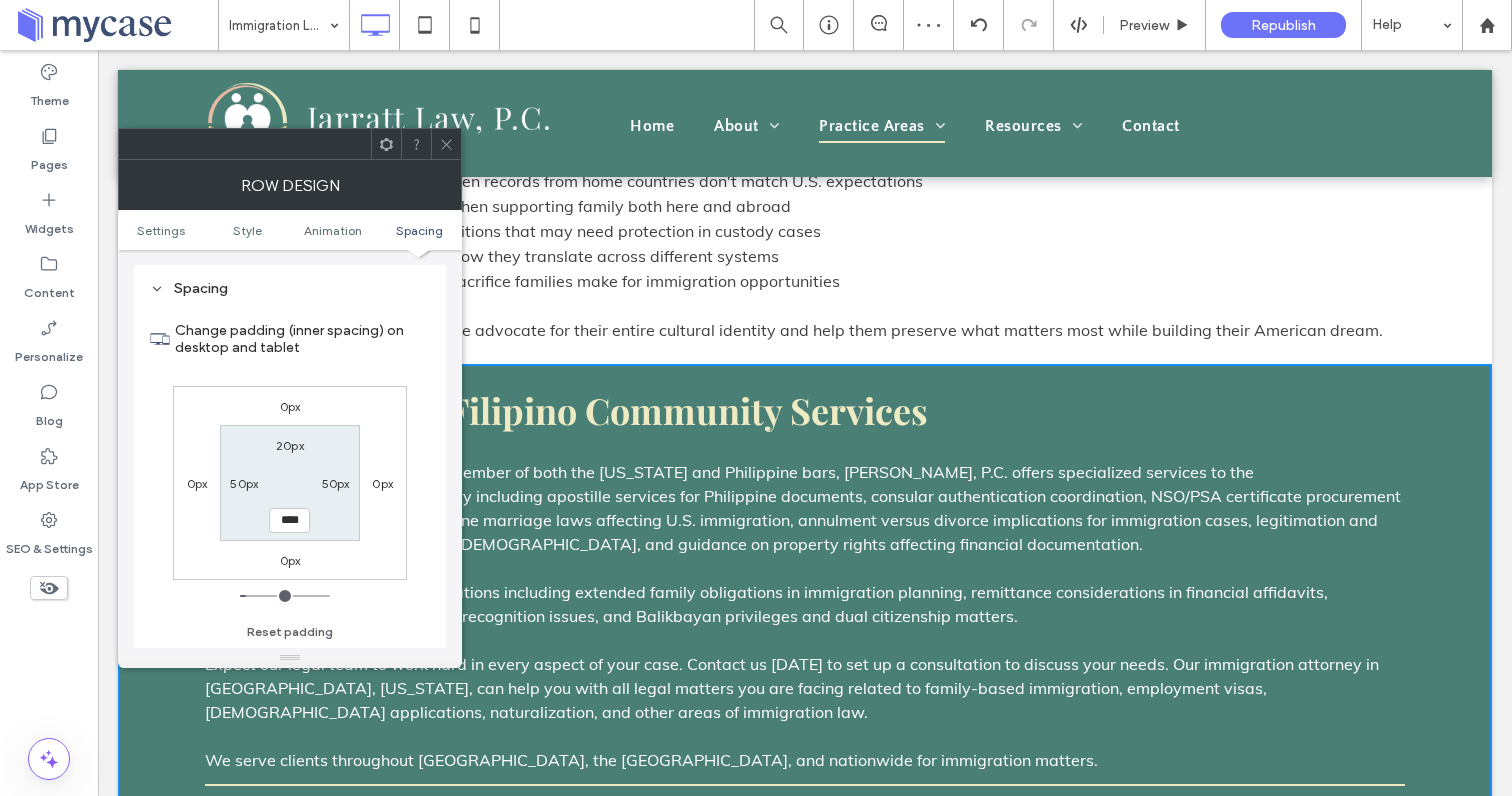 click 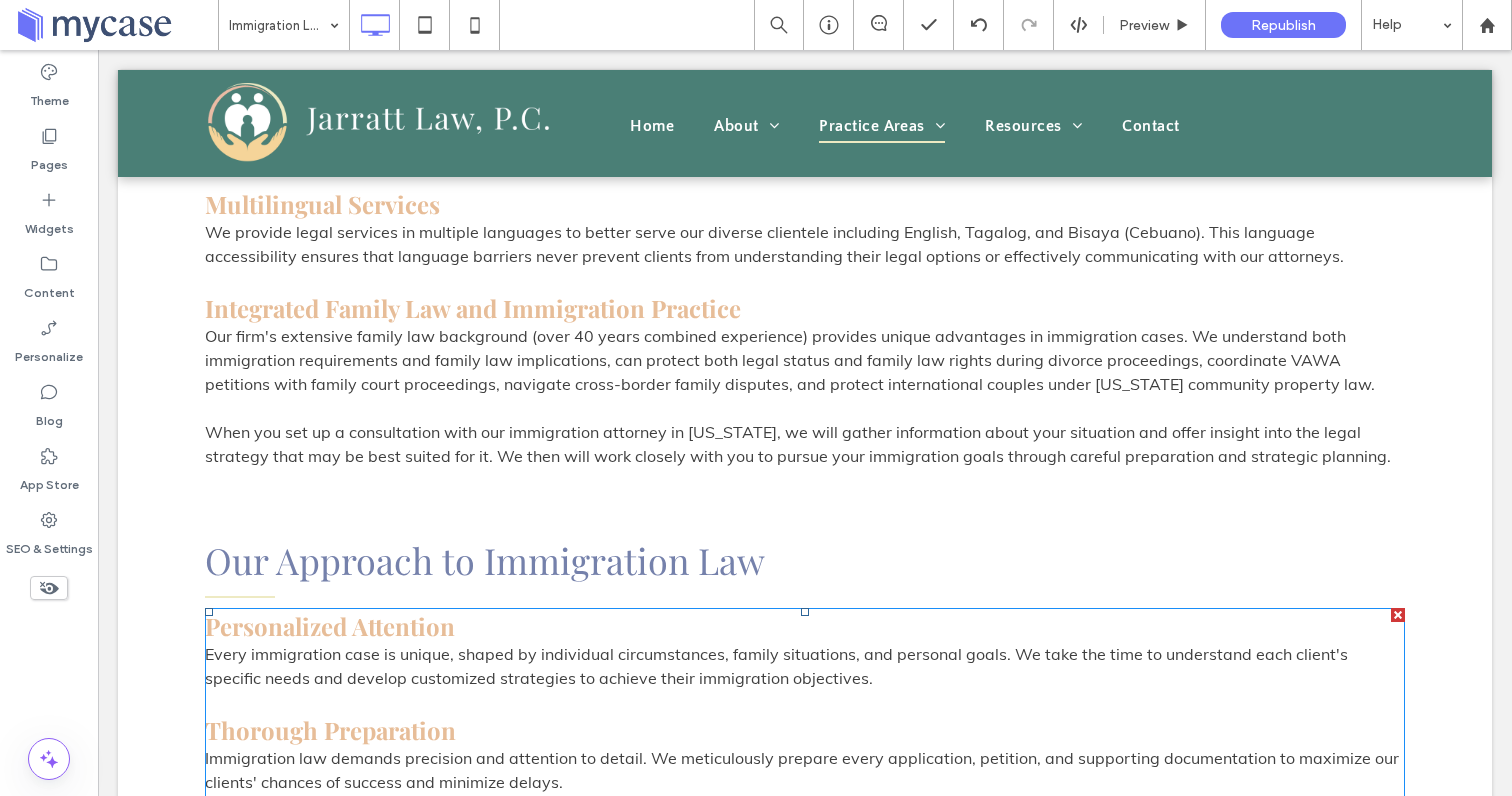 scroll, scrollTop: 2065, scrollLeft: 0, axis: vertical 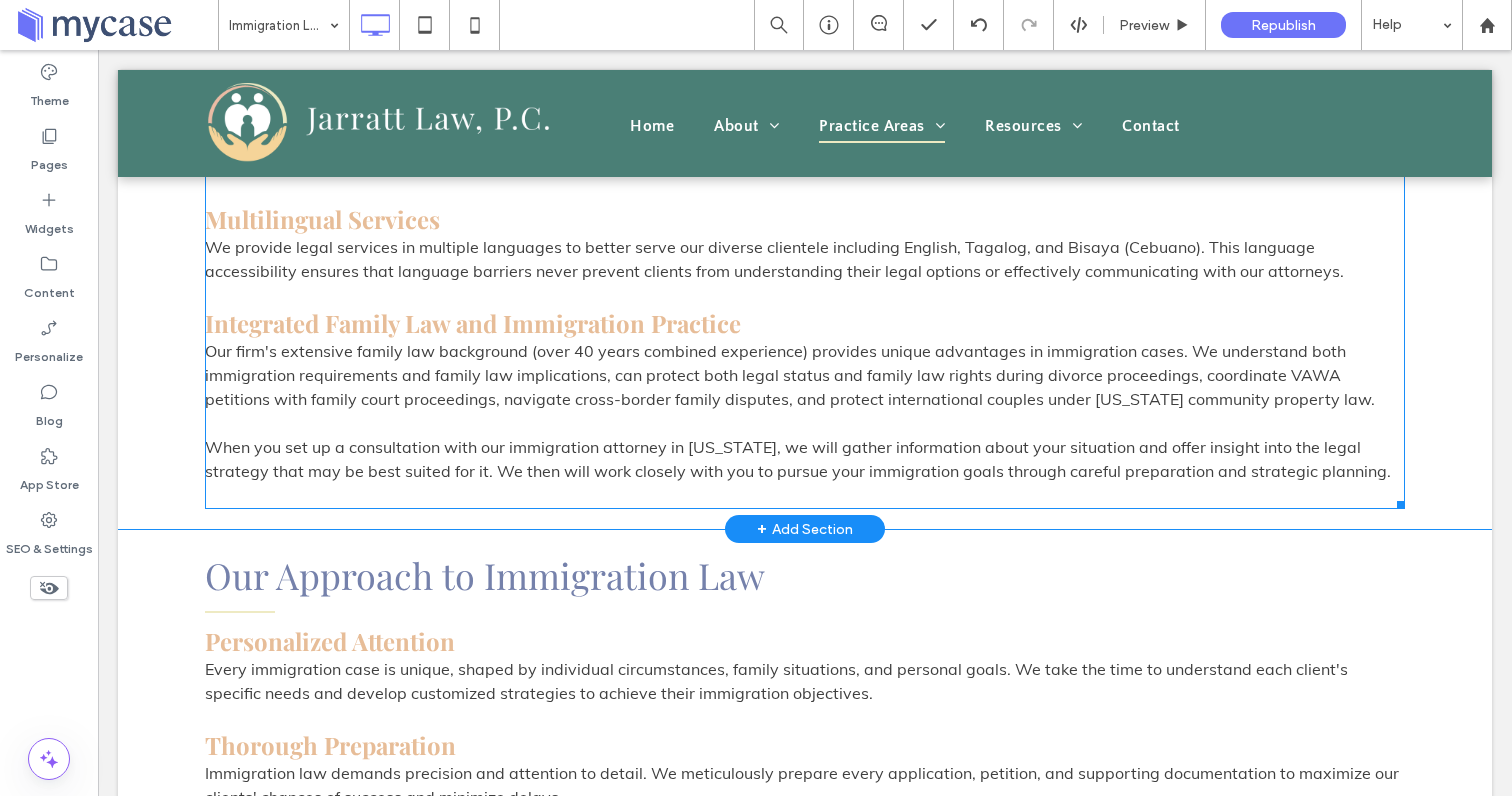click at bounding box center (805, 495) 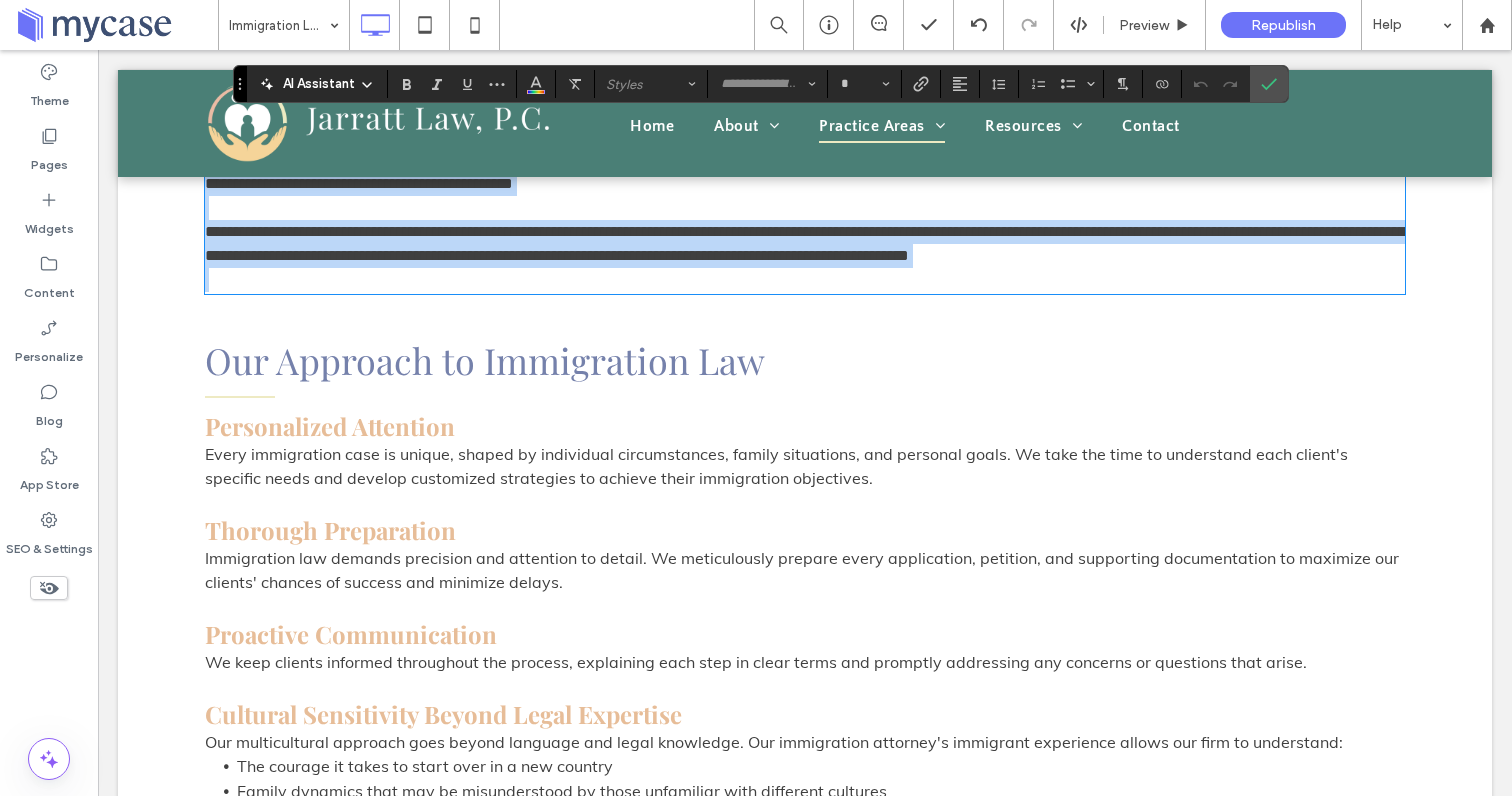 scroll, scrollTop: 2197, scrollLeft: 0, axis: vertical 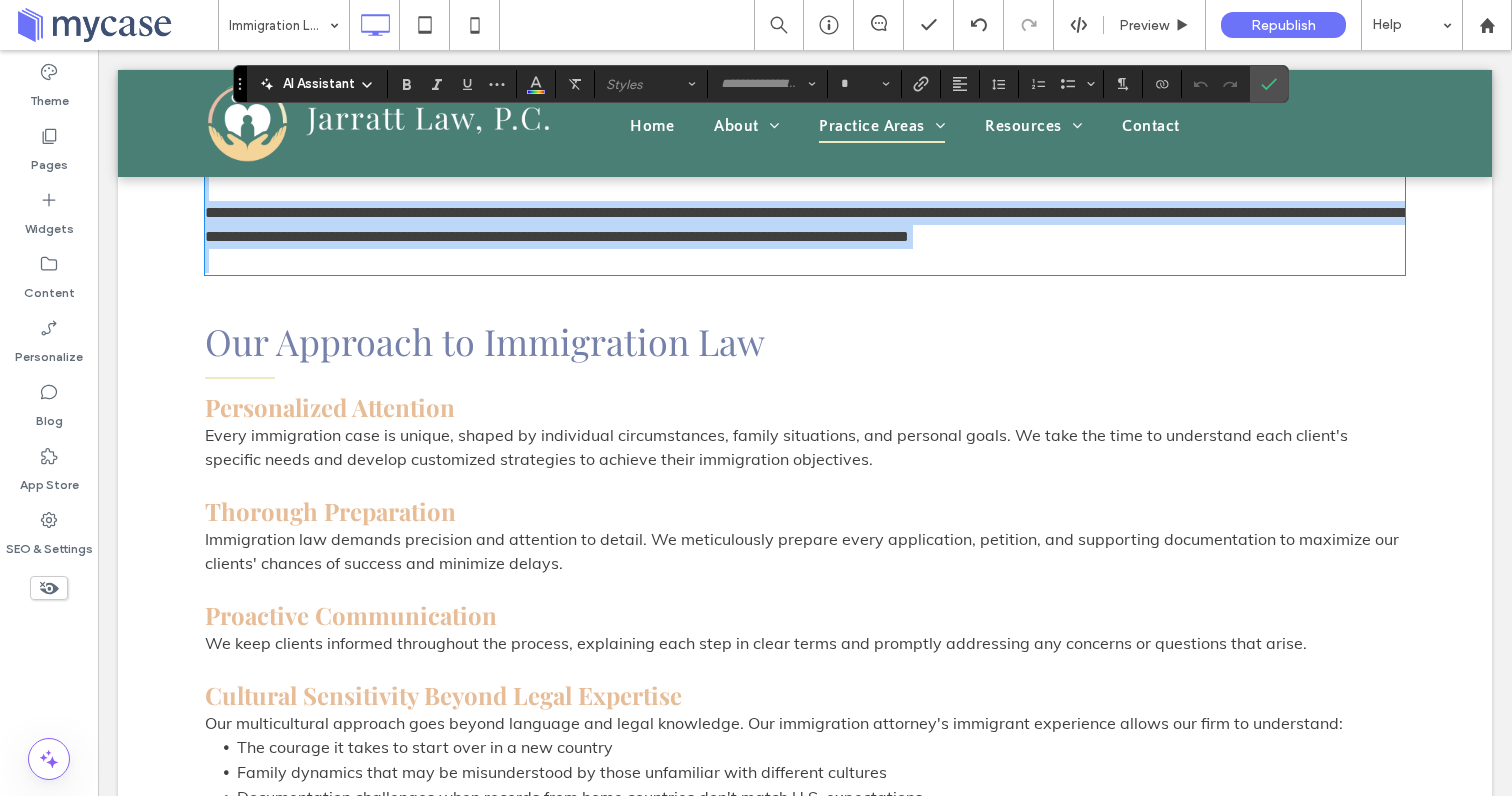 click at bounding box center [805, 261] 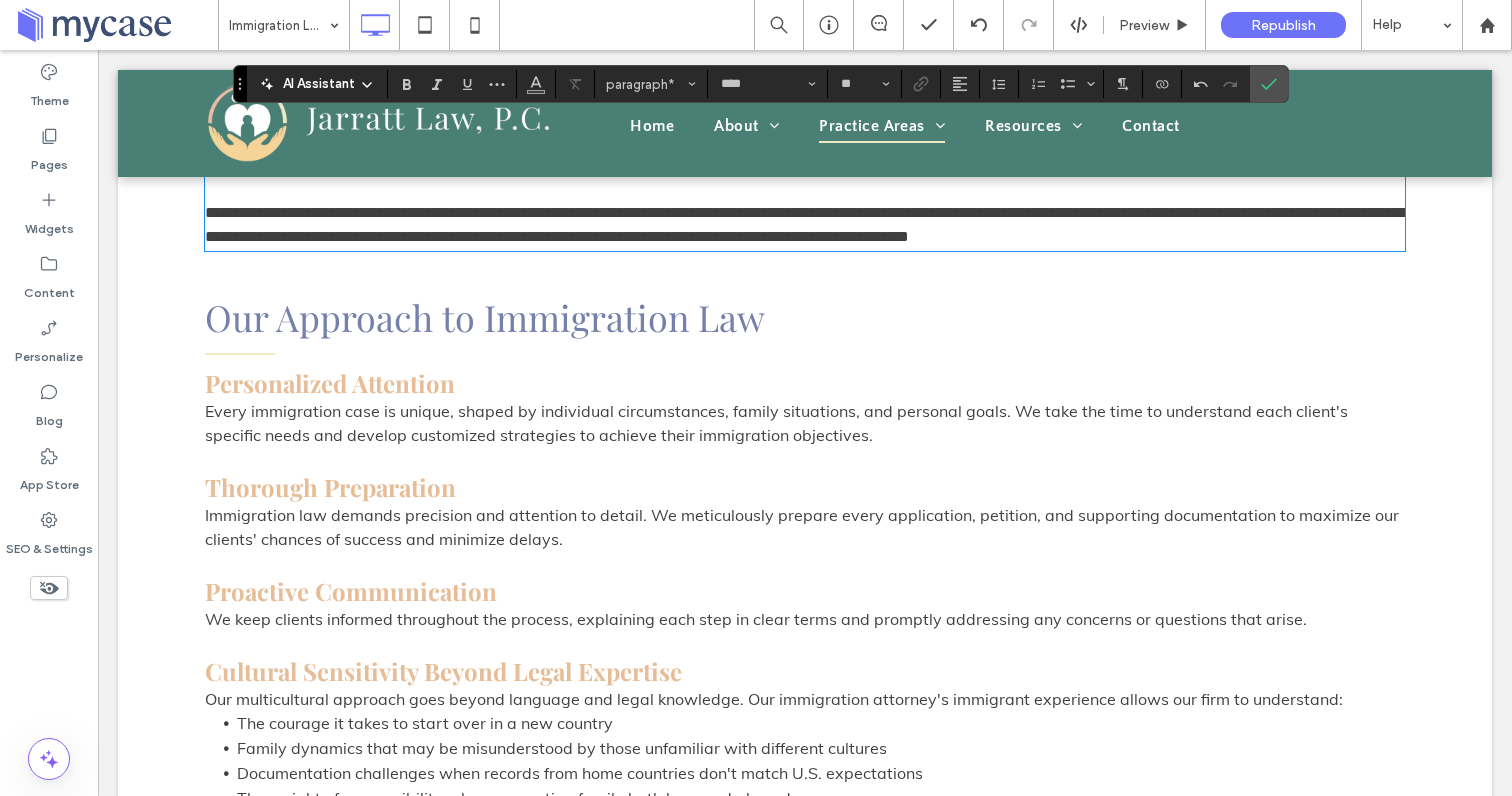 click on "Our Approach to Immigration Law
Personalized Attention
Every immigration case is unique, shaped by individual circumstances, family situations, and personal goals. We take the time to understand each client's specific needs and develop customized strategies to achieve their immigration objectives.   Thorough Preparation
Immigration law demands precision and attention to detail. We meticulously prepare every application, petition, and supporting documentation to maximize our clients' chances of success and minimize delays.   Proactive Communication
We keep clients informed throughout the process, explaining each step in clear terms and promptly addressing any concerns or questions that arise.   Cultural Sensitivity Beyond Legal Expertise
Our multicultural approach goes beyond language and legal knowledge. Our immigration attorney's immigrant experience allows our firm to understand:   The courage it takes to start over in a new country
Click To Paste
Row +" at bounding box center (805, 613) 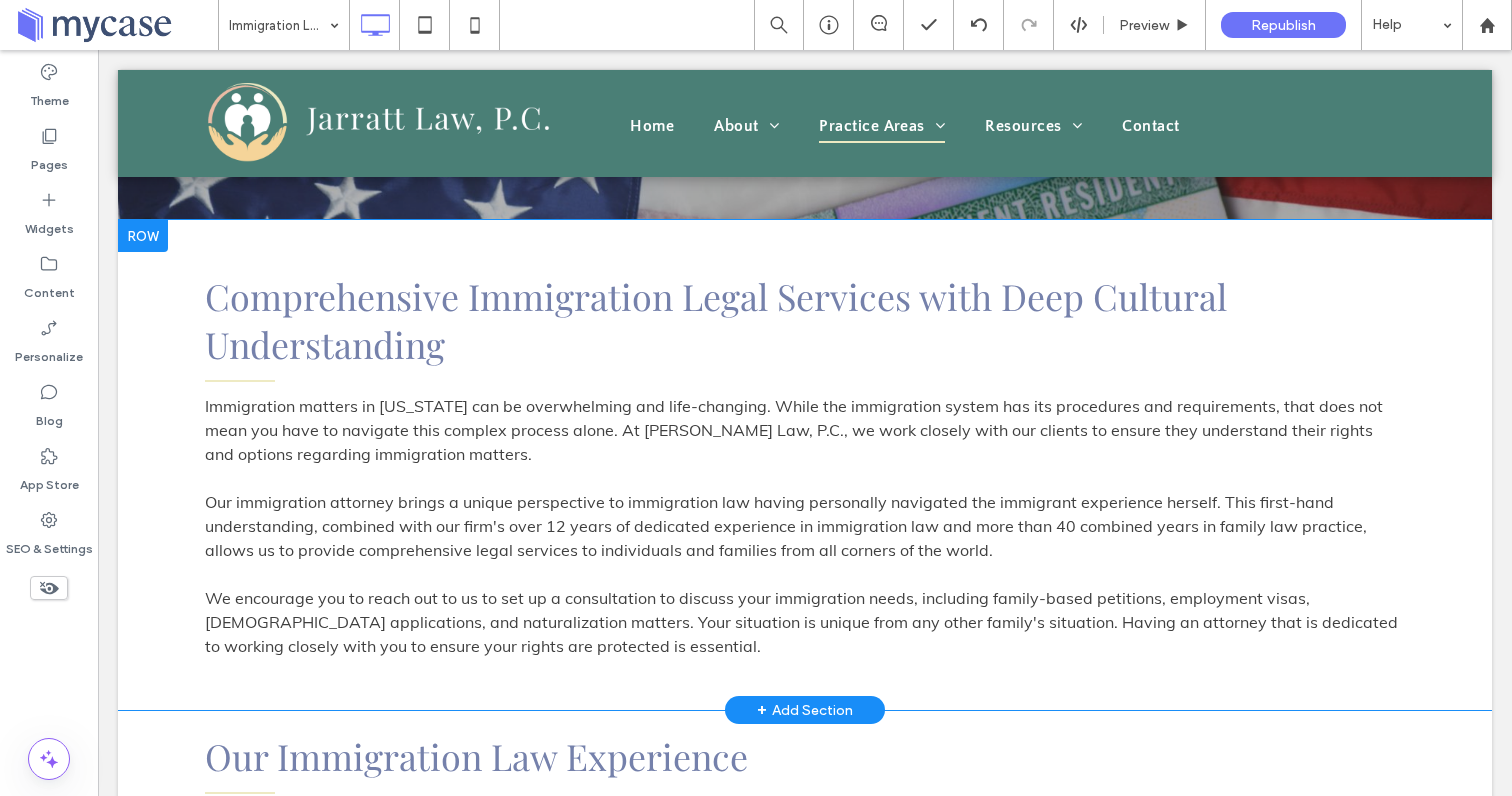 scroll, scrollTop: 514, scrollLeft: 0, axis: vertical 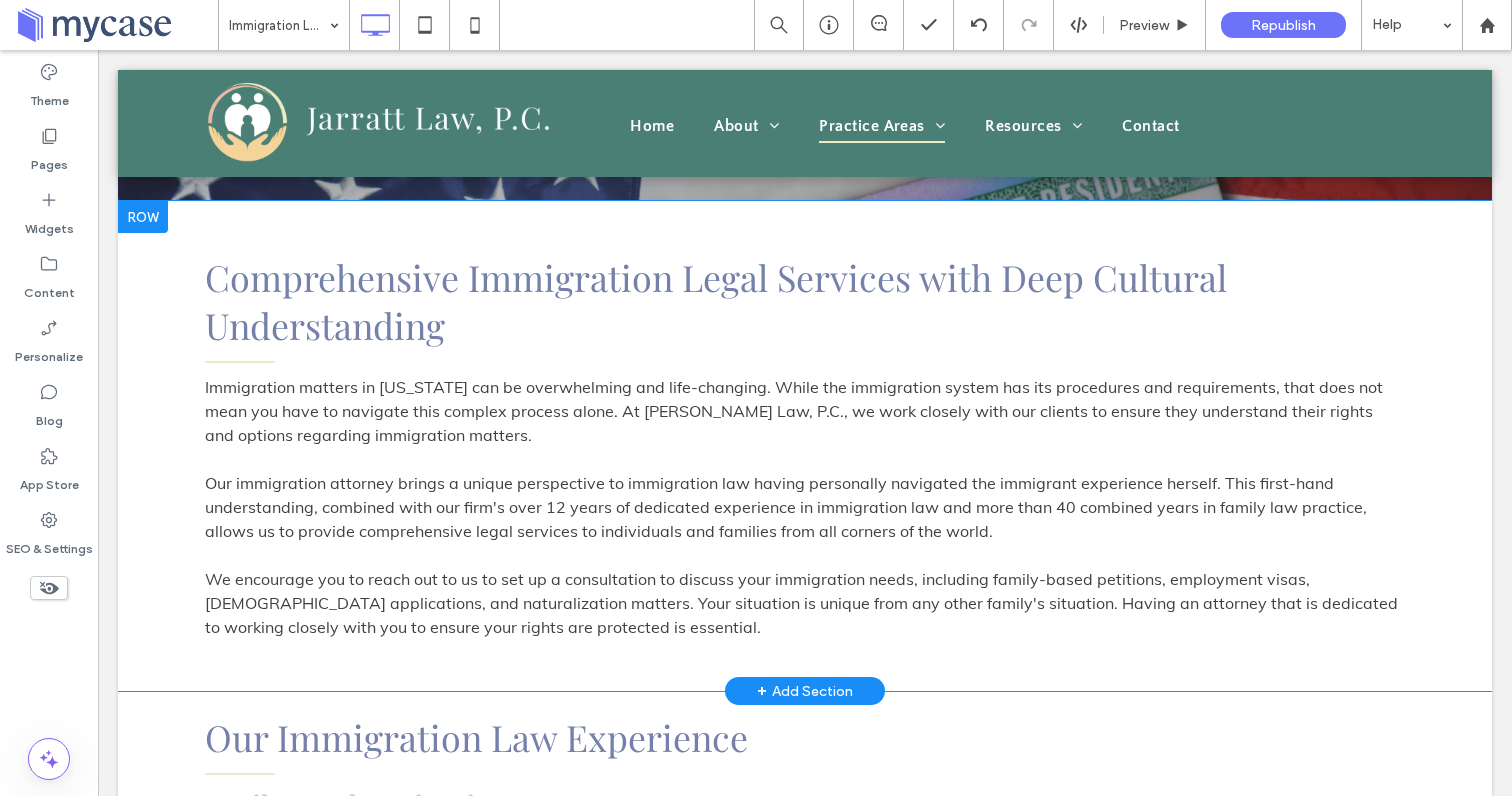 click on "Comprehensive Immigration Legal Services with Deep Cultural Understanding
Immigration matters in [US_STATE] can be overwhelming and life-changing. While the immigration system has its procedures and requirements, that does not mean you have to navigate this complex process alone. At [PERSON_NAME] Law, P.C., we work closely with our clients to ensure they understand their rights and options regarding immigration matters. Our immigration attorney brings a unique perspective to immigration law having personally navigated the immigrant experience herself. This first-hand understanding, combined with our firm's over 12 years of dedicated experience in immigration law and more than 40 combined years in family law practice, allows us to provide comprehensive legal services to individuals and families from all corners of the world. ﻿
Click To Paste
Row + Add Section" at bounding box center [805, 446] 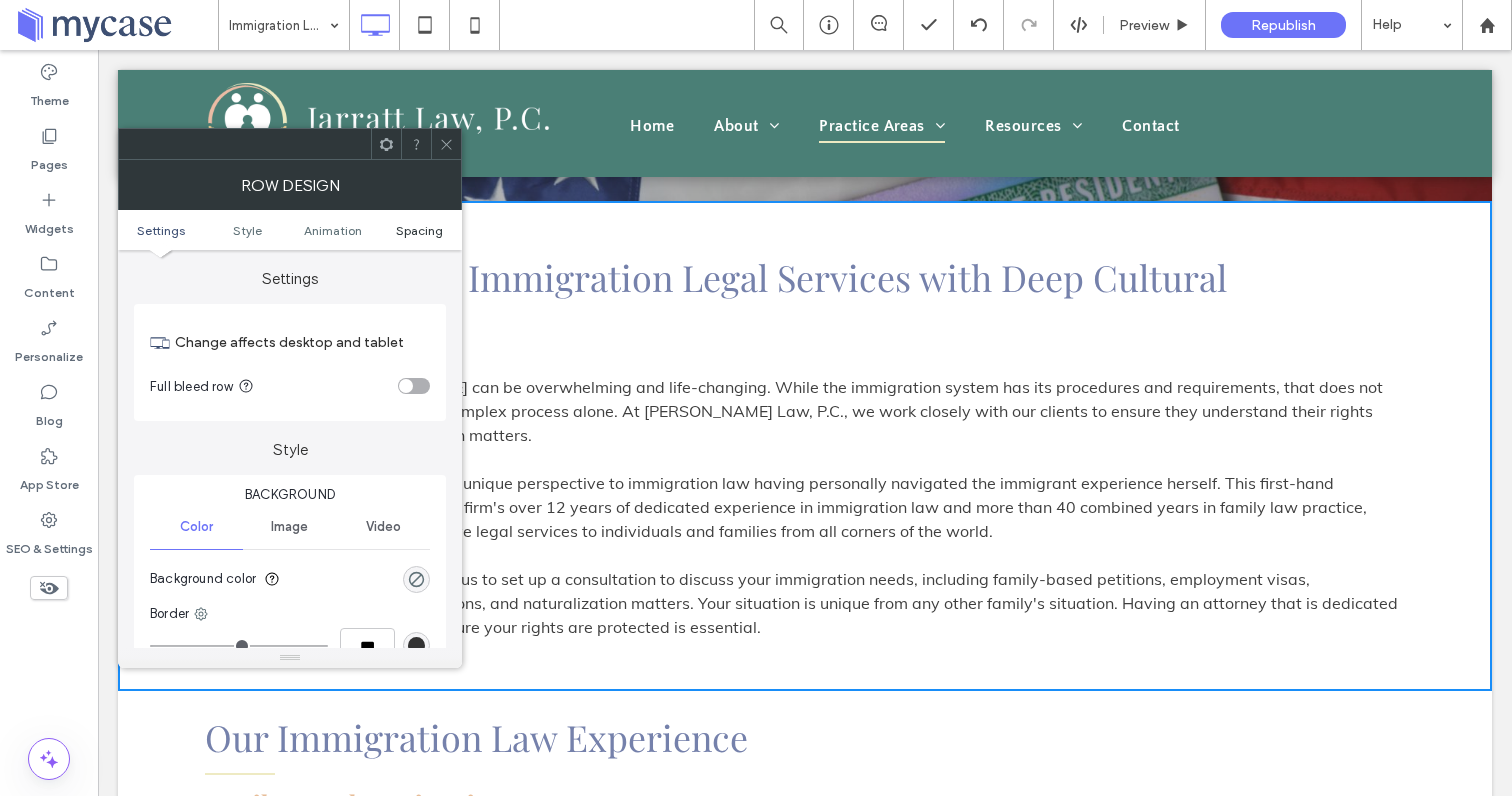 click on "Spacing" at bounding box center (419, 230) 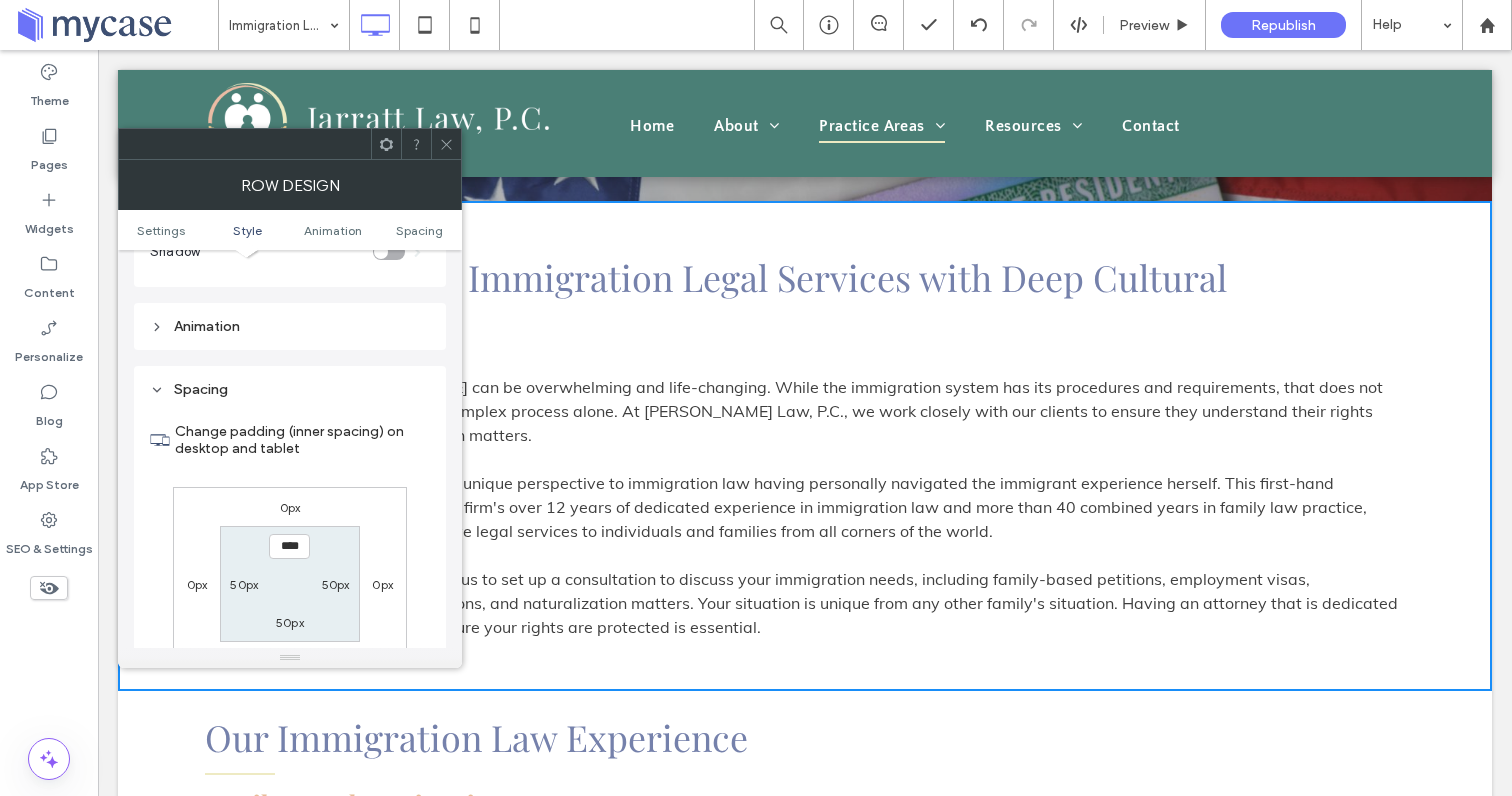 scroll, scrollTop: 566, scrollLeft: 0, axis: vertical 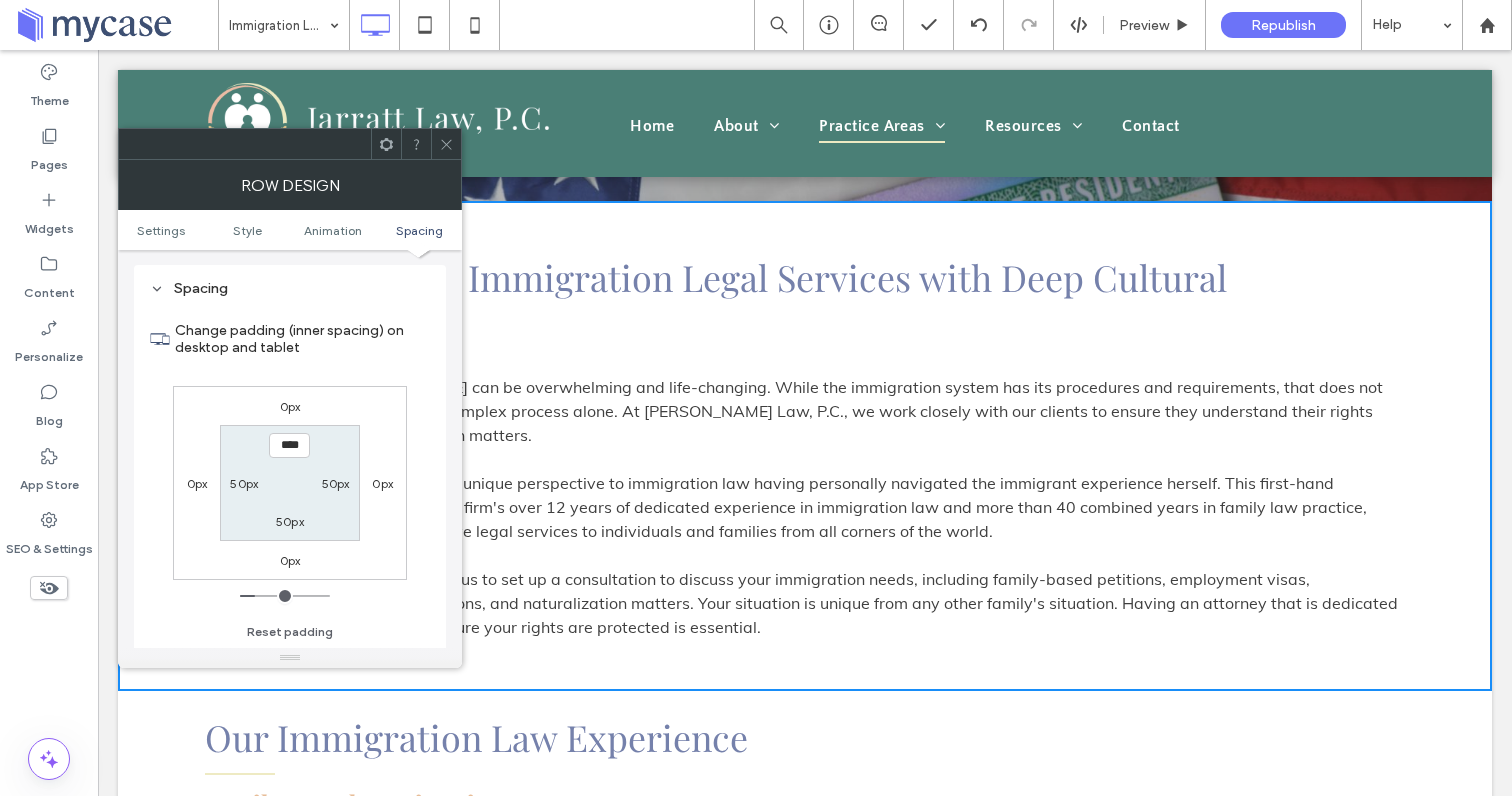 click on "50px" at bounding box center [290, 521] 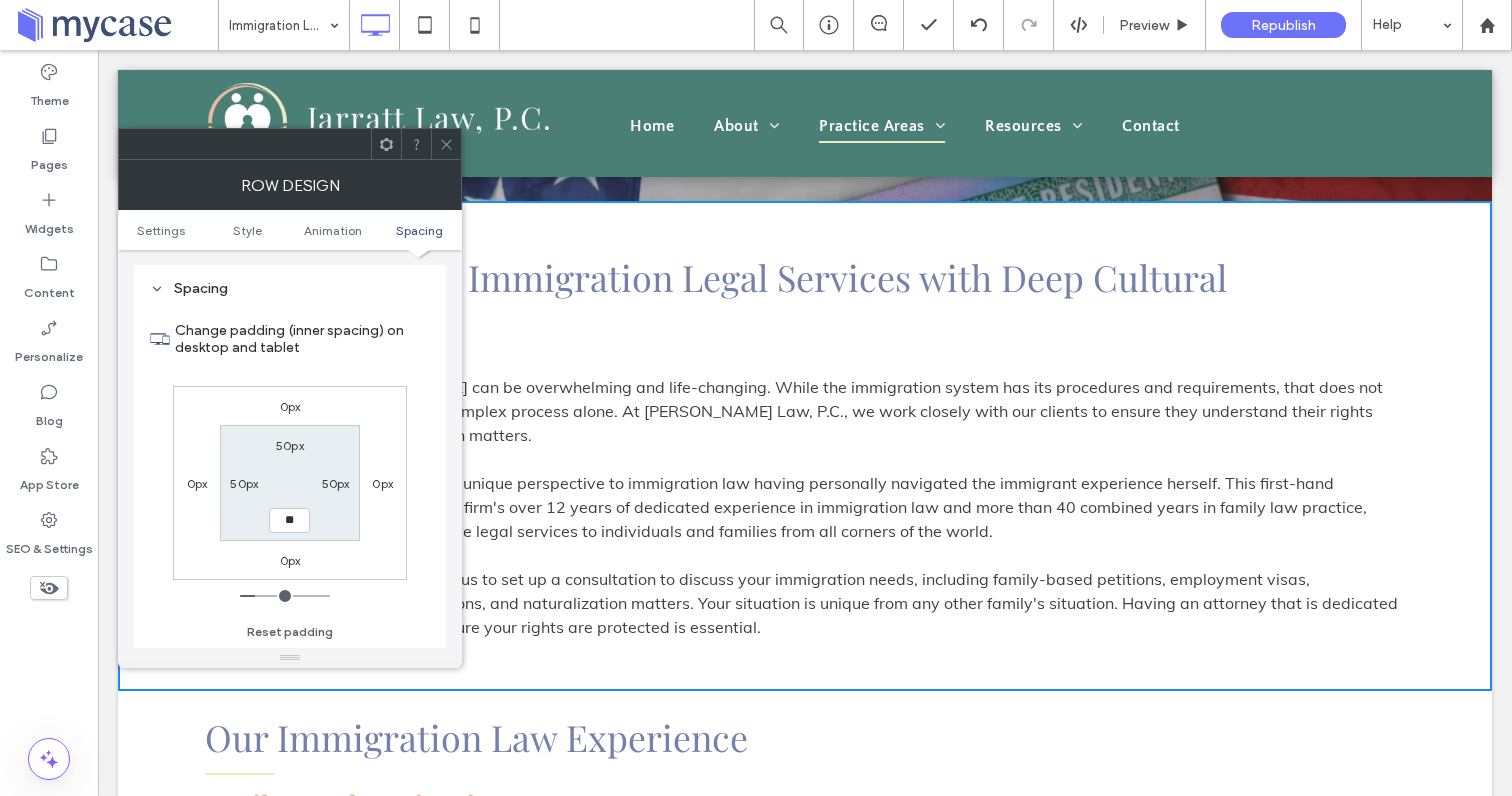 type on "**" 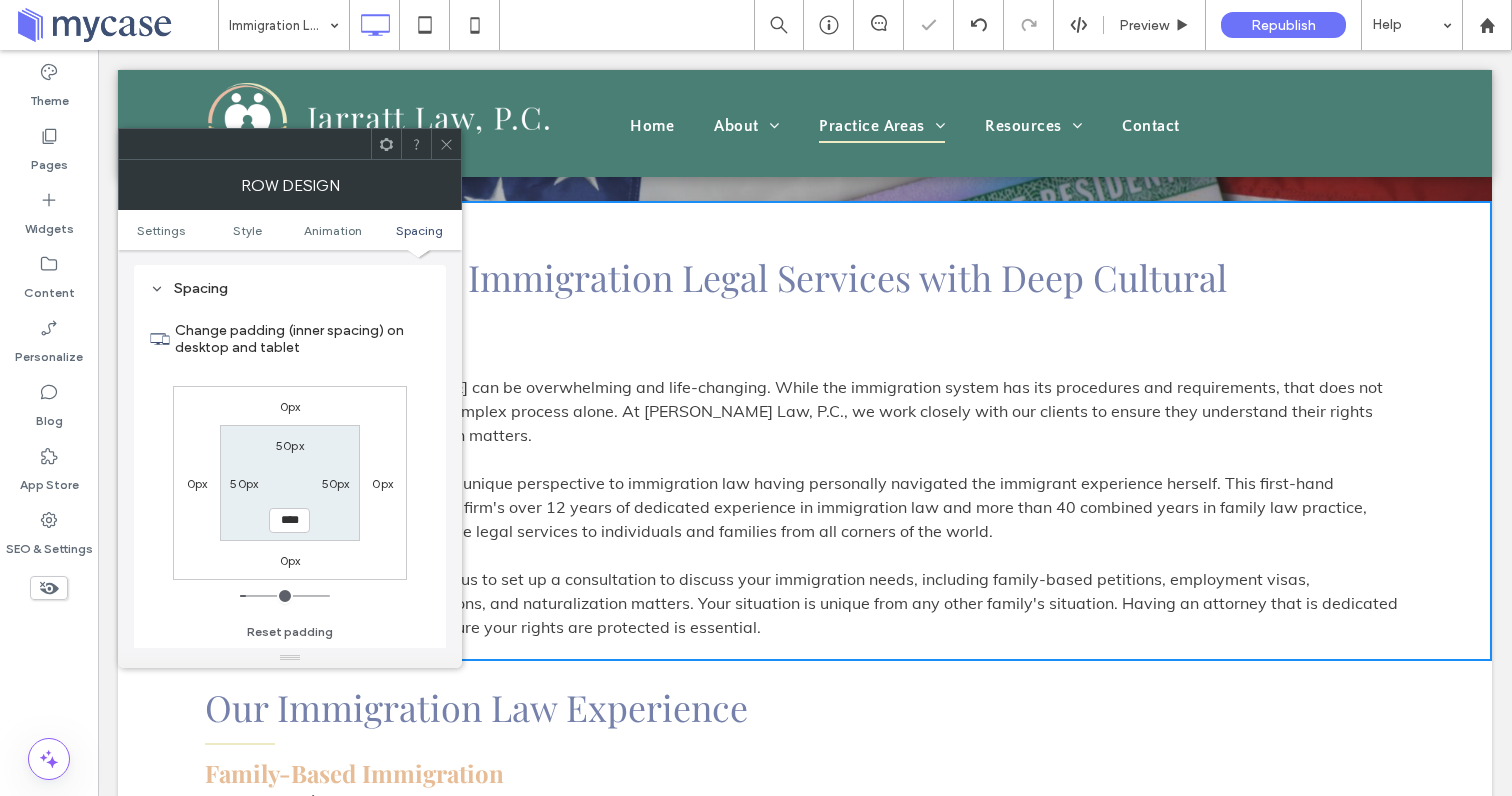 click 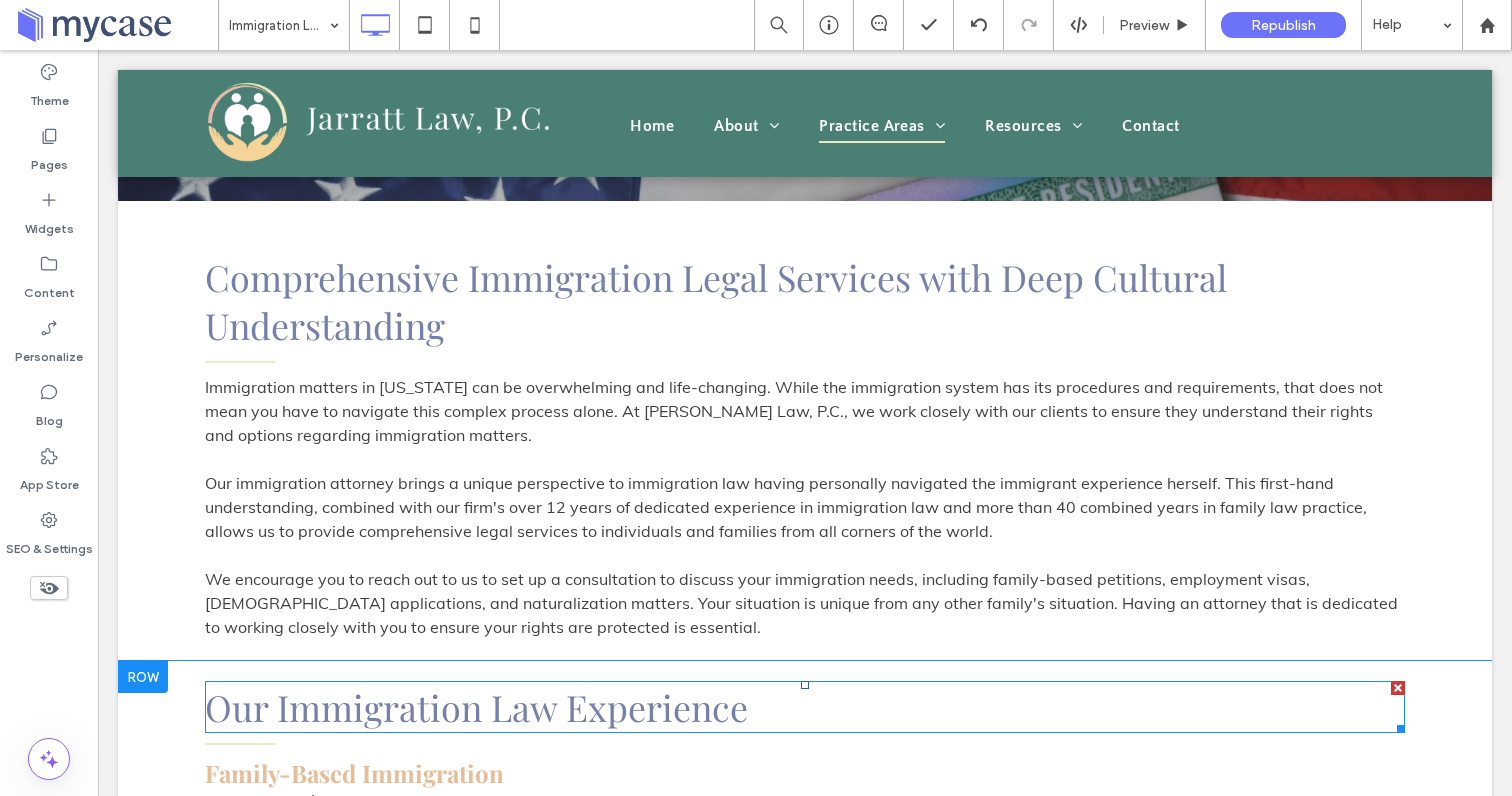 click on "Our Immigration Law Experience" at bounding box center (476, 707) 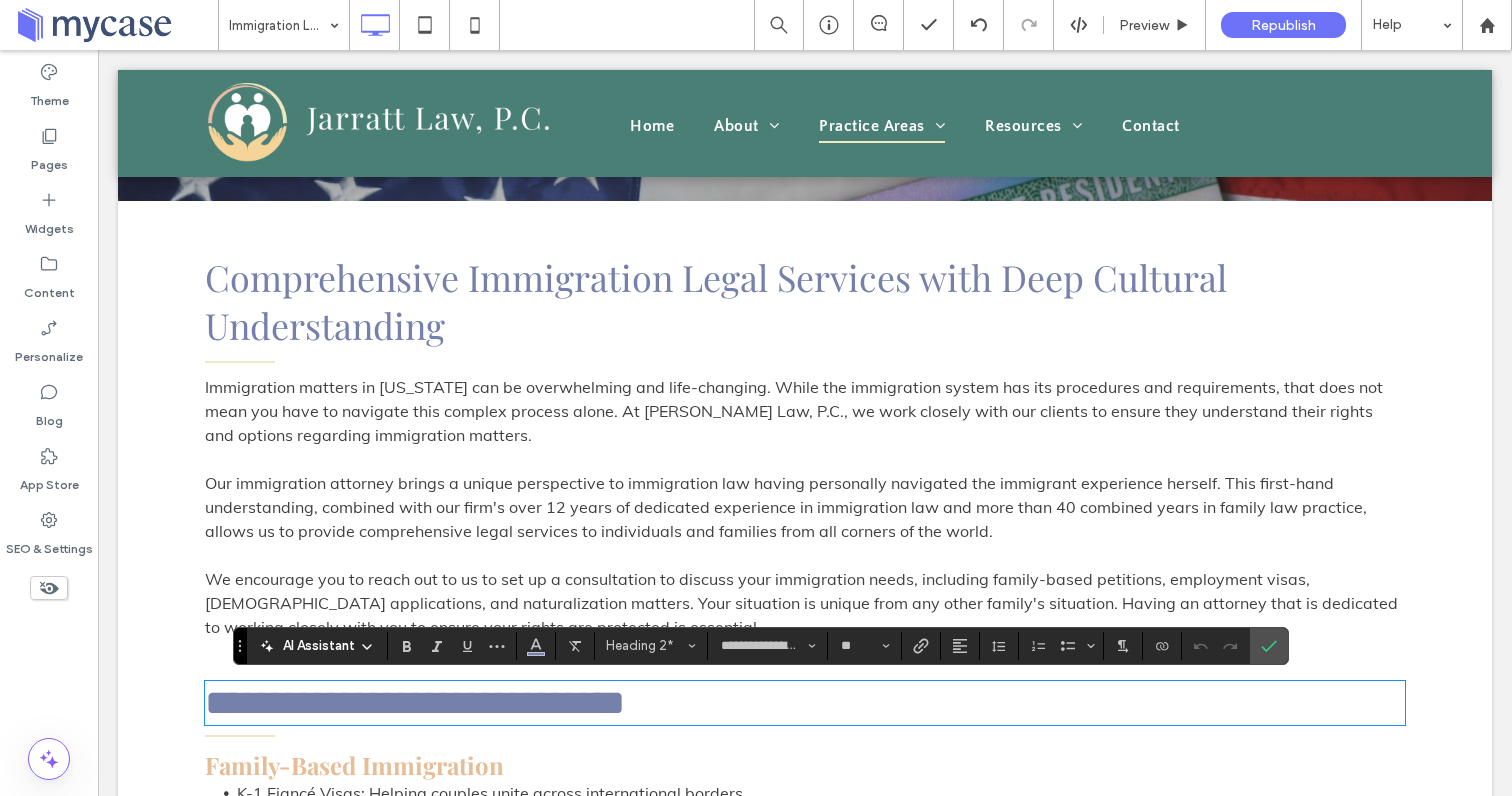 click on "Comprehensive Immigration Legal Services with Deep Cultural Understanding" at bounding box center [716, 301] 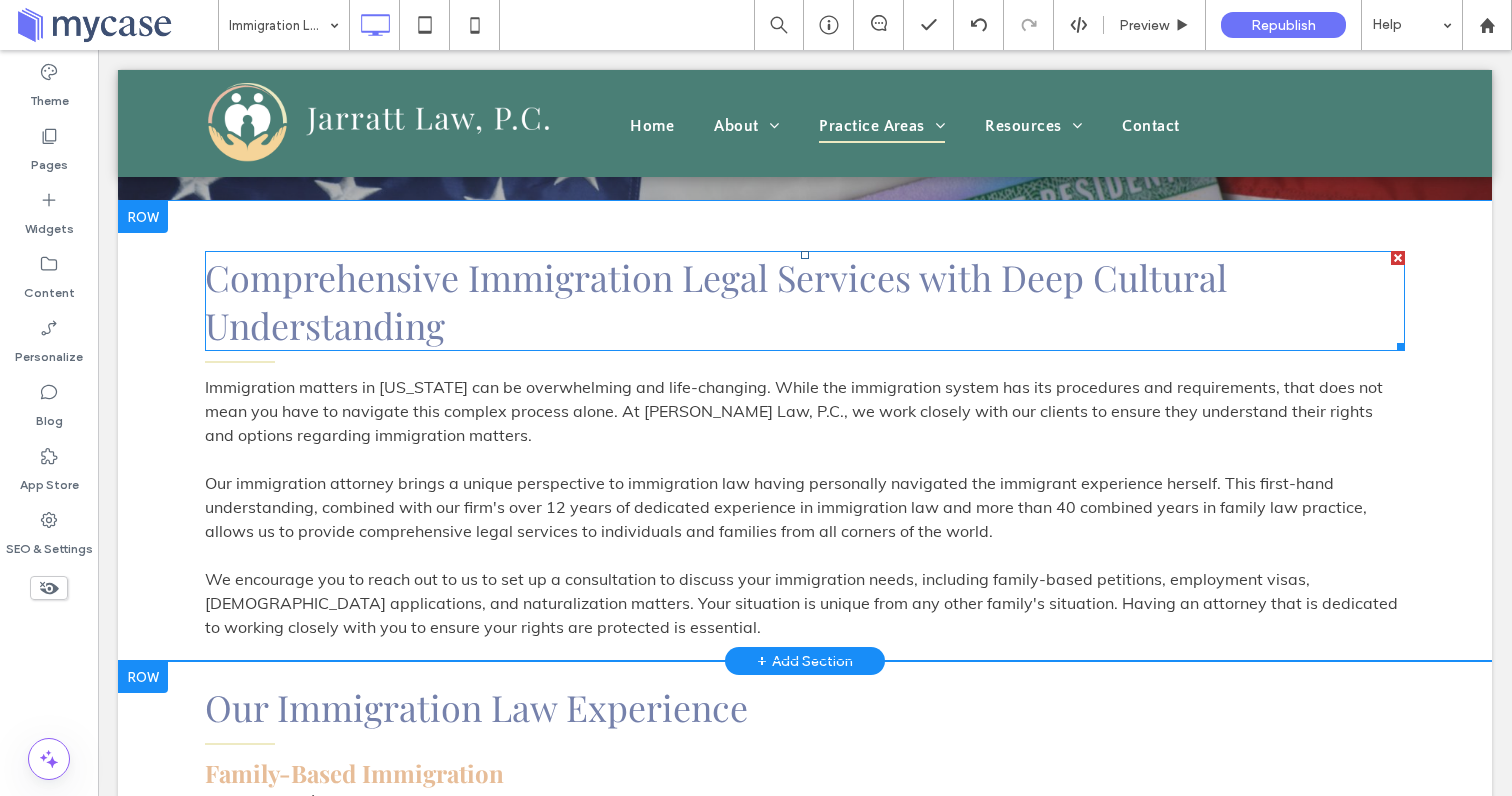 click on "Comprehensive Immigration Legal Services with Deep Cultural Understanding" at bounding box center (716, 301) 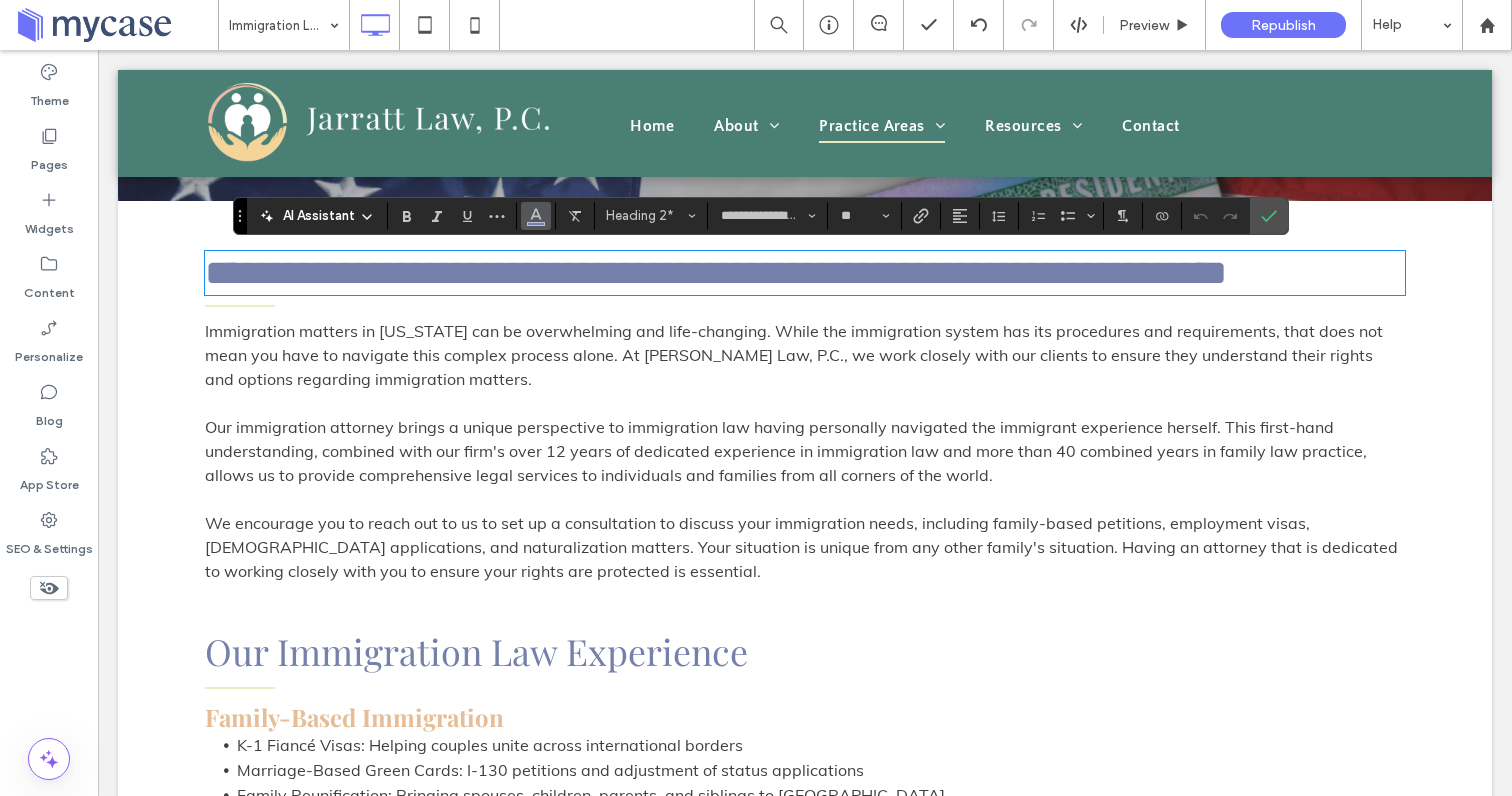 click 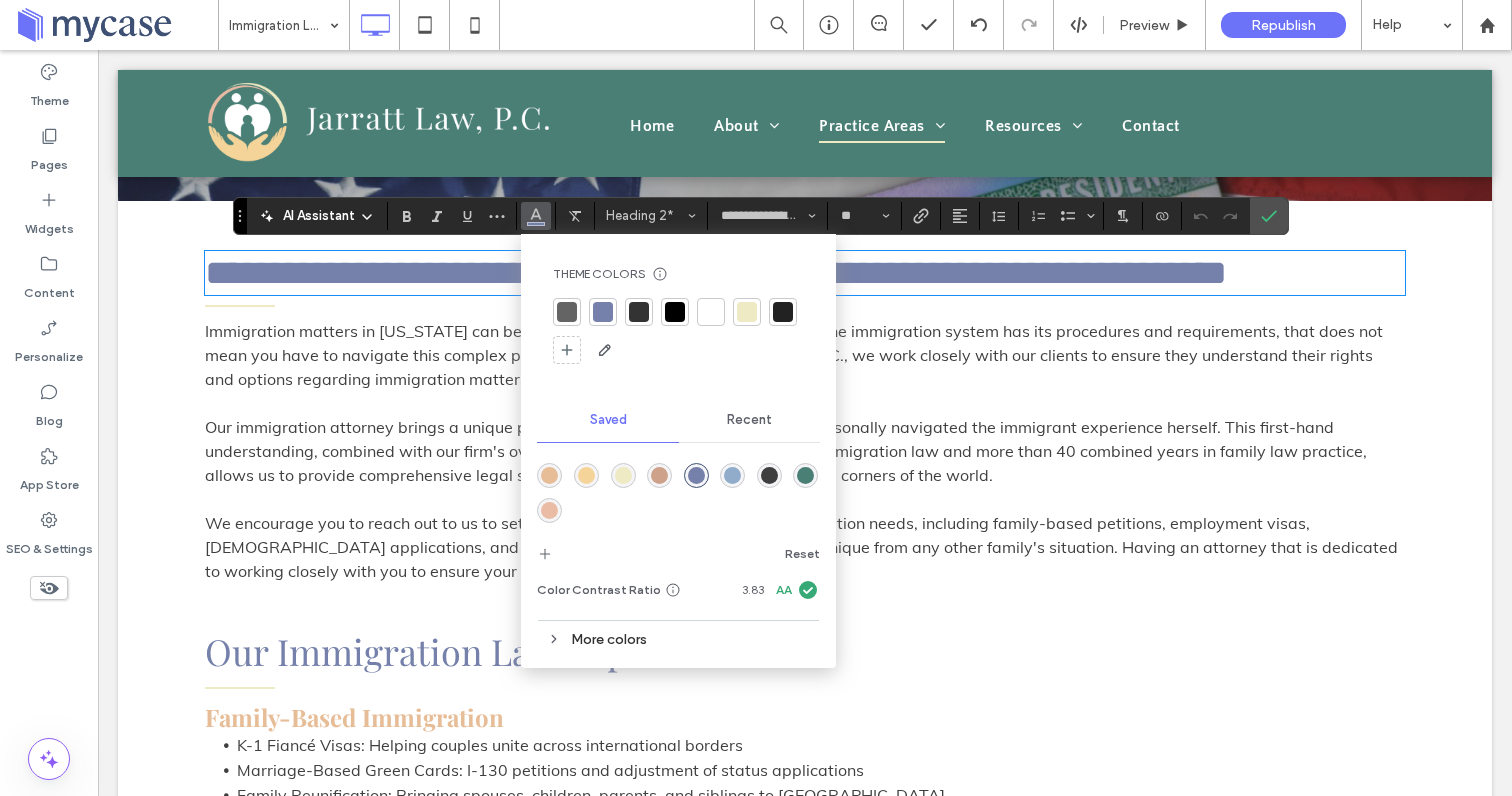 click on "Our Immigration Law Experience" at bounding box center (476, 651) 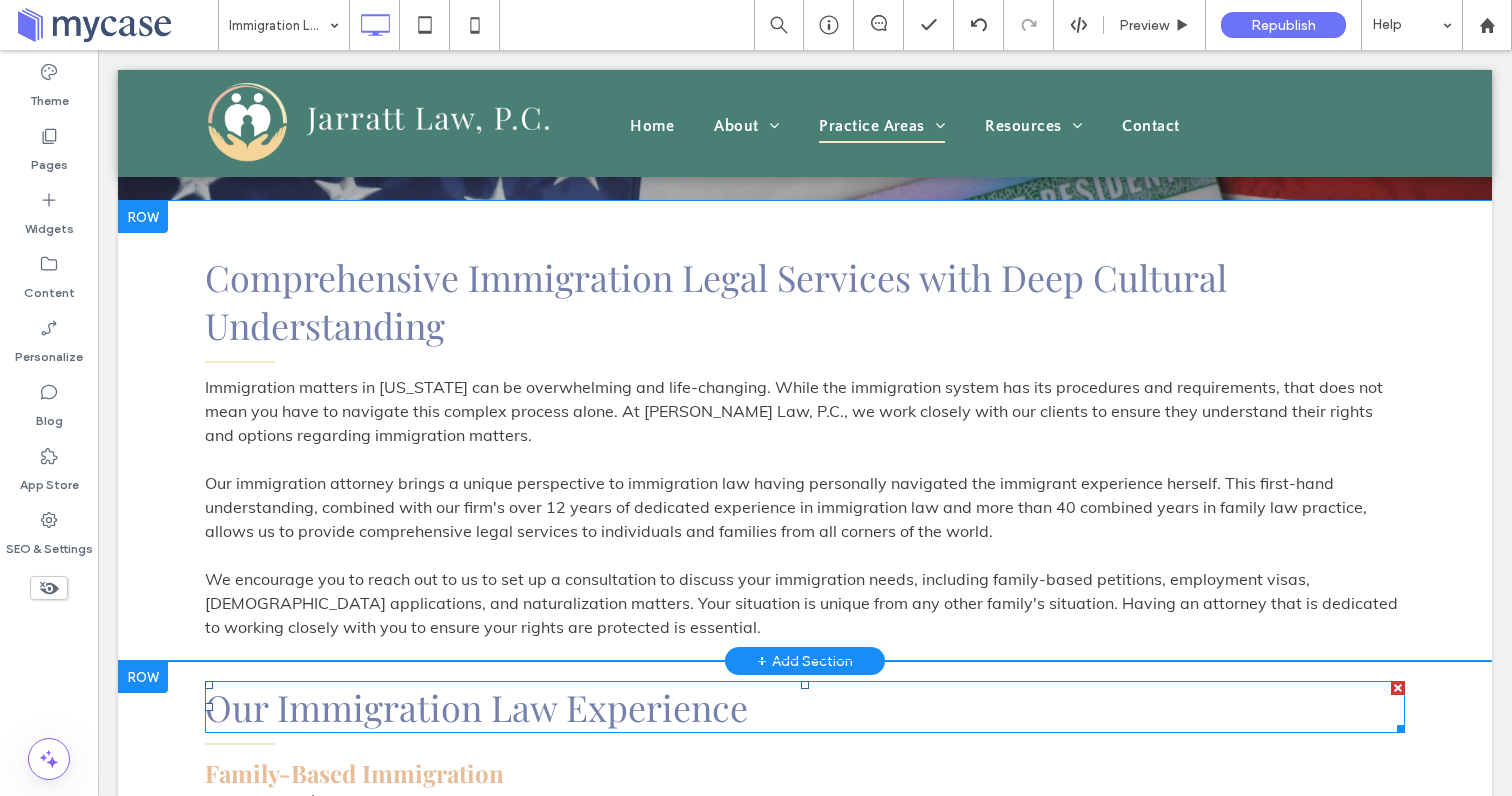 click on "Our Immigration Law Experience" at bounding box center (476, 707) 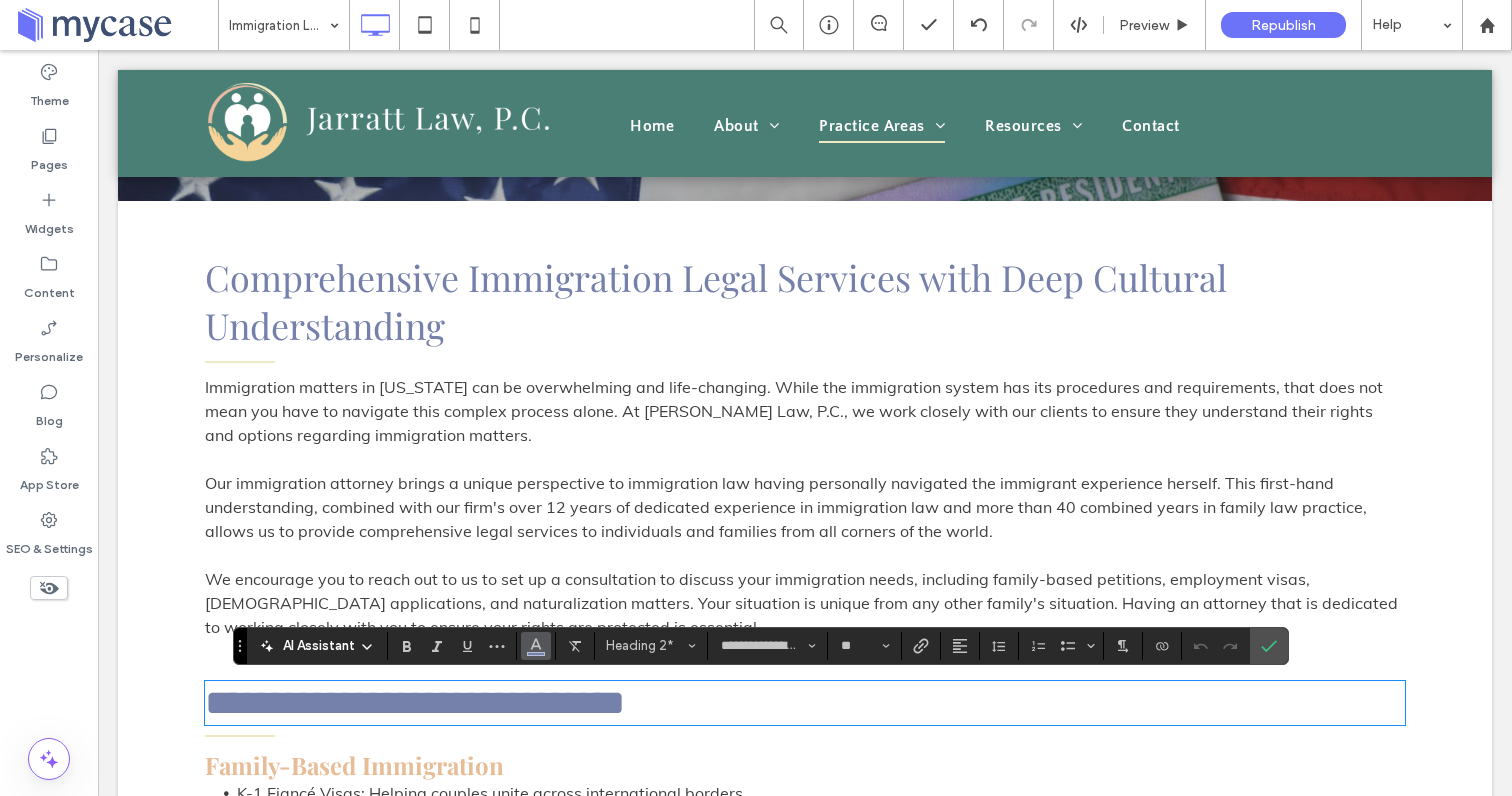 click 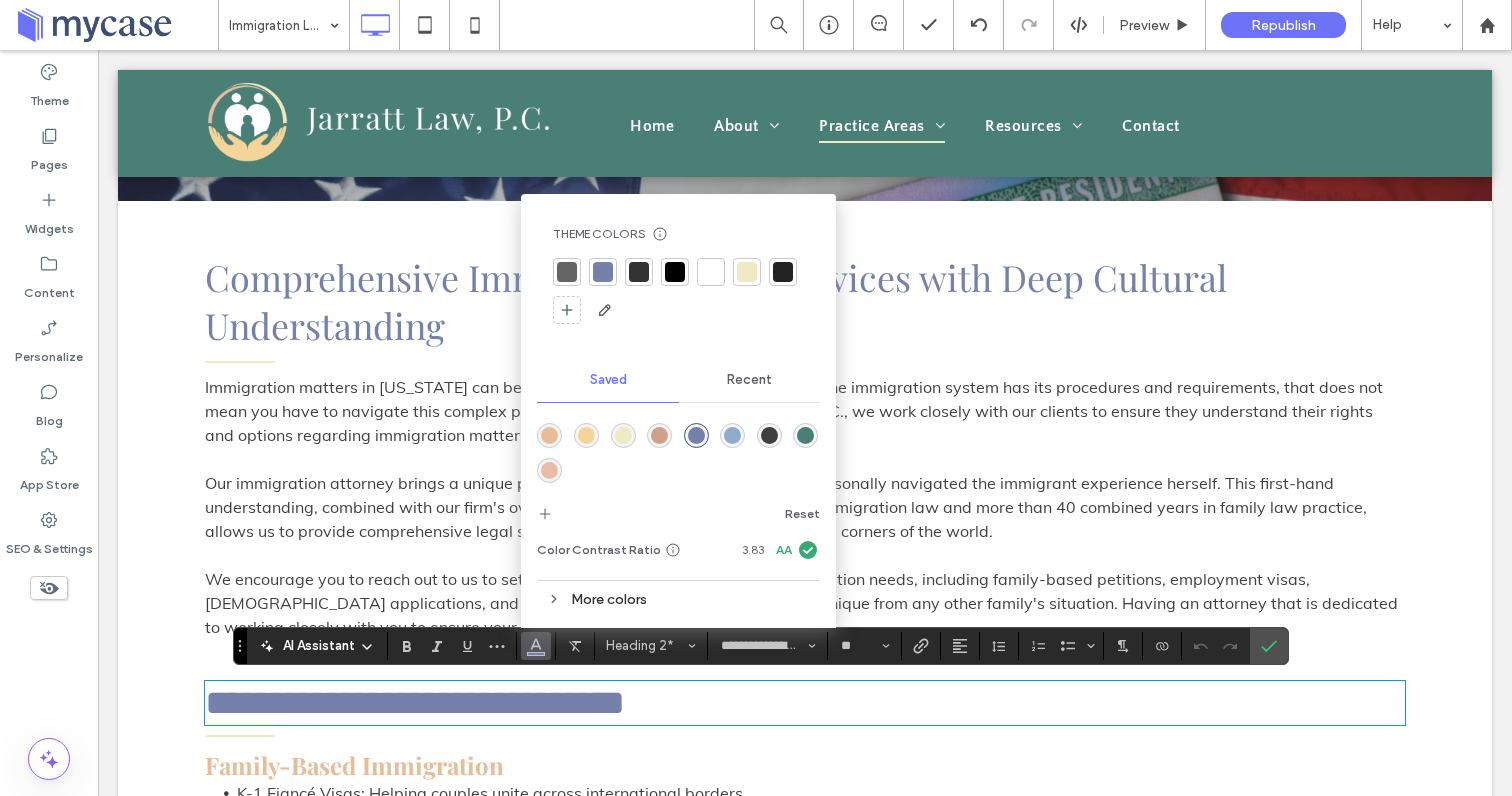 click on "Immigration matters in [US_STATE] can be overwhelming and life-changing. While the immigration system has its procedures and requirements, that does not mean you have to navigate this complex process alone. At [PERSON_NAME] Law, P.C., we work closely with our clients to ensure they understand their rights and options regarding immigration matters." at bounding box center (794, 411) 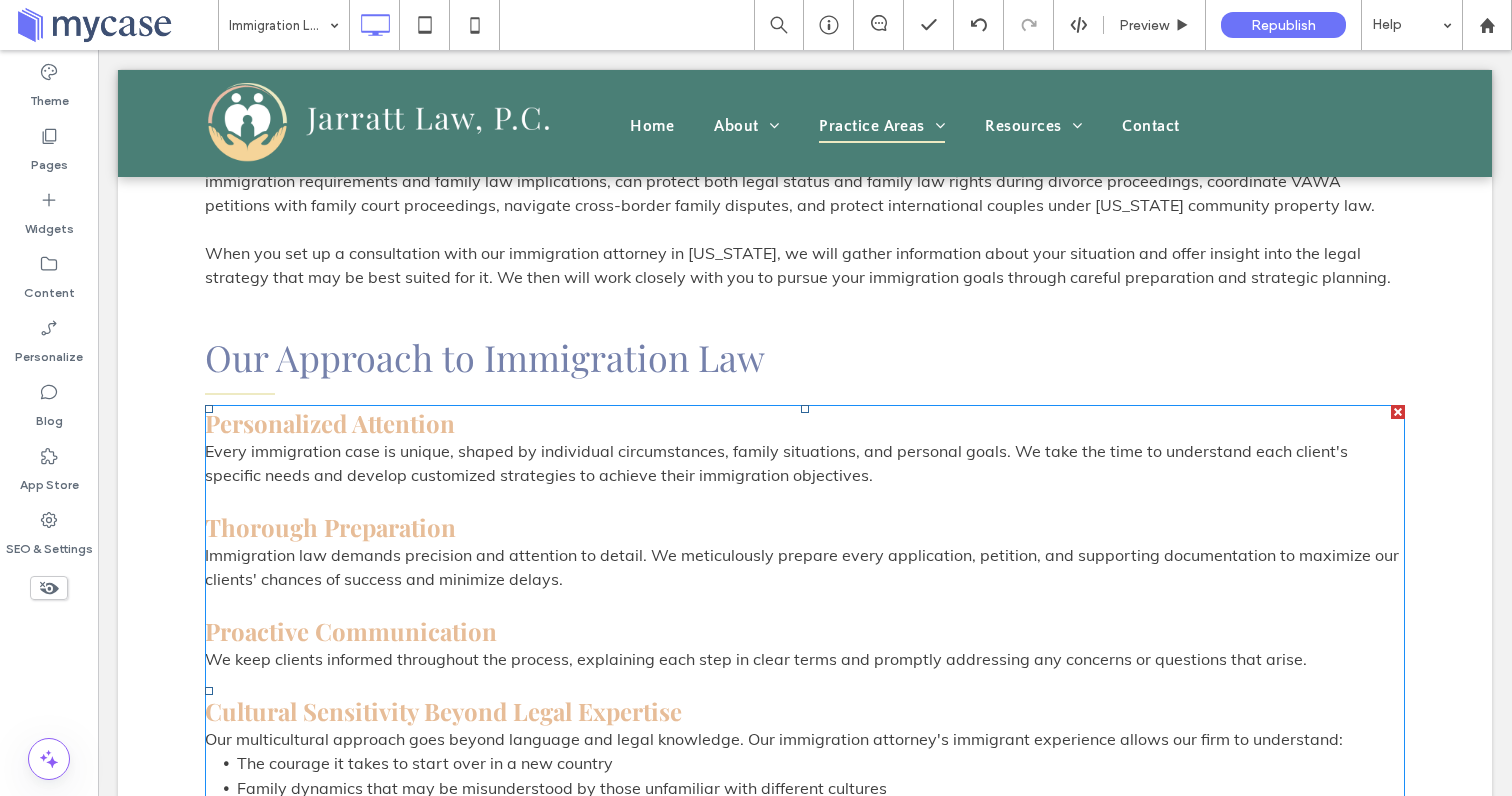 scroll, scrollTop: 2254, scrollLeft: 0, axis: vertical 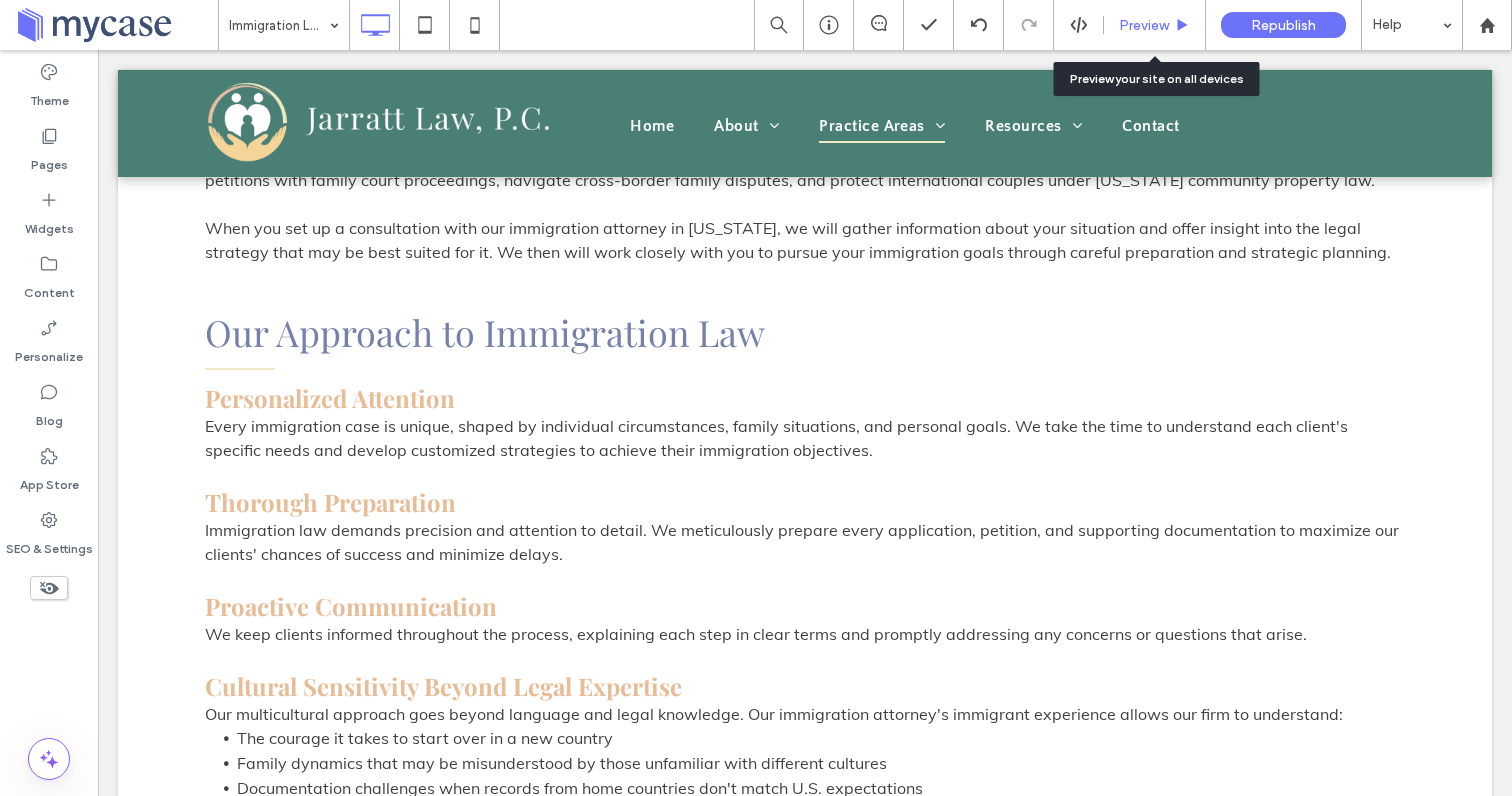 click on "Preview" at bounding box center [1144, 25] 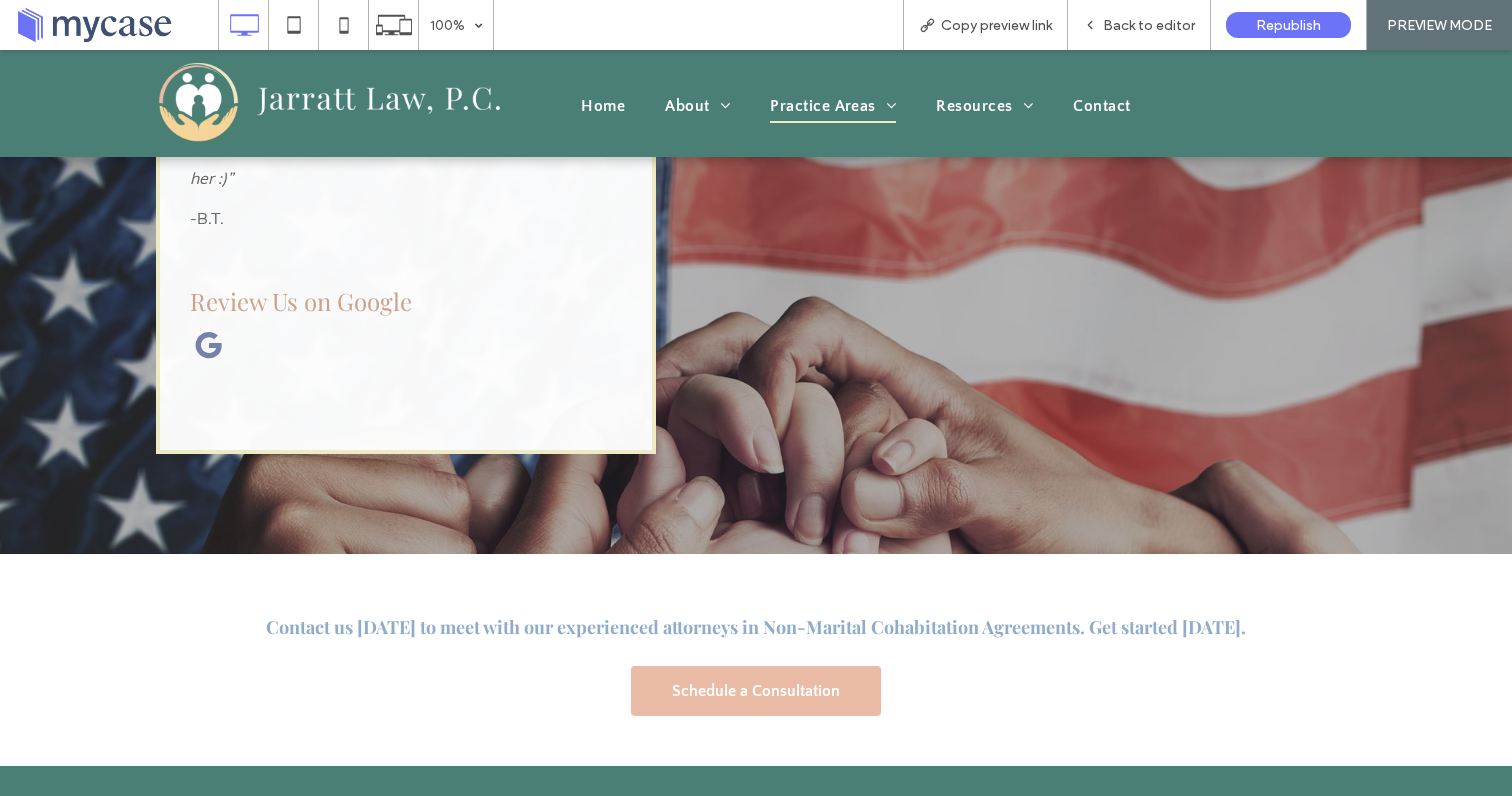 scroll, scrollTop: 4067, scrollLeft: 0, axis: vertical 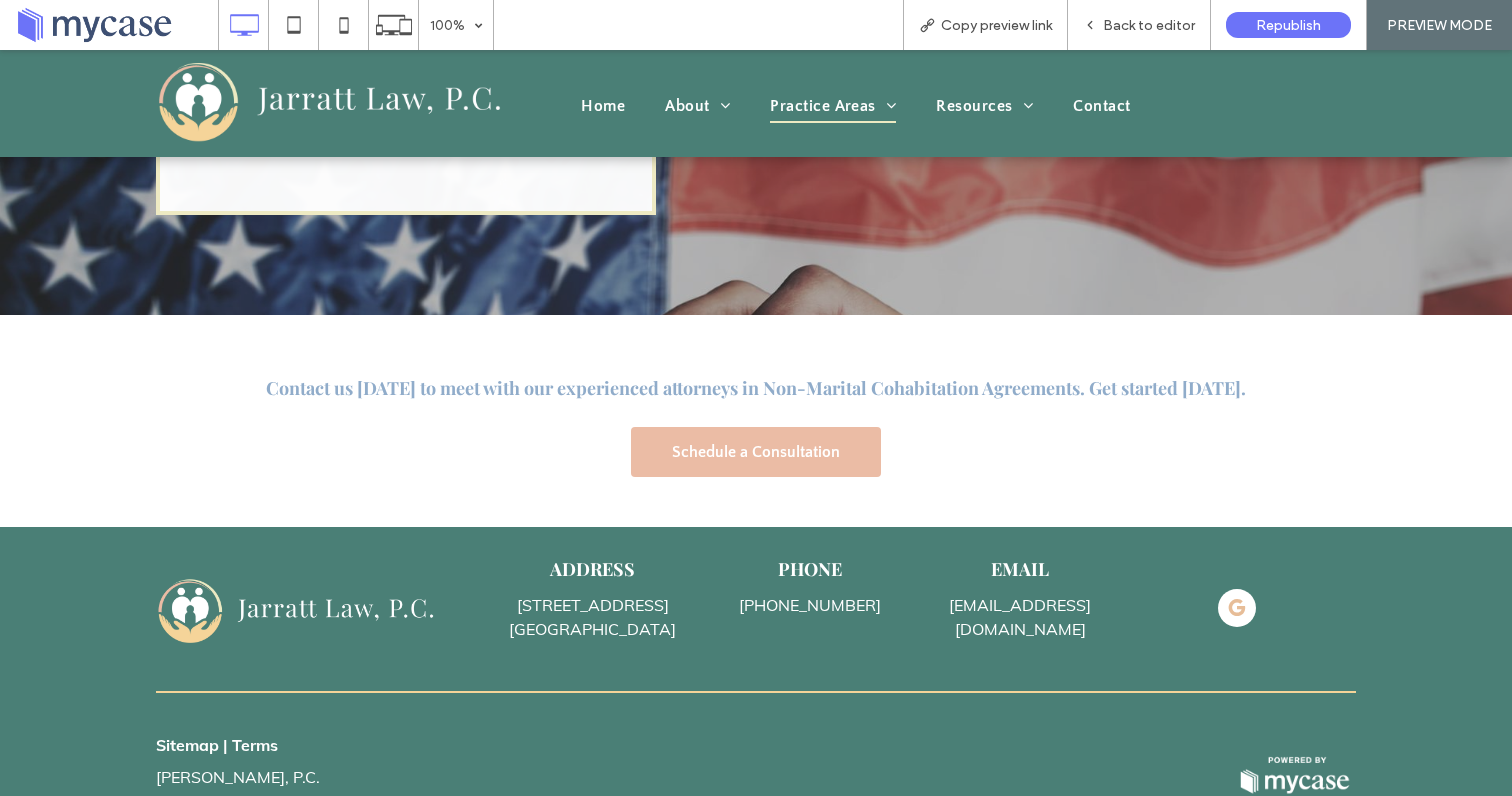 click on "Contact us [DATE] to meet with our experienced attorneys in Non-Marital Cohabitation Agreements. Get started [DATE]." at bounding box center (756, 388) 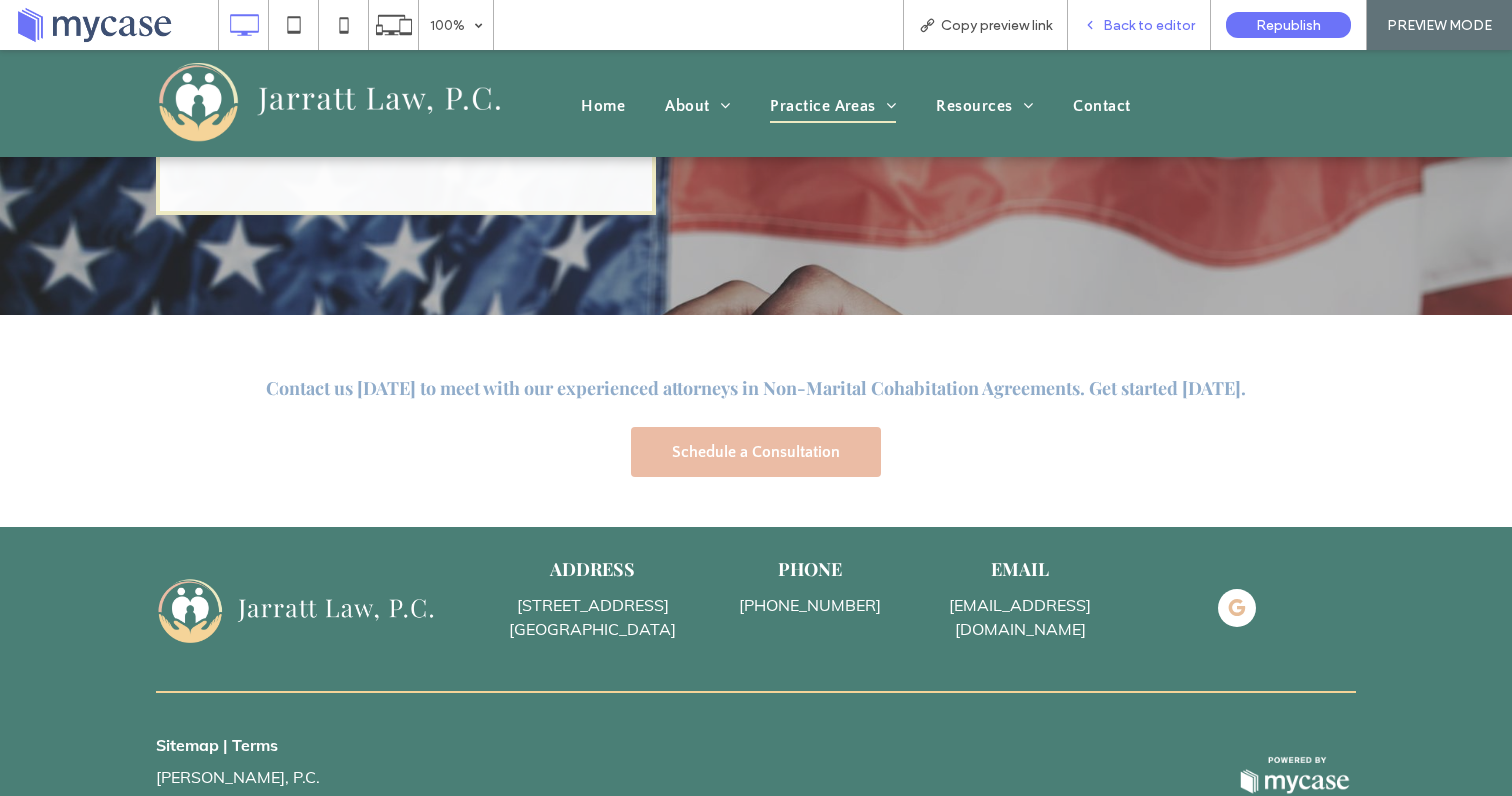 click on "Back to editor" at bounding box center [1149, 25] 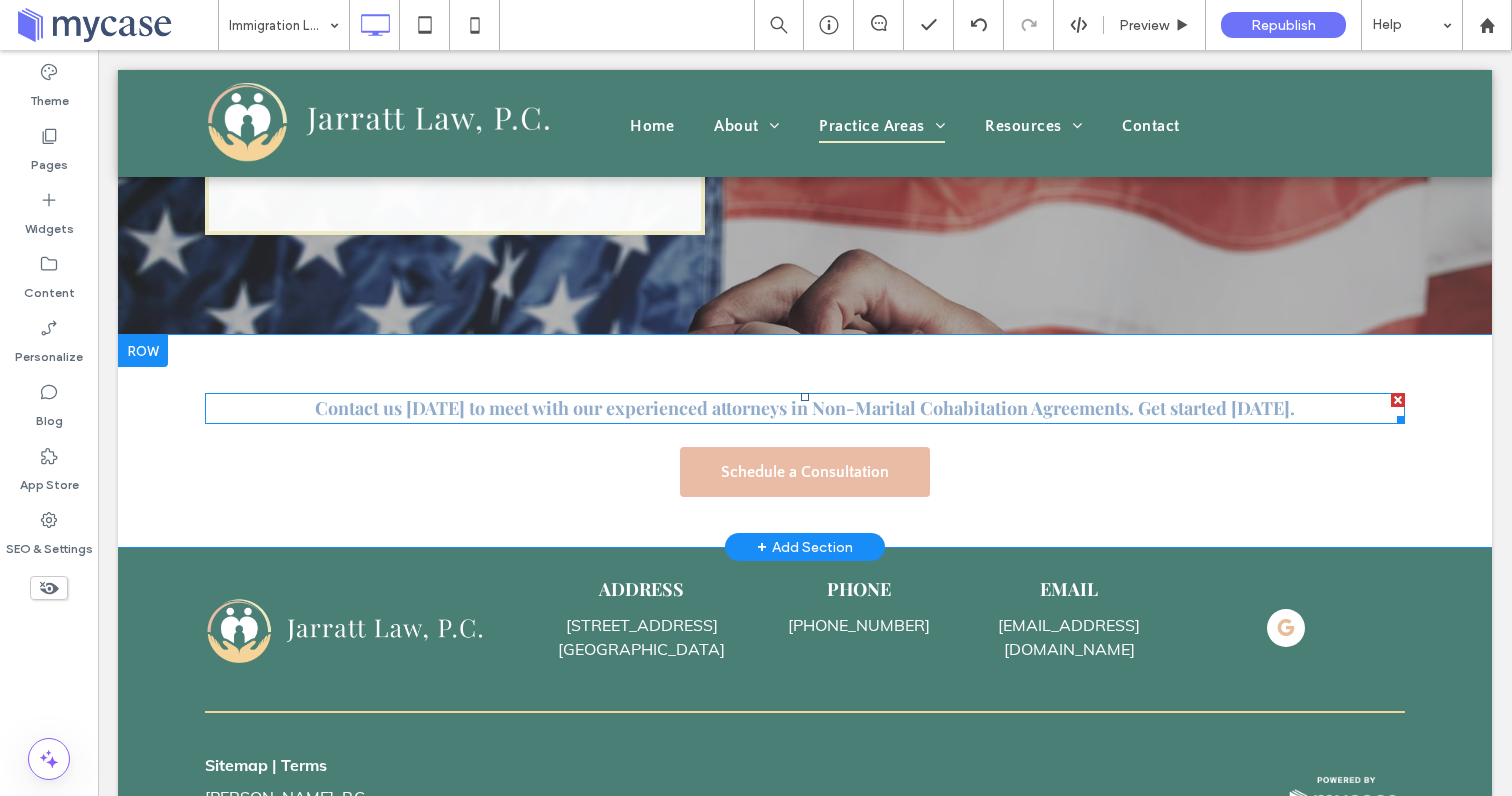 click on "Contact us [DATE] to meet with our experienced attorneys in Non-Marital Cohabitation Agreements. Get started [DATE]." at bounding box center [805, 408] 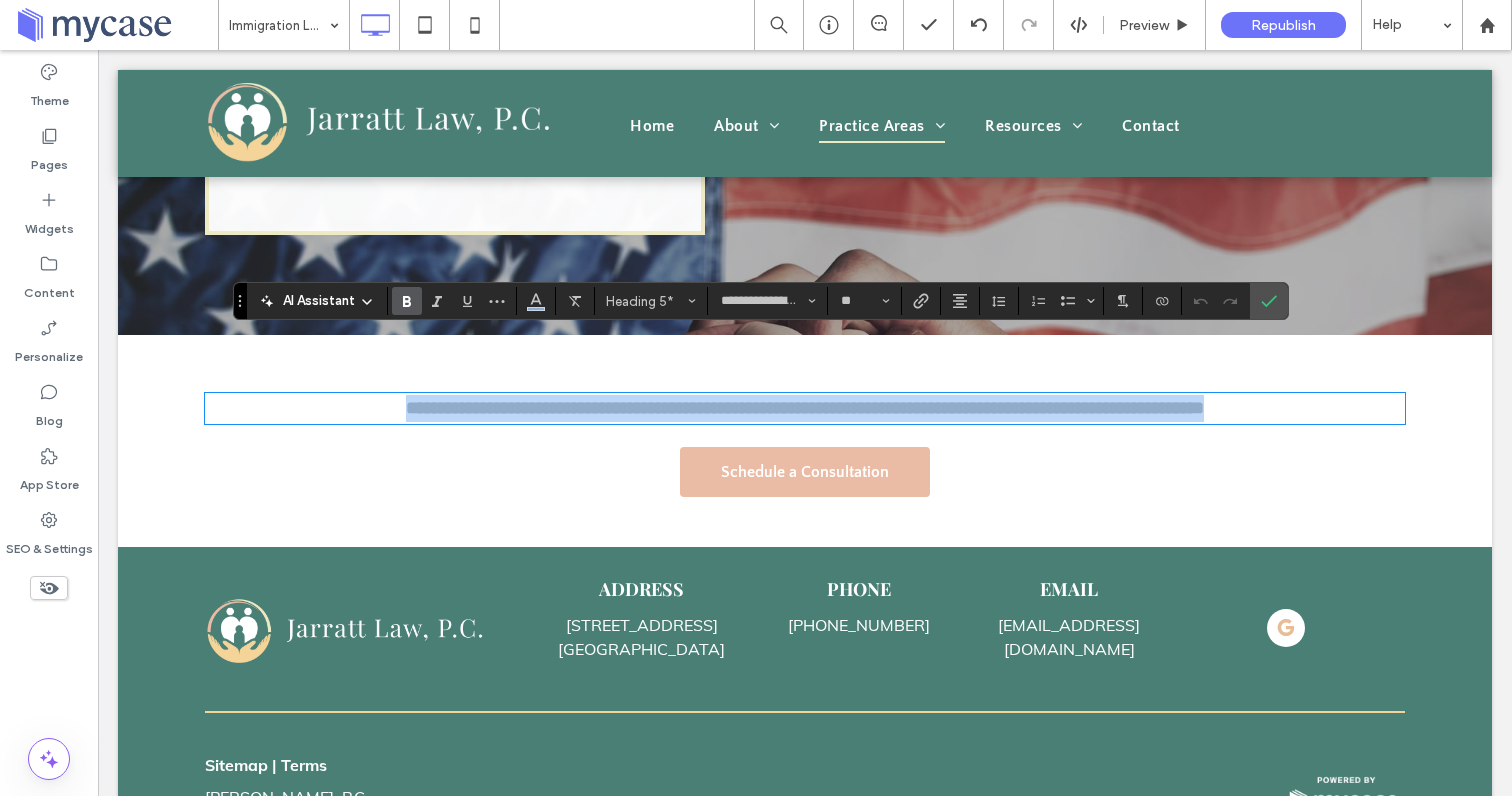 click on "**********" at bounding box center (805, 408) 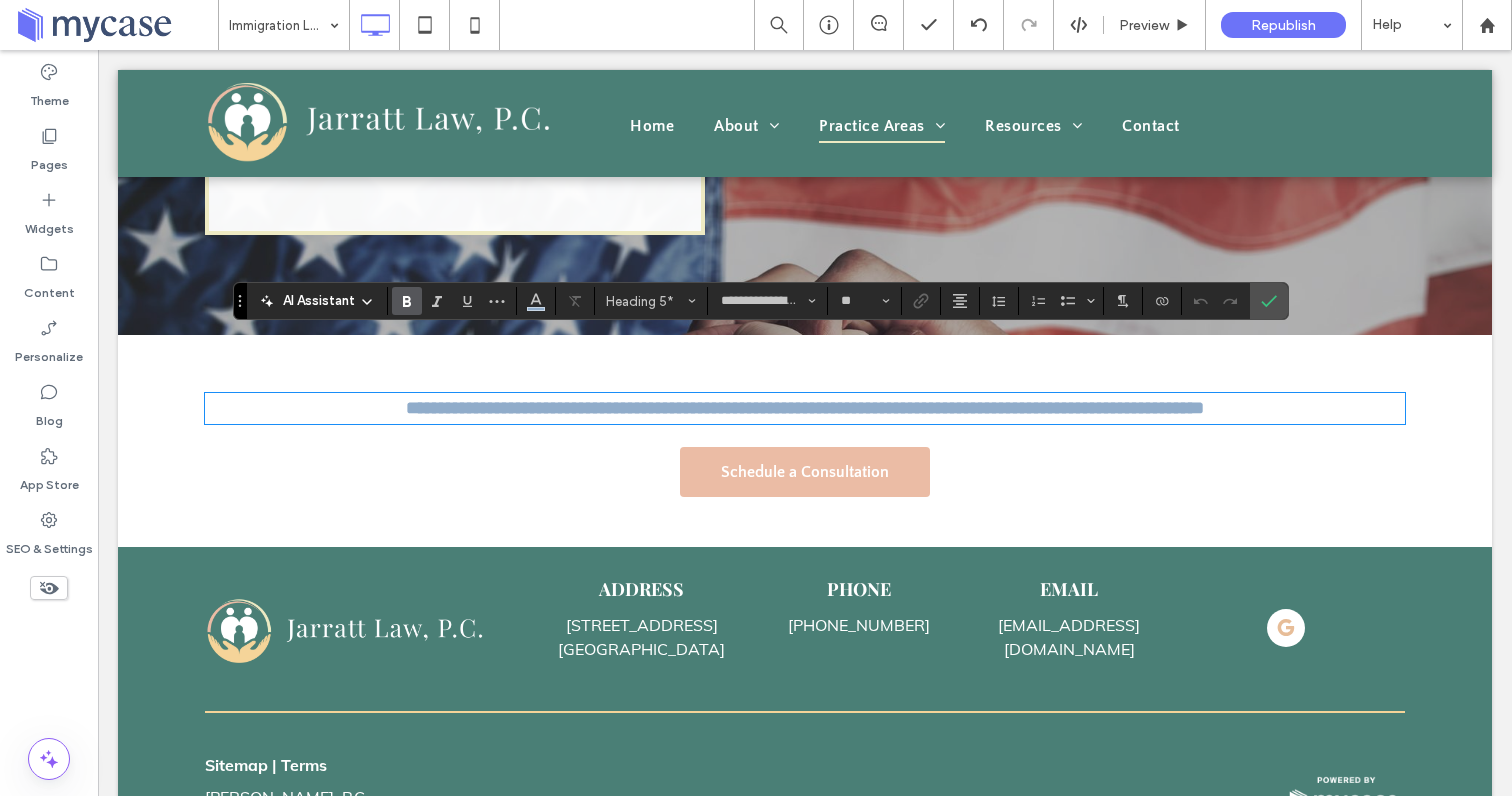 type on "**********" 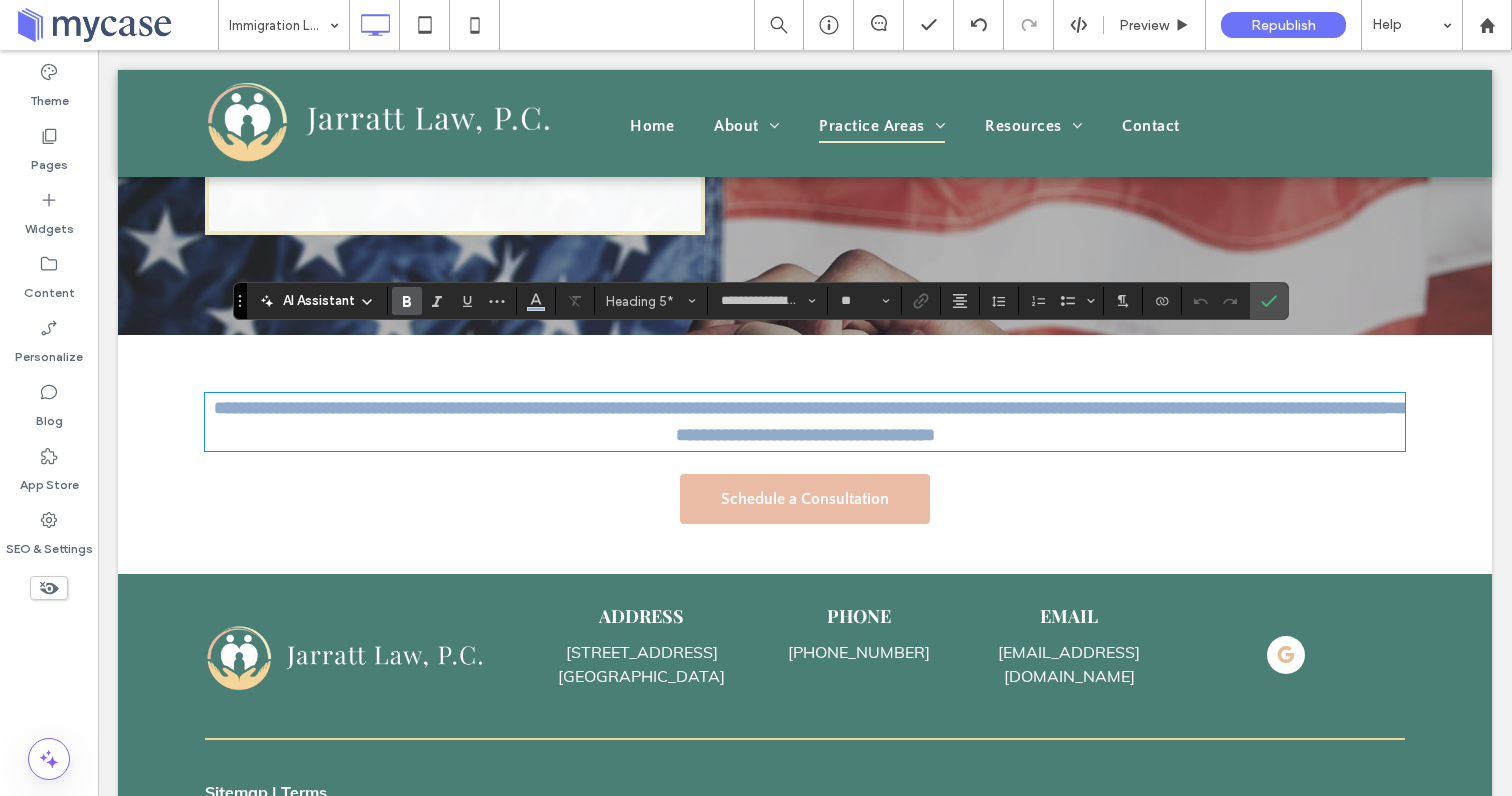 scroll, scrollTop: 0, scrollLeft: 0, axis: both 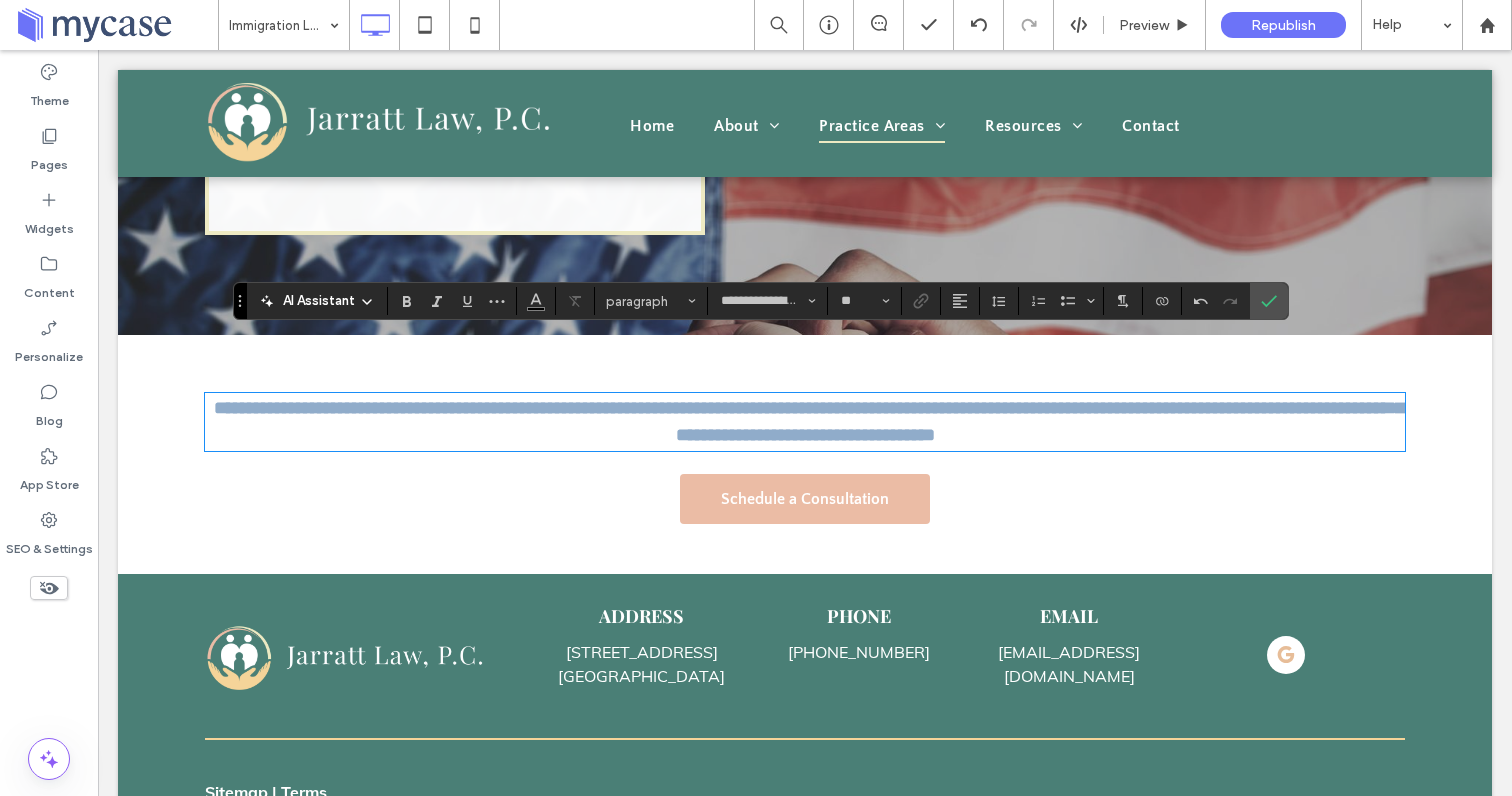 type on "**********" 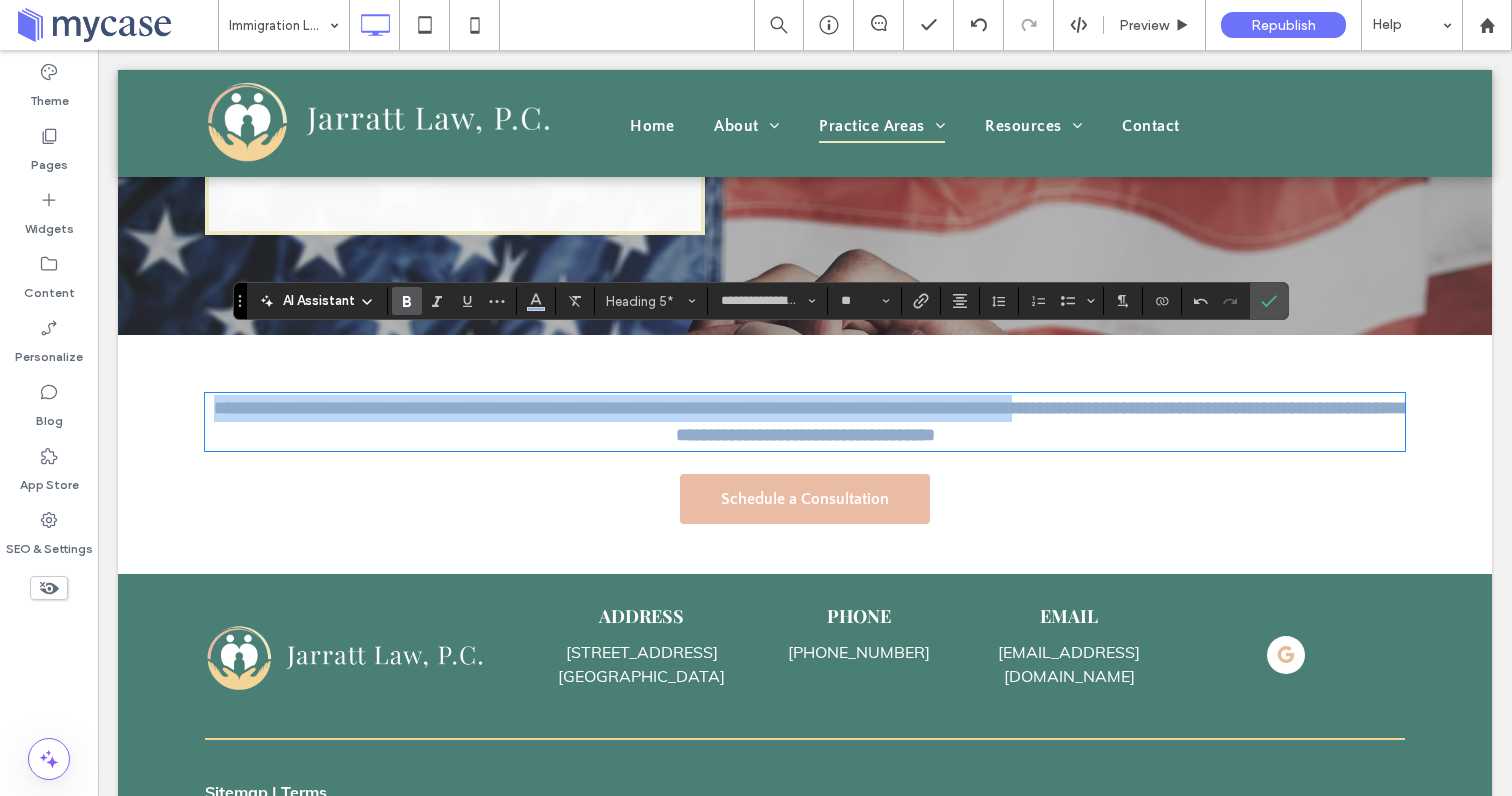 drag, startPoint x: 1187, startPoint y: 358, endPoint x: 226, endPoint y: 344, distance: 961.102 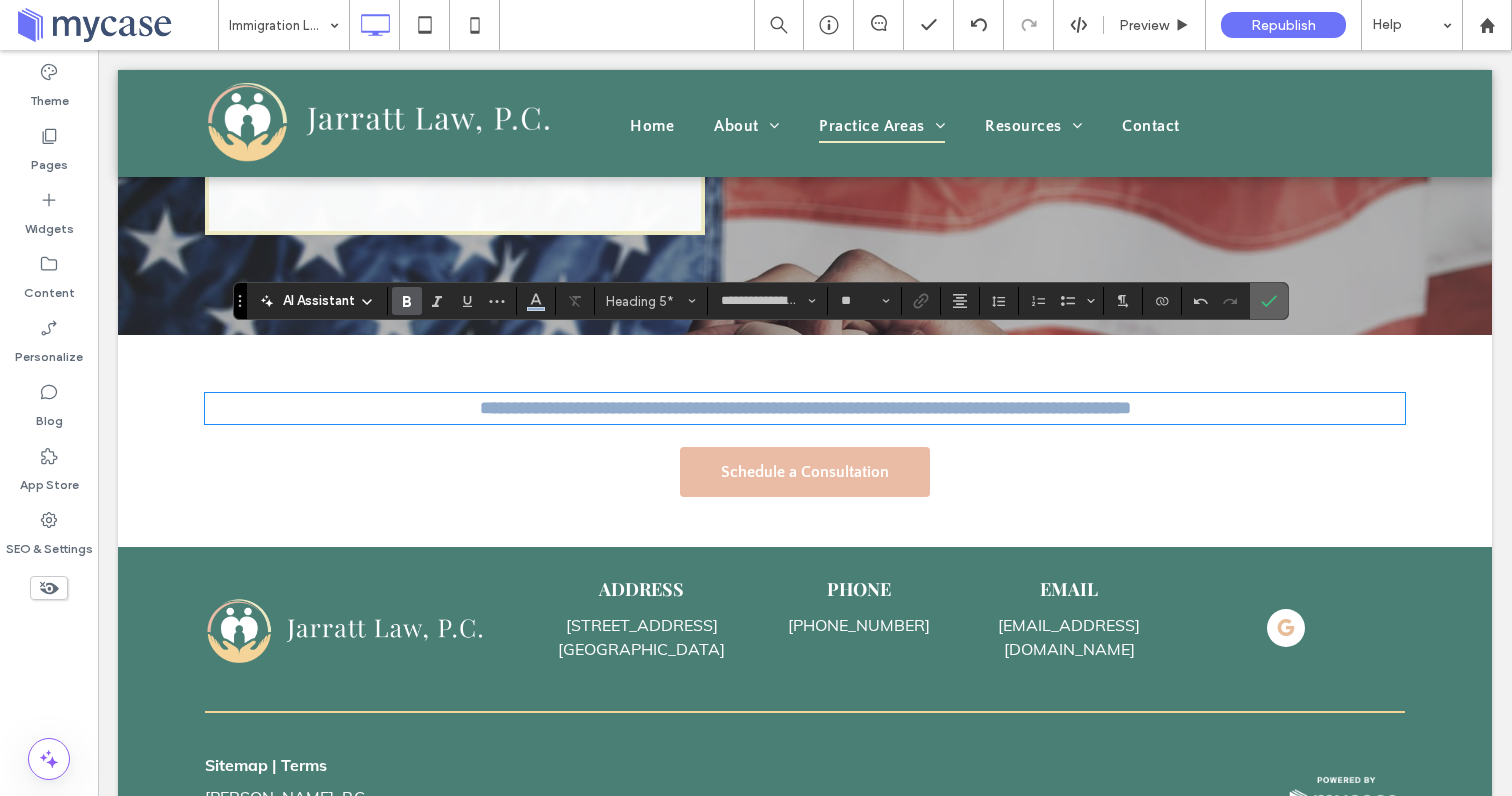 click 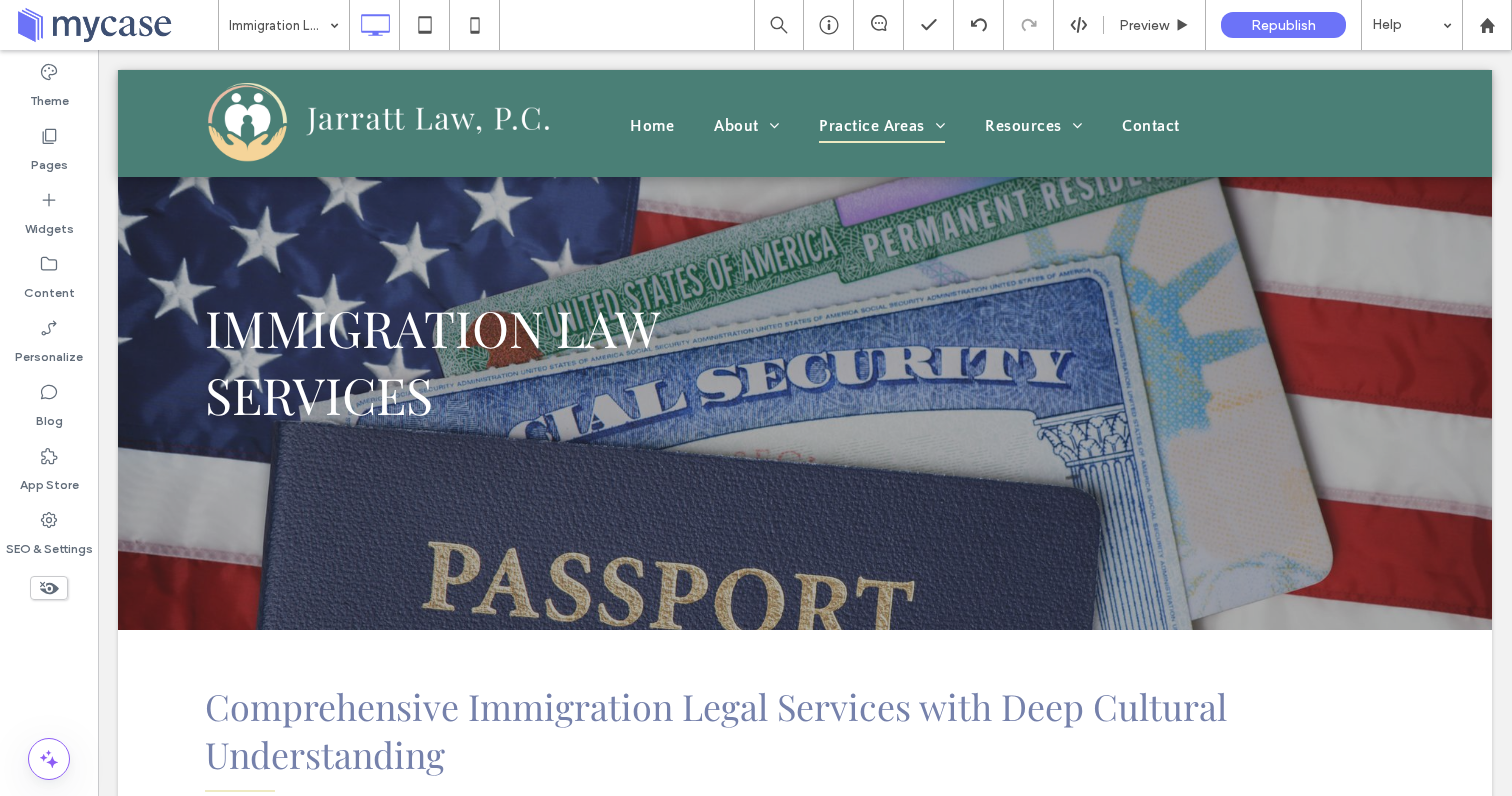 scroll, scrollTop: 0, scrollLeft: 0, axis: both 